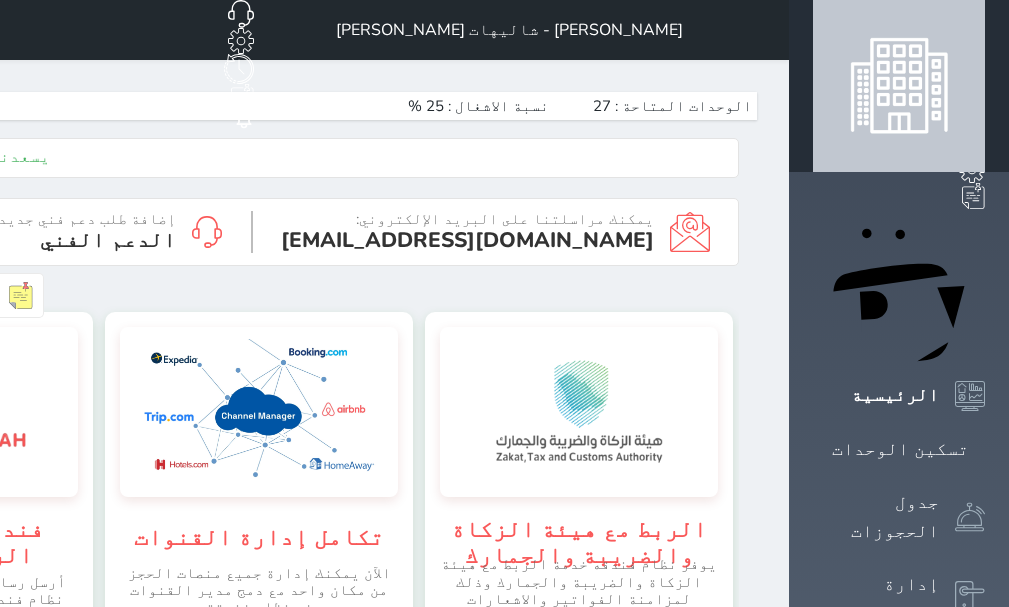 scroll, scrollTop: 0, scrollLeft: 0, axis: both 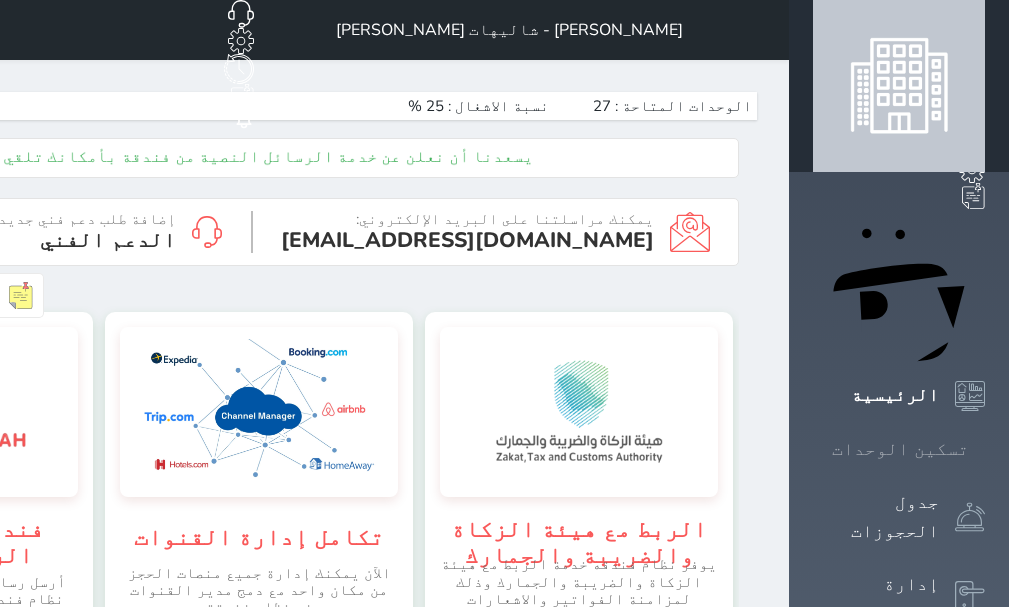 click on "تسكين الوحدات" at bounding box center (900, 449) 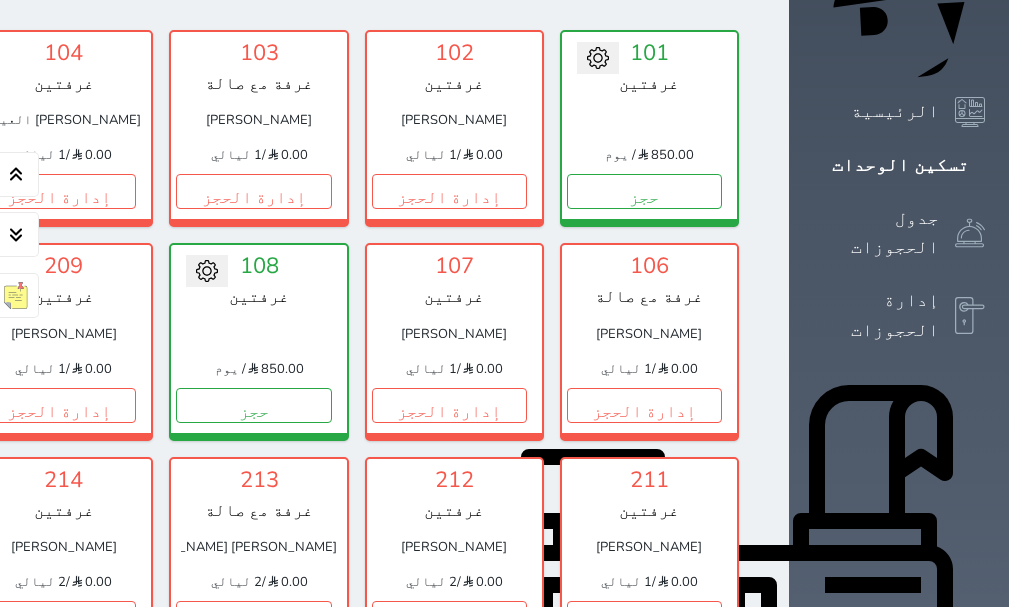 scroll, scrollTop: 300, scrollLeft: 0, axis: vertical 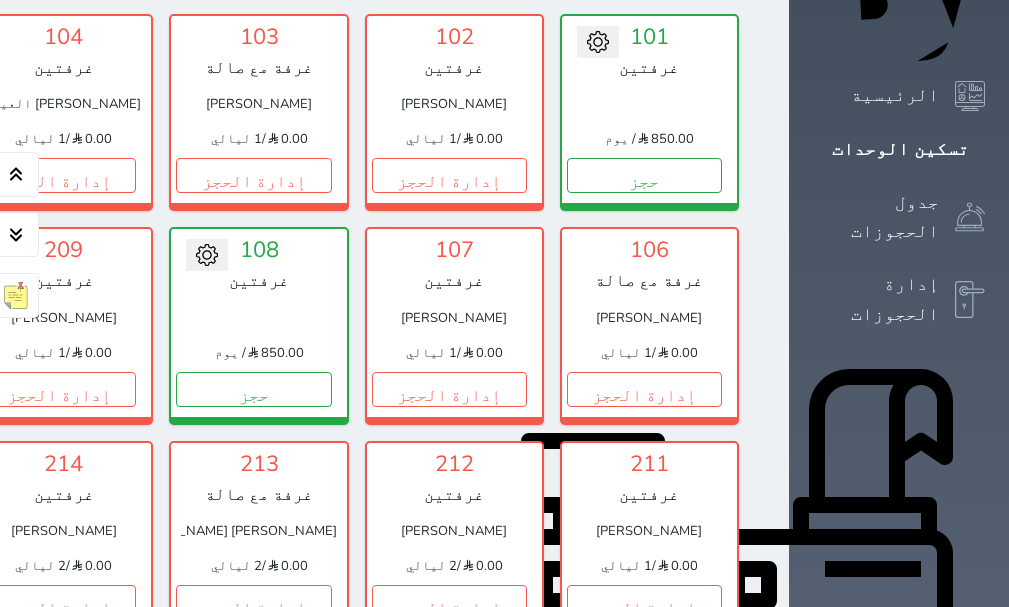click on "الإدارة المالية" at bounding box center [876, 918] 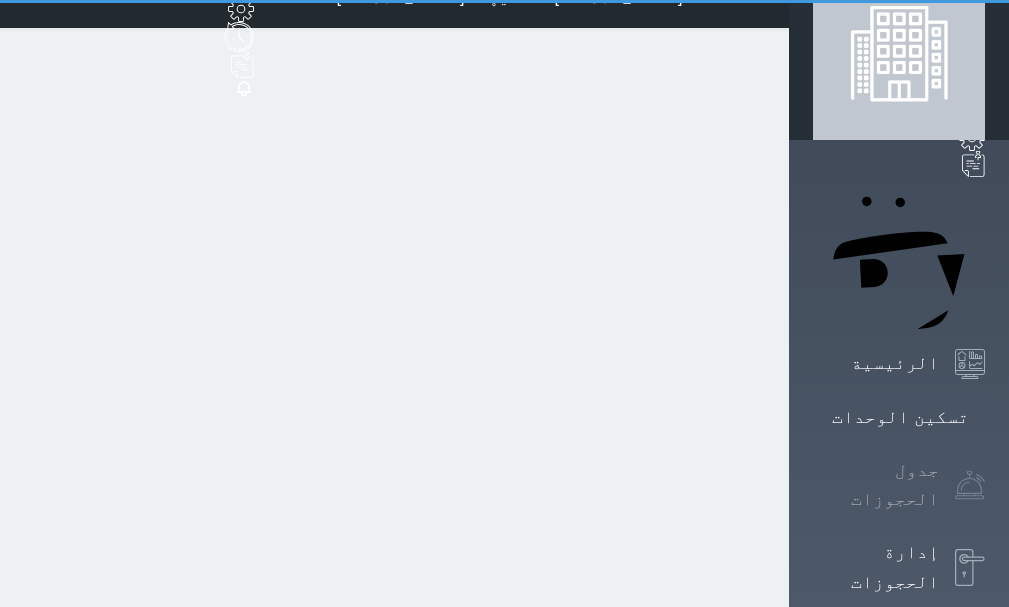scroll, scrollTop: 0, scrollLeft: 0, axis: both 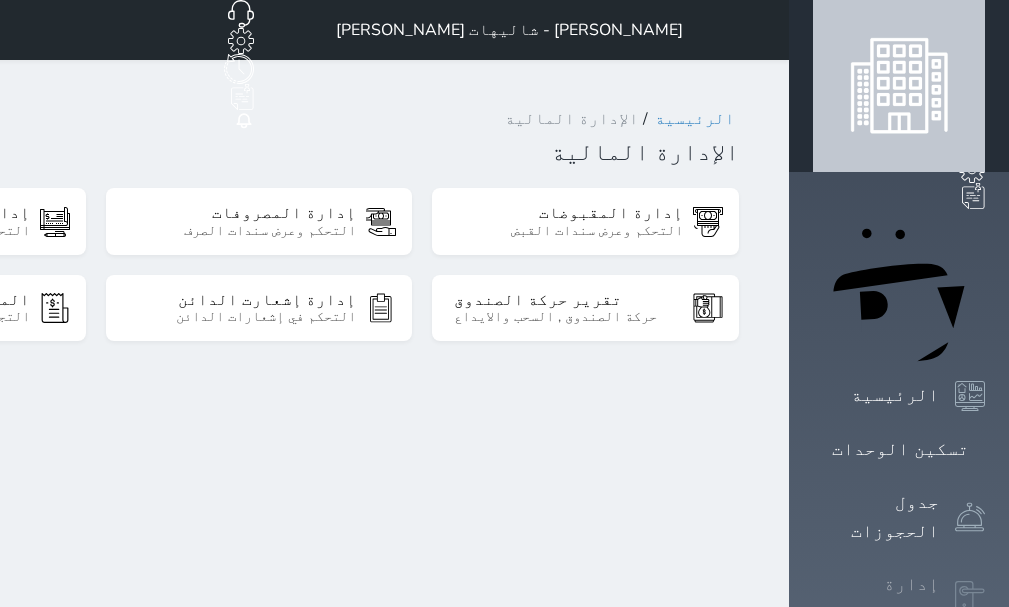 click 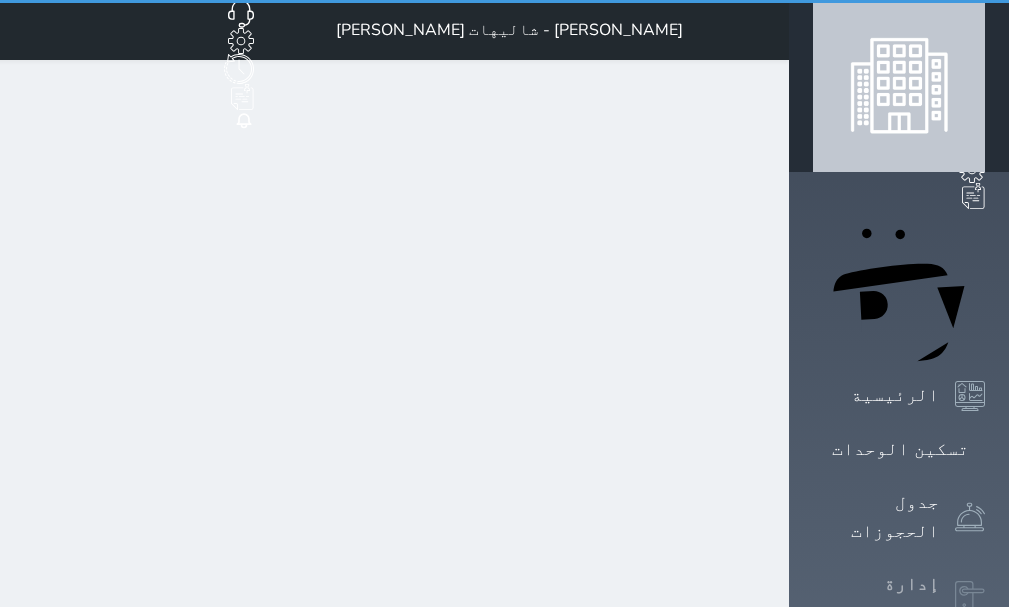 select on "open_all" 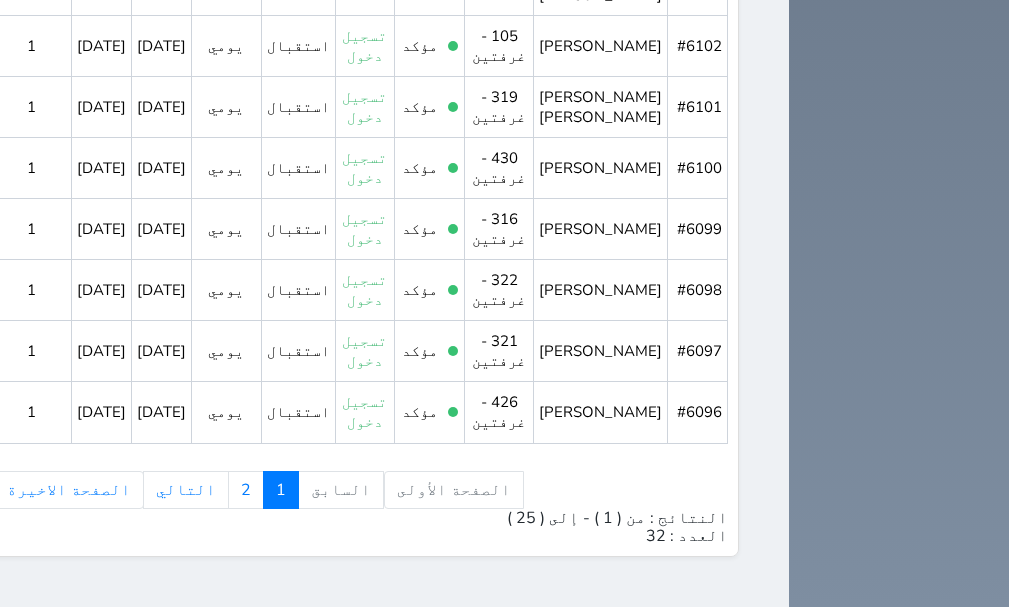 scroll, scrollTop: 2159, scrollLeft: 0, axis: vertical 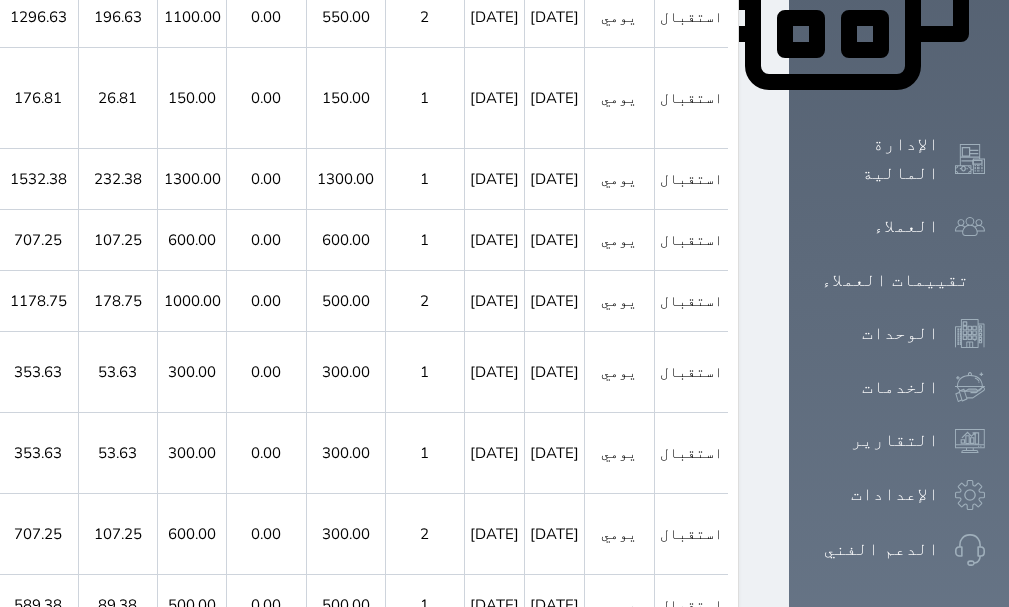 click 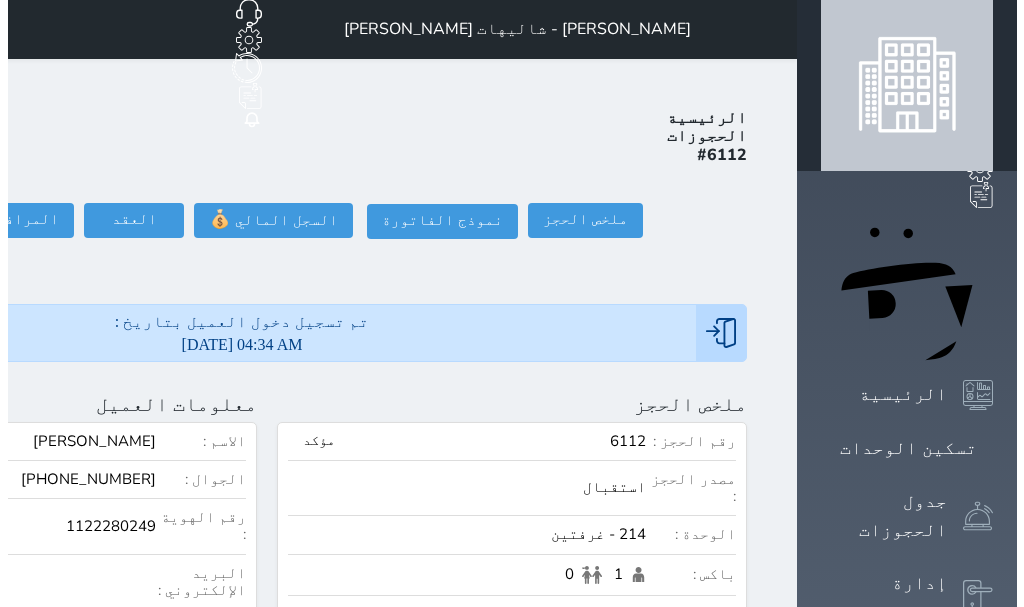 scroll, scrollTop: 0, scrollLeft: 0, axis: both 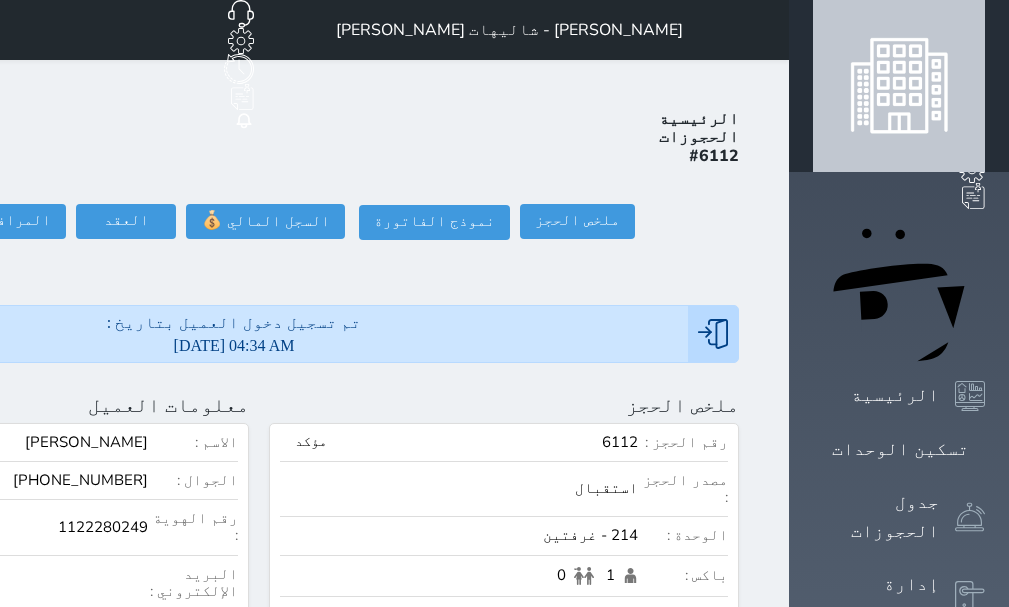click at bounding box center (-204, 405) 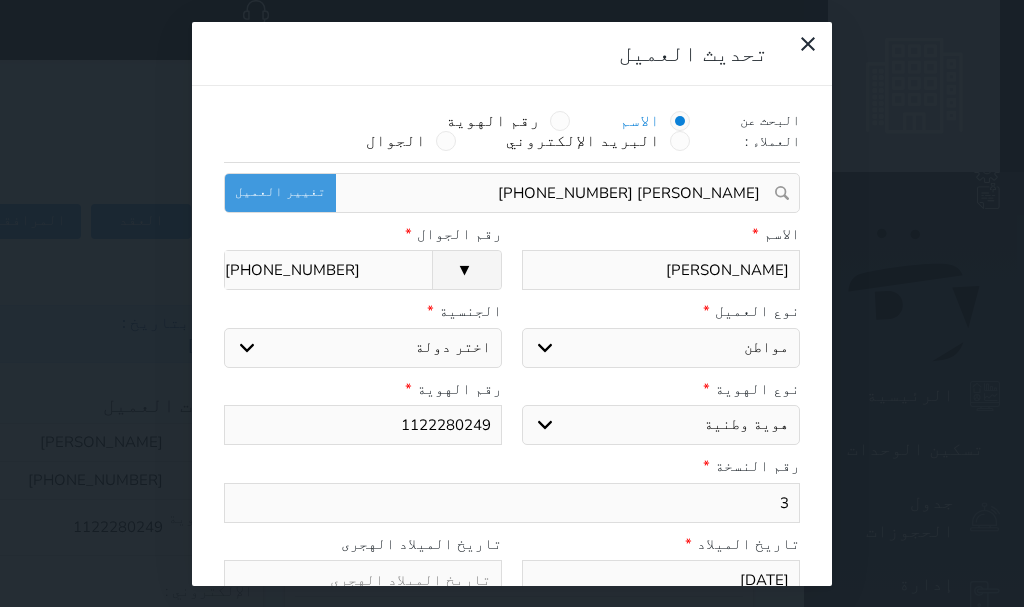 select 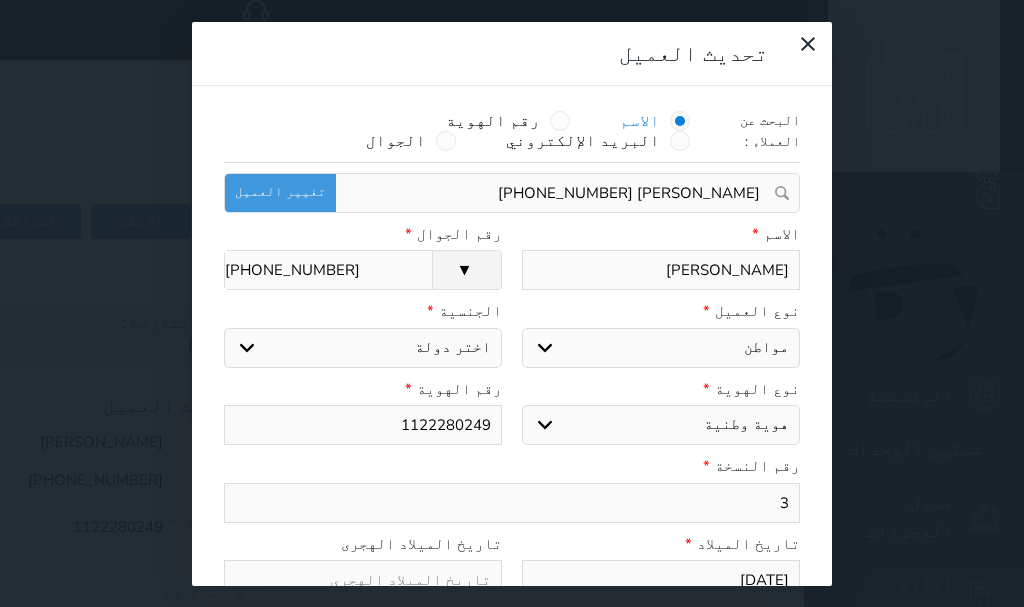 select 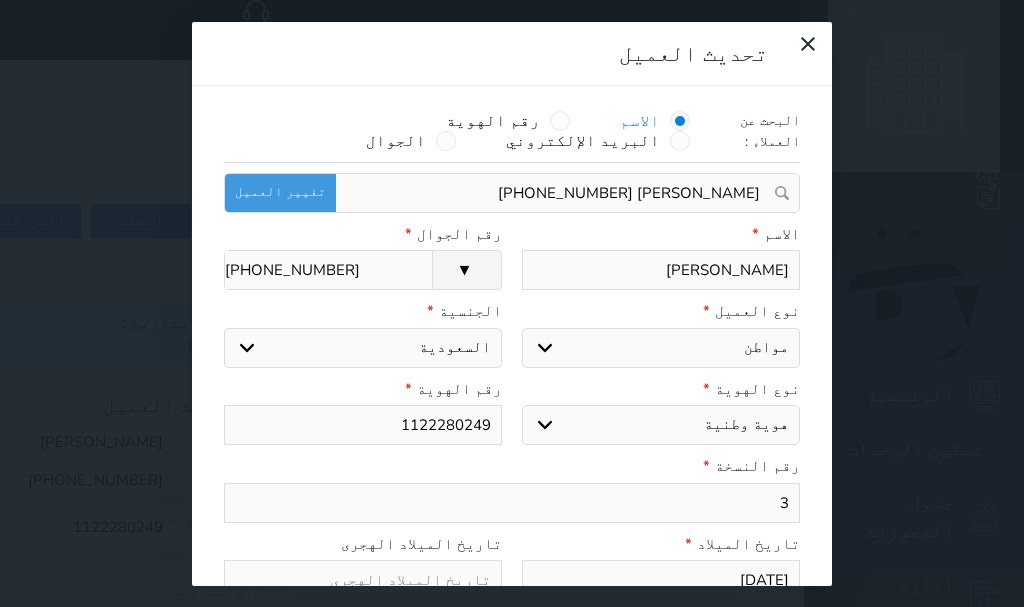 select 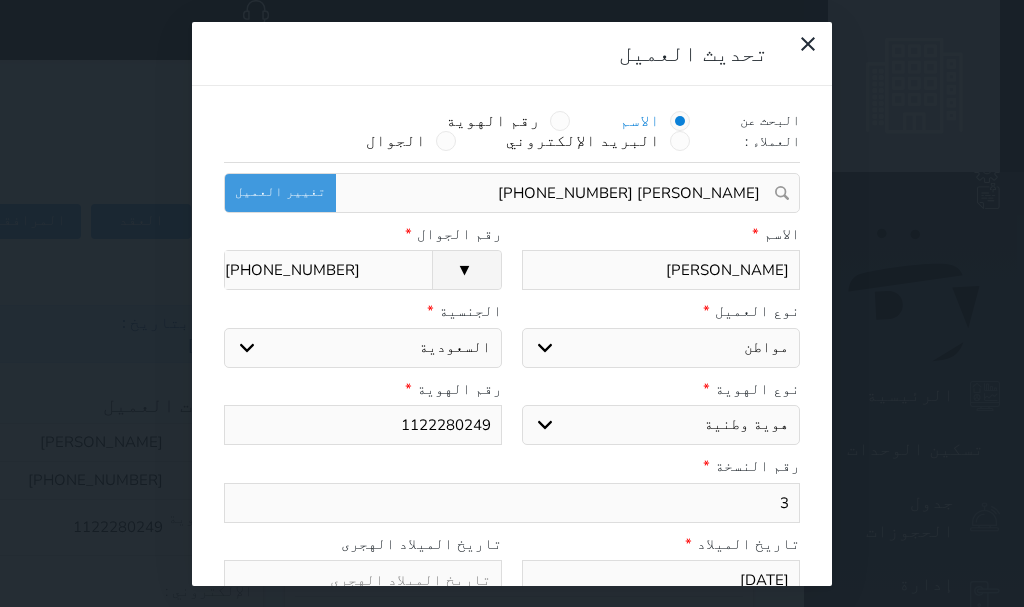 click on "3" at bounding box center (512, 503) 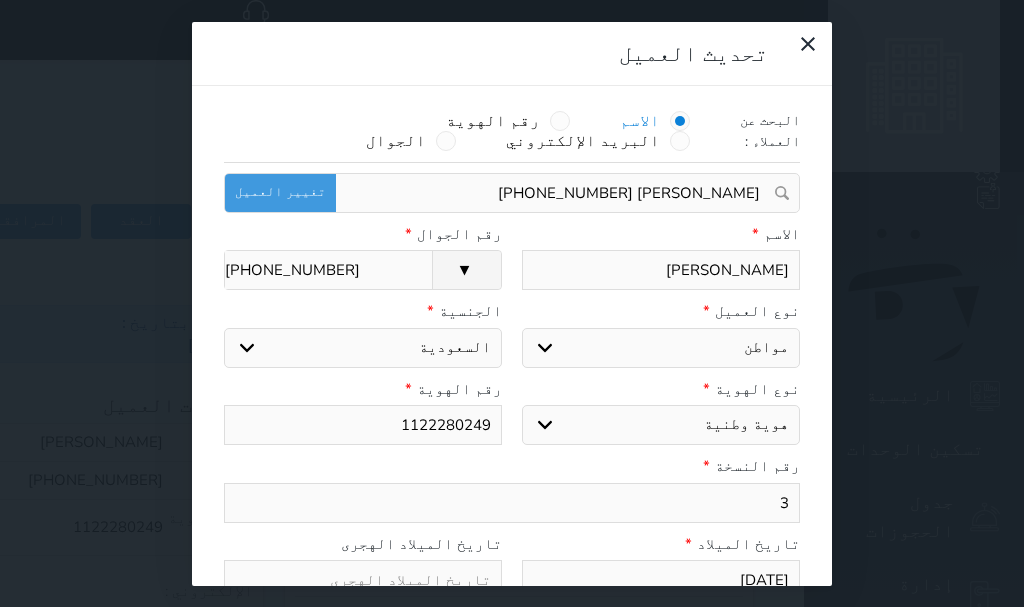 type 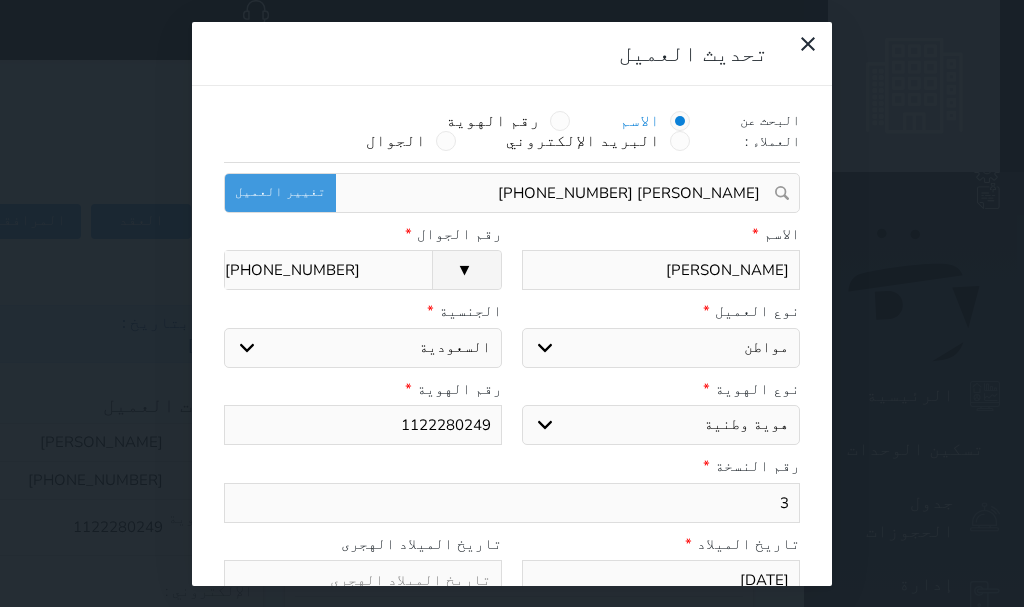 select 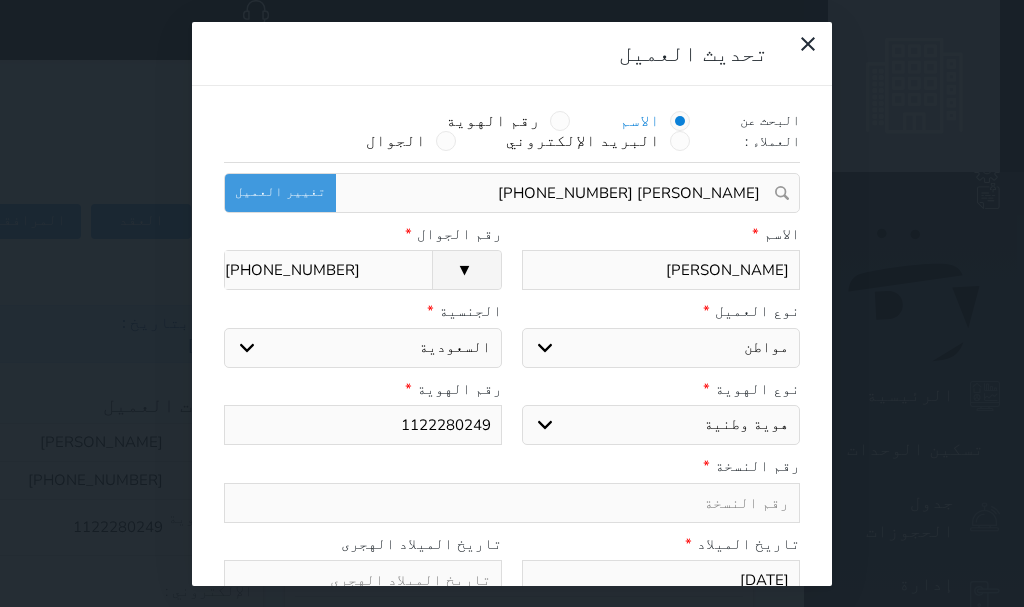 type on "4" 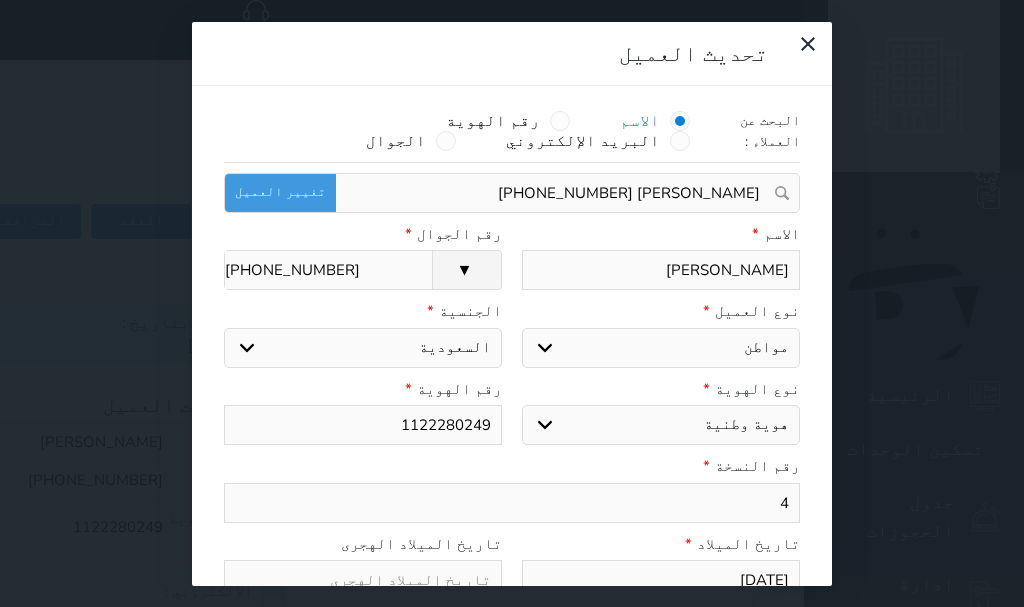 select 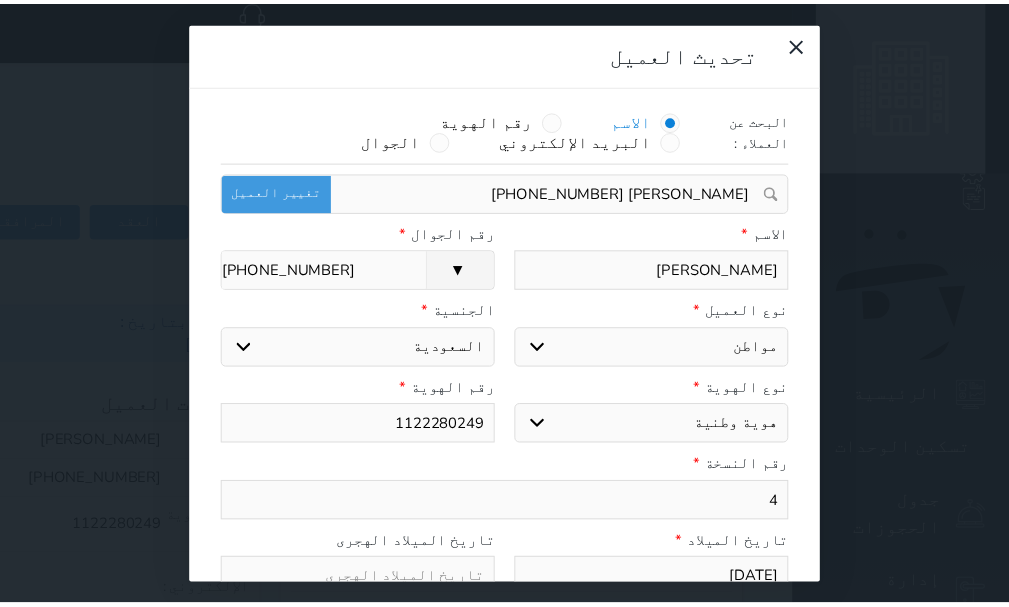 scroll, scrollTop: 200, scrollLeft: 0, axis: vertical 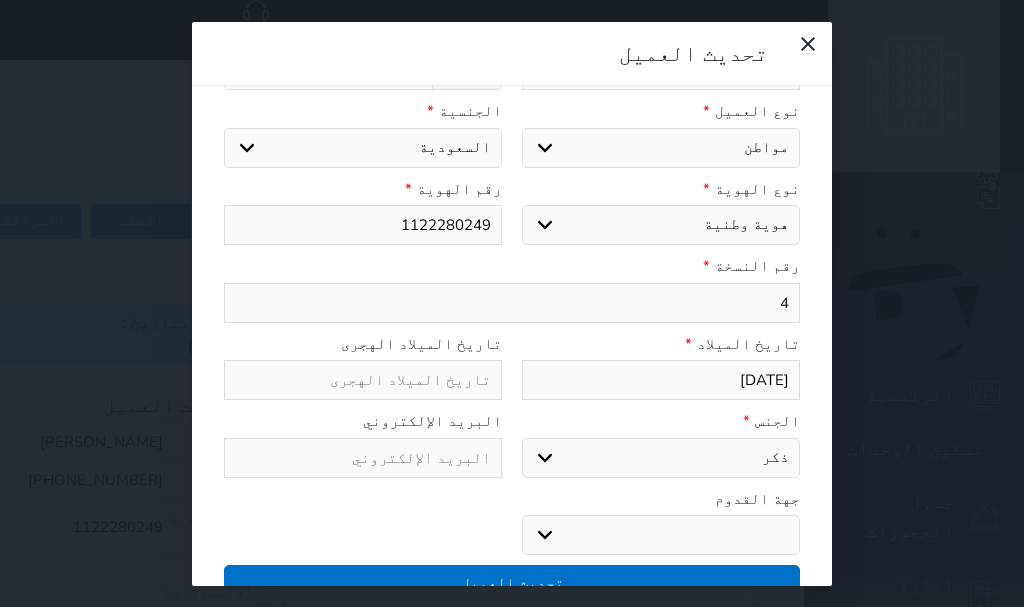 type on "4" 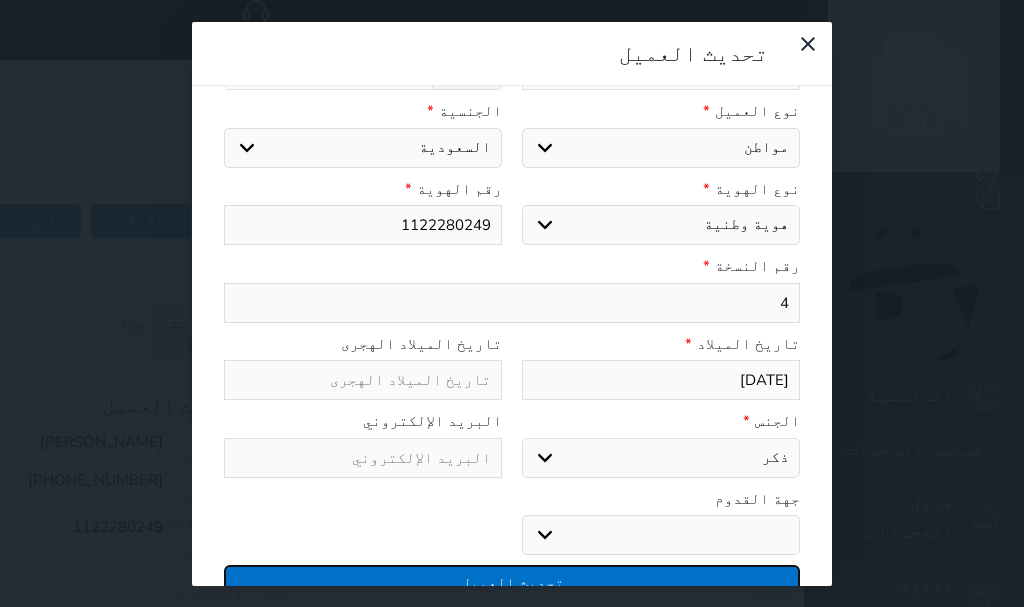 click on "تحديث العميل" at bounding box center [512, 582] 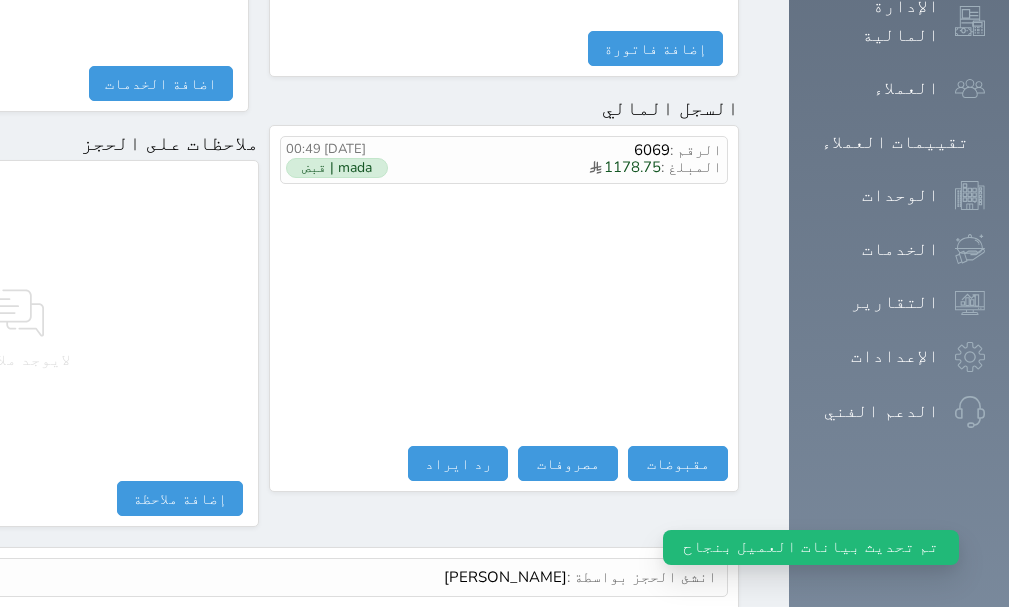 scroll, scrollTop: 1209, scrollLeft: 0, axis: vertical 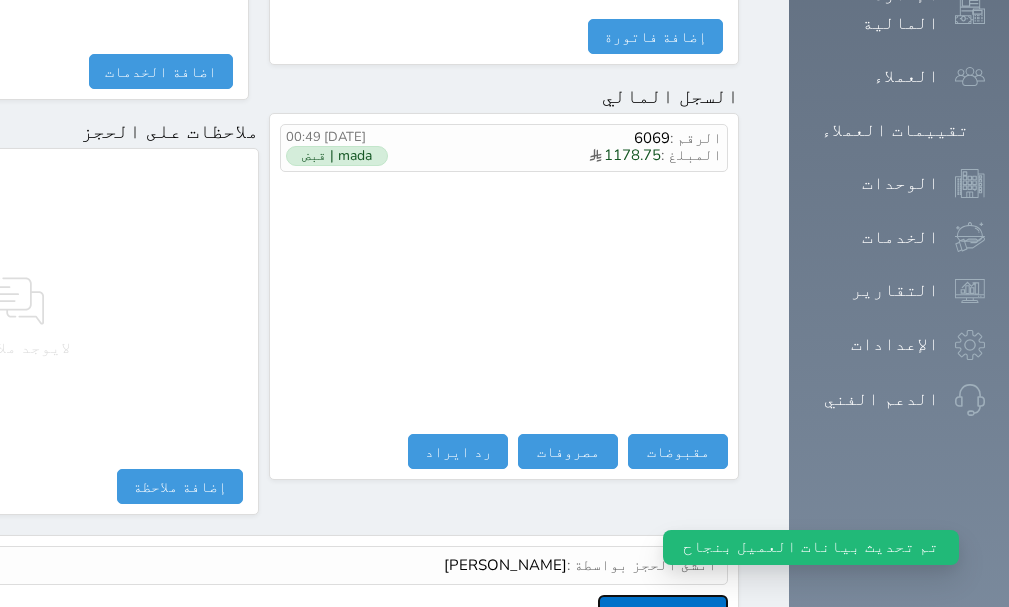 click on "عرض سجل شموس" at bounding box center [663, 612] 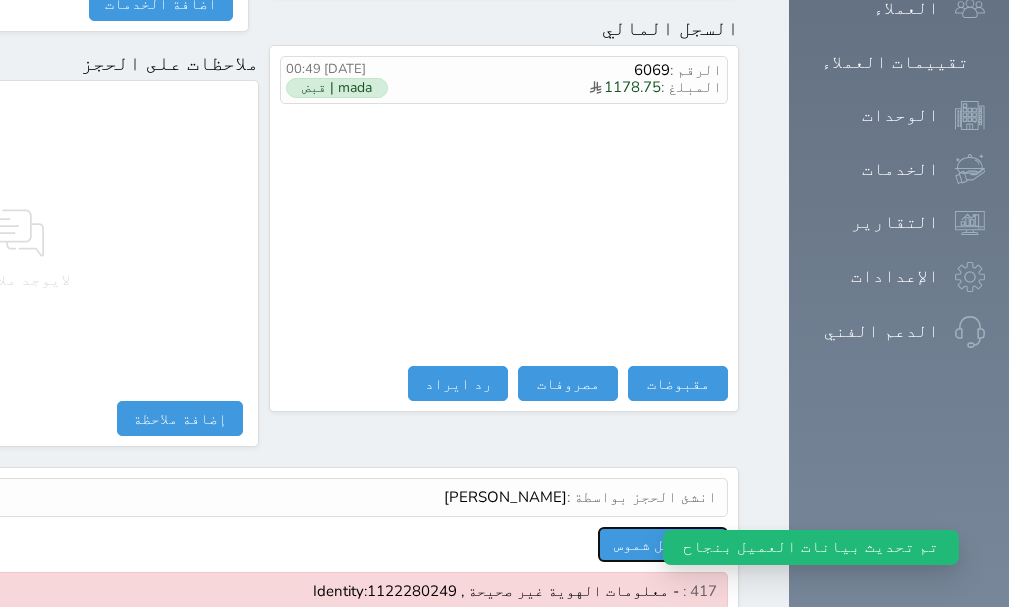 scroll, scrollTop: 1356, scrollLeft: 0, axis: vertical 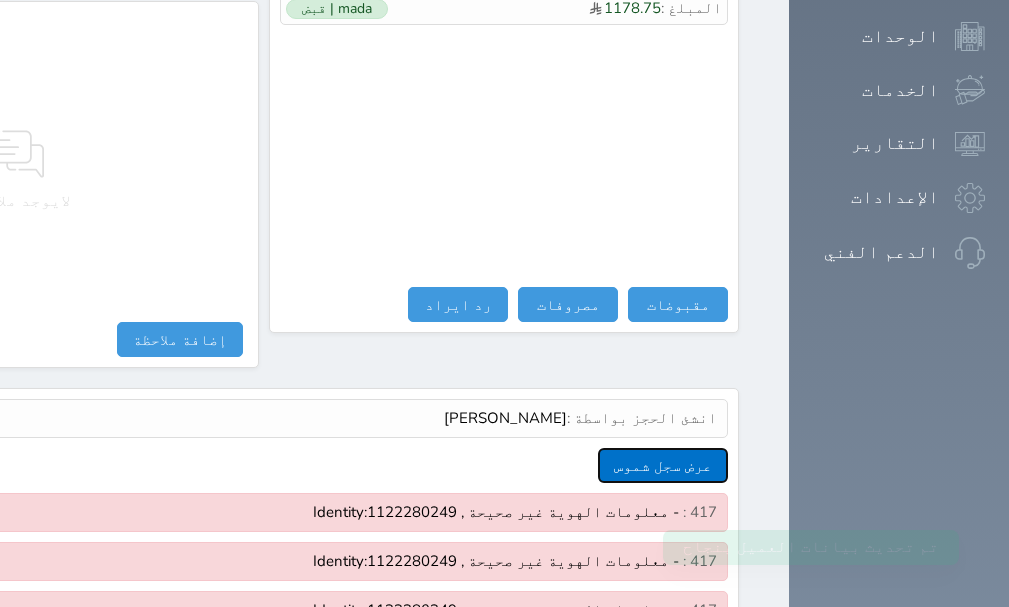 click on "عرض سجل شموس" at bounding box center [663, 465] 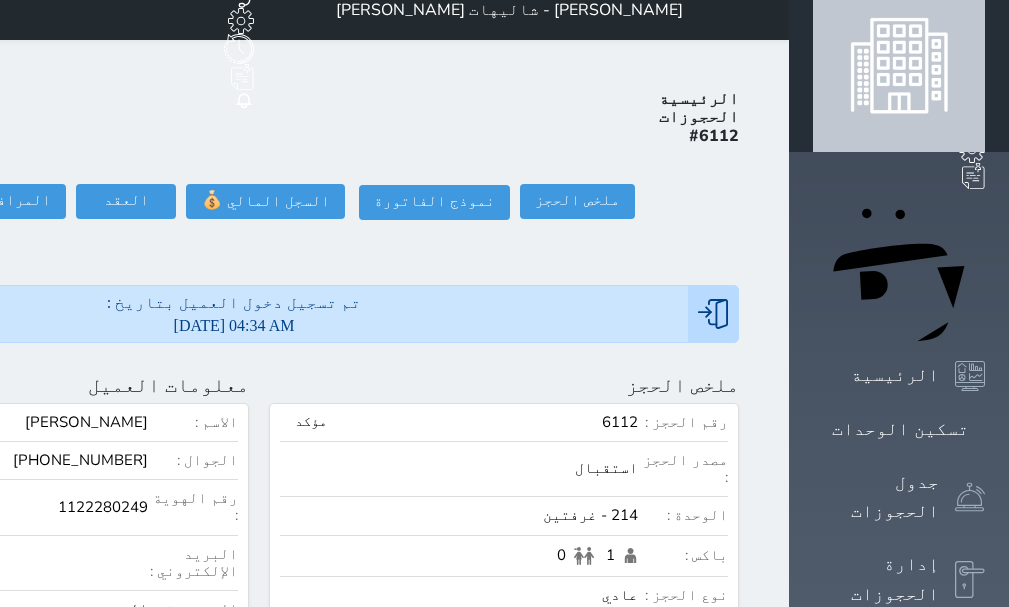 scroll, scrollTop: 0, scrollLeft: 0, axis: both 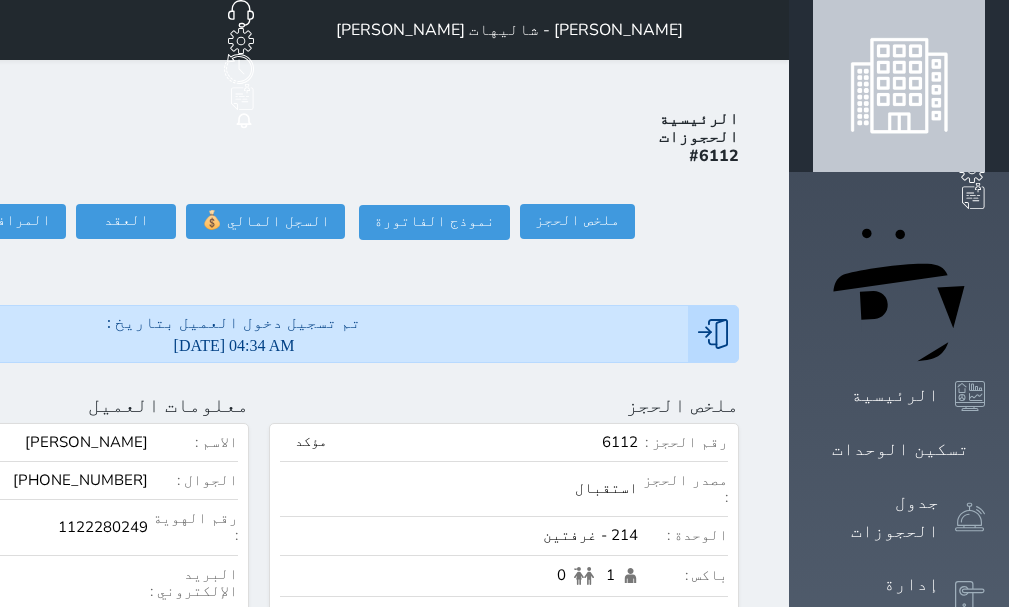 click at bounding box center (-204, 405) 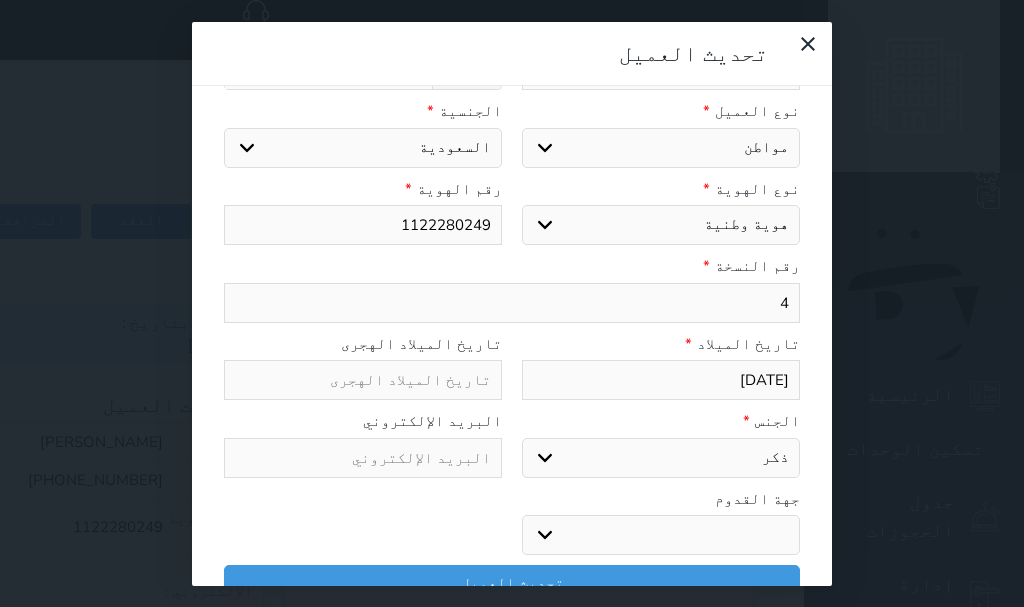 select 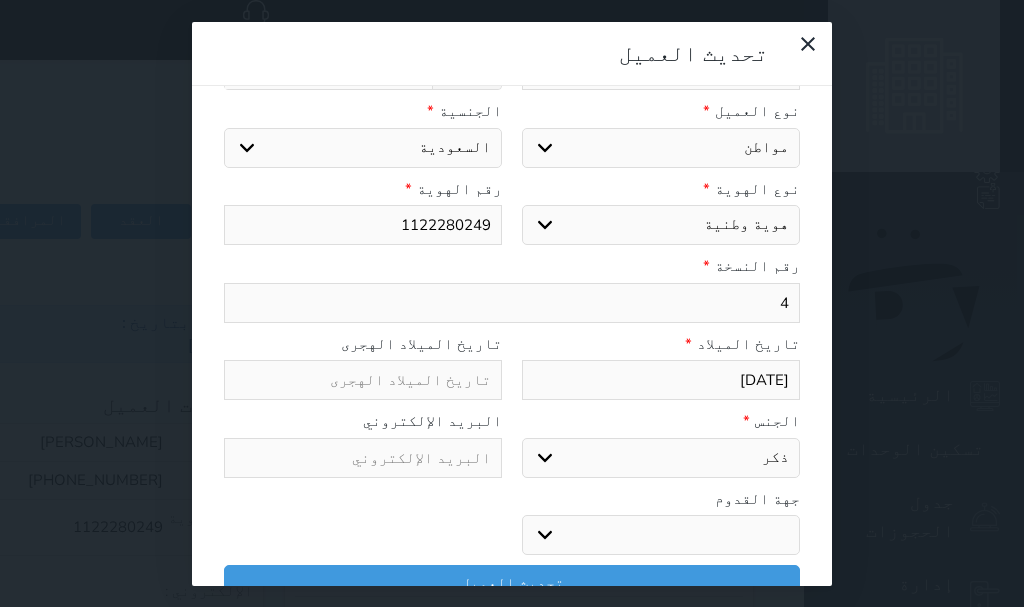 click on "4" at bounding box center [512, 303] 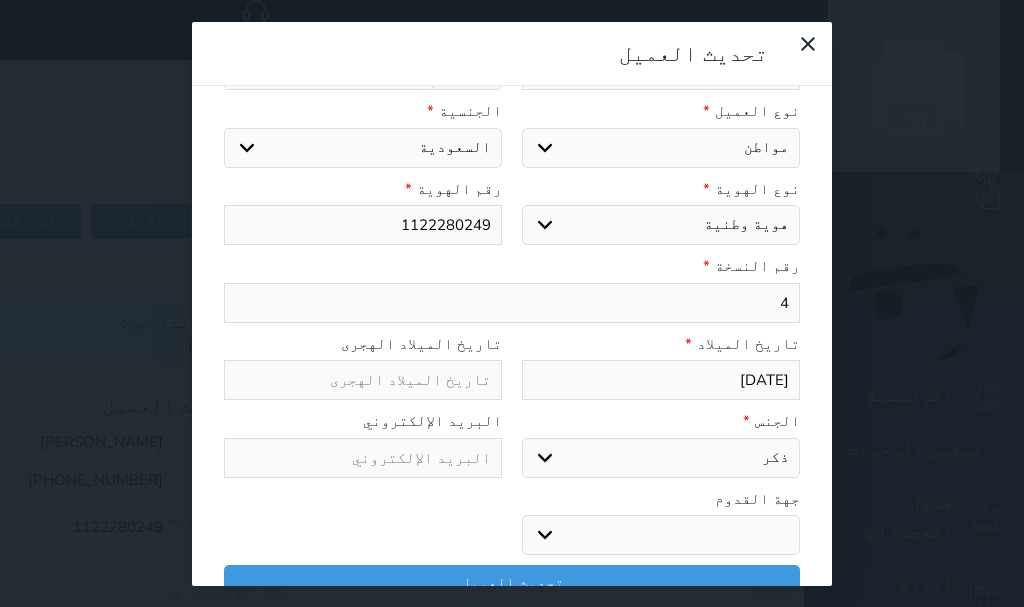type 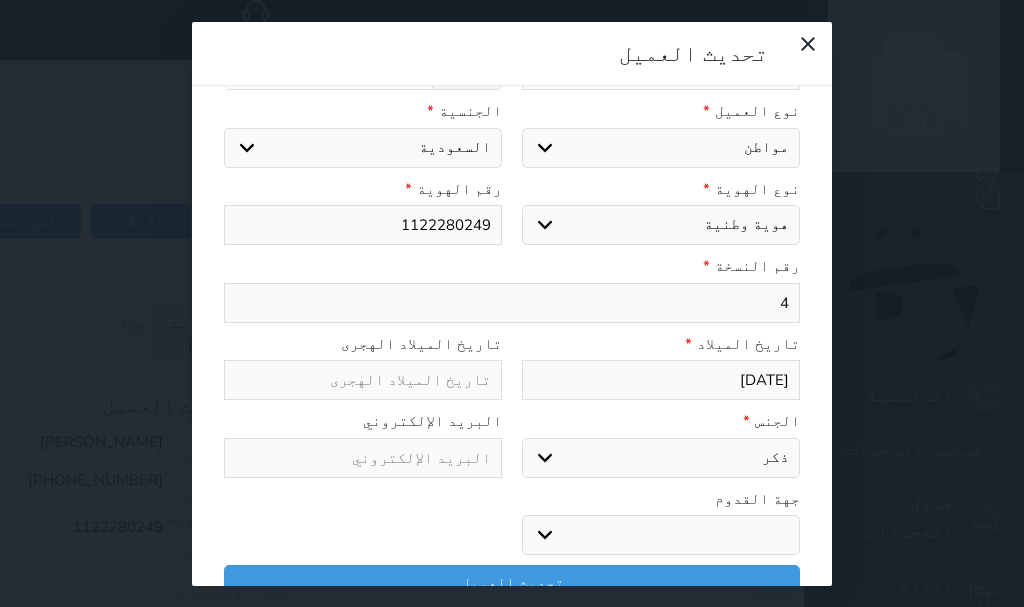 select 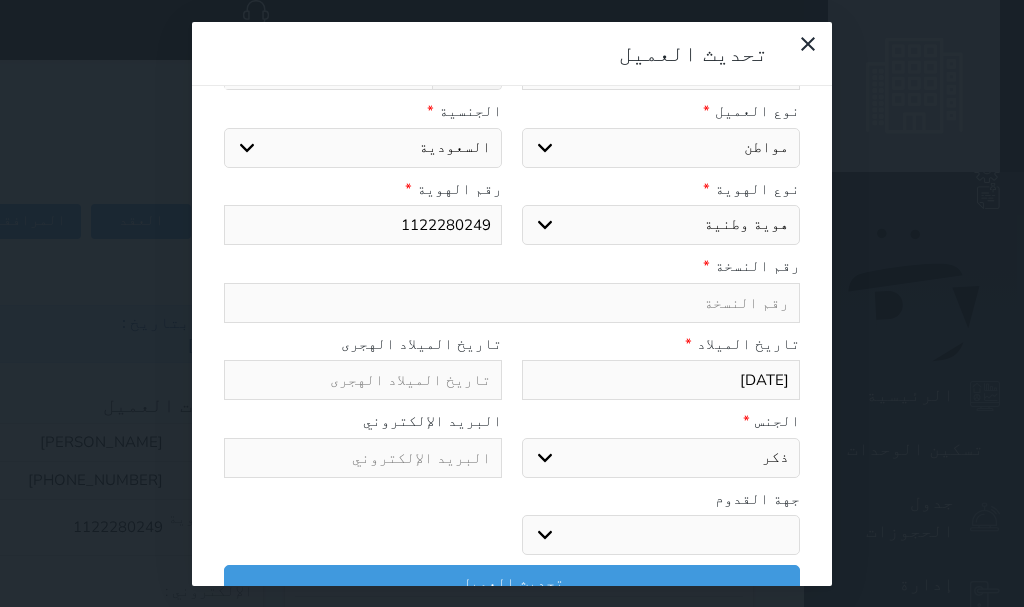 type on "4" 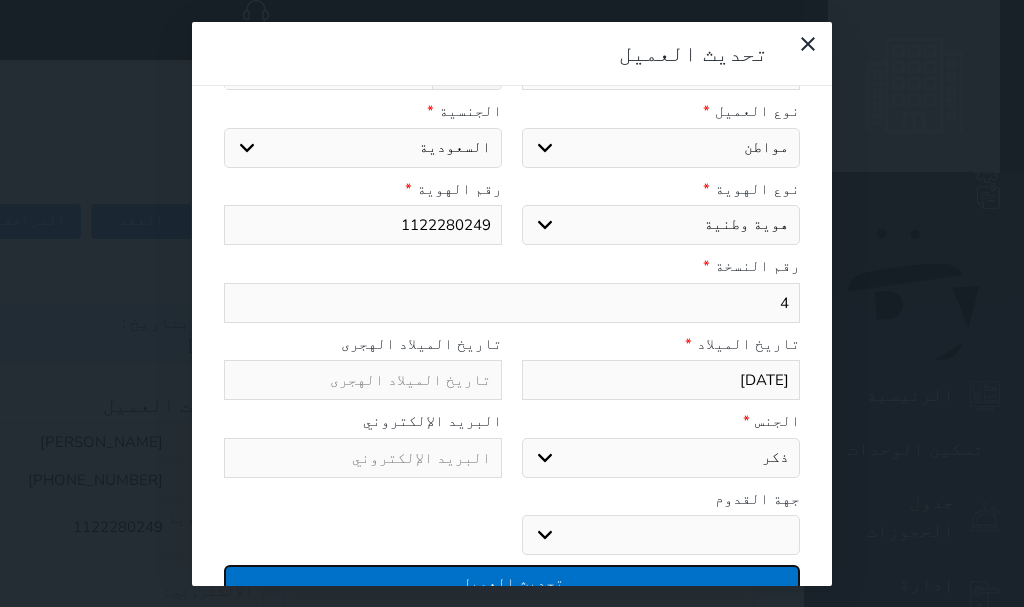 click on "تحديث العميل" at bounding box center (512, 582) 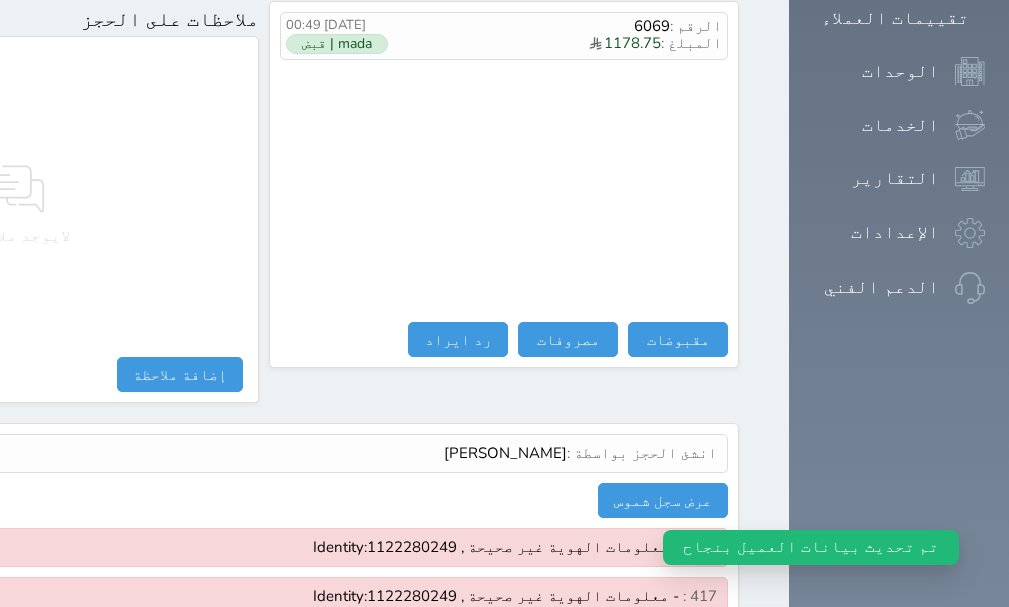 scroll, scrollTop: 1406, scrollLeft: 0, axis: vertical 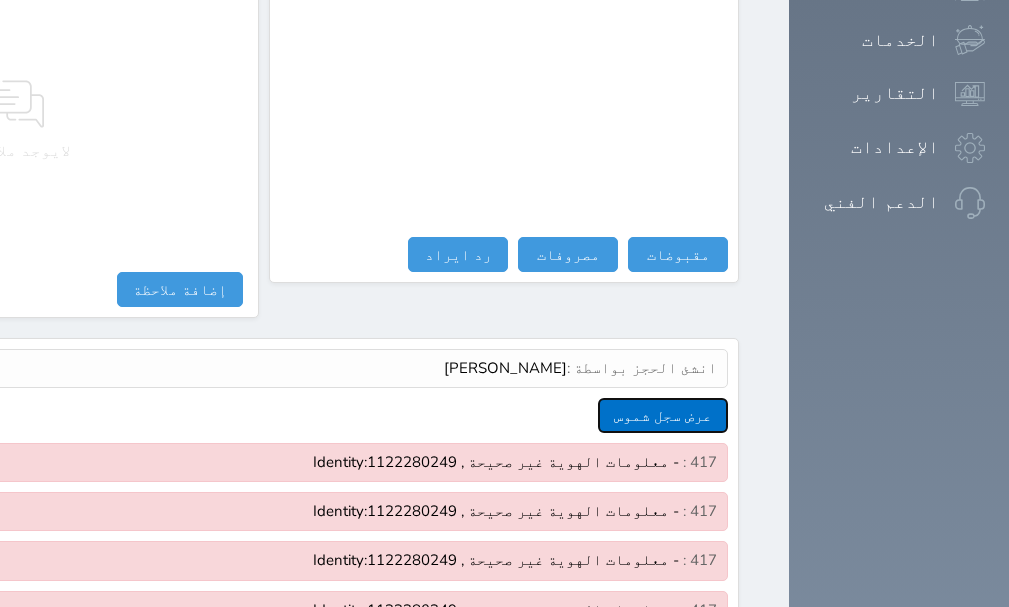 click on "عرض سجل شموس" at bounding box center (663, 415) 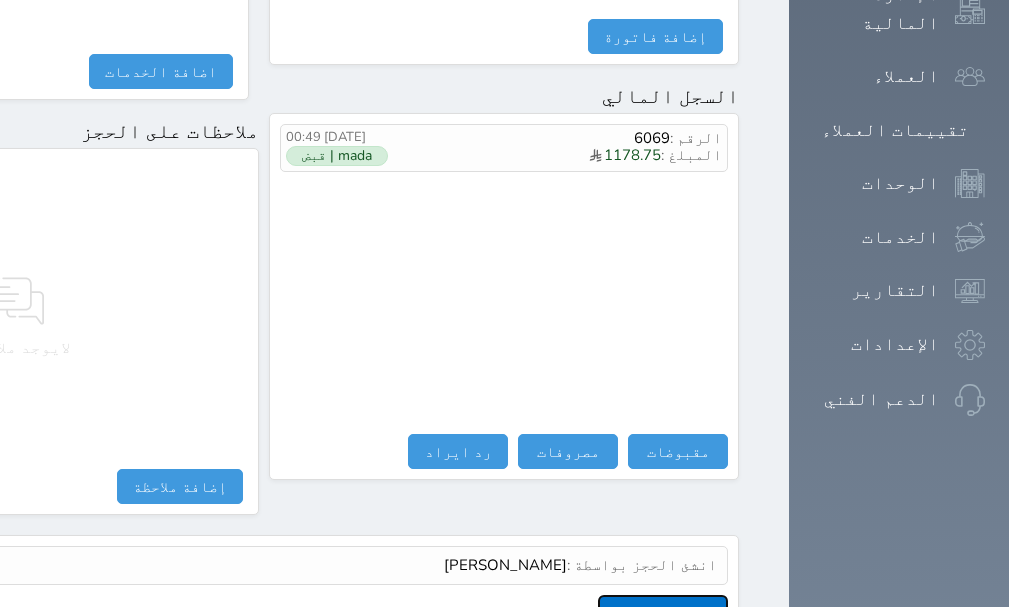 scroll, scrollTop: 1406, scrollLeft: 0, axis: vertical 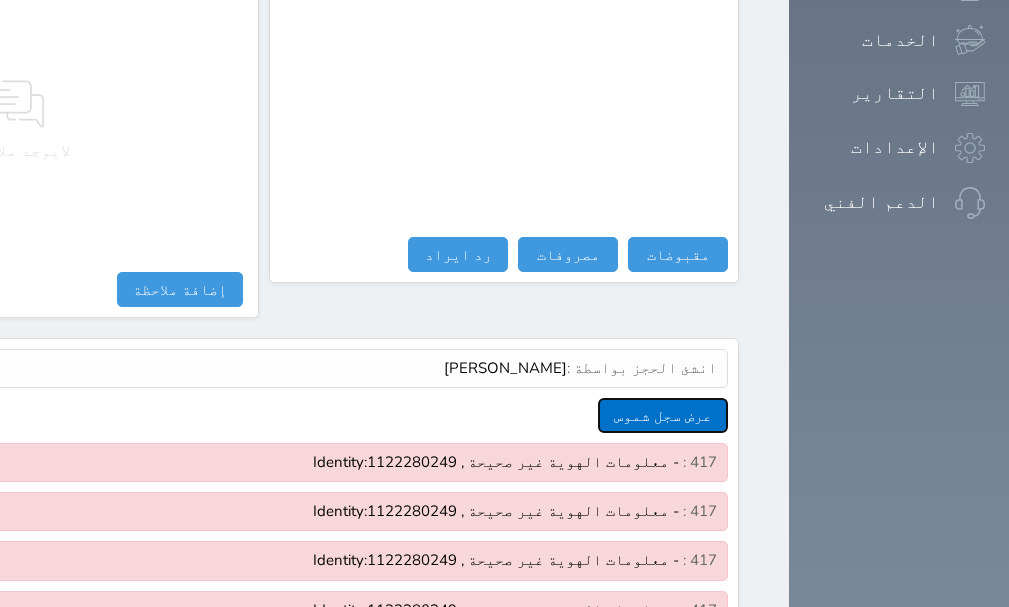 click on "عرض سجل شموس" at bounding box center (663, 415) 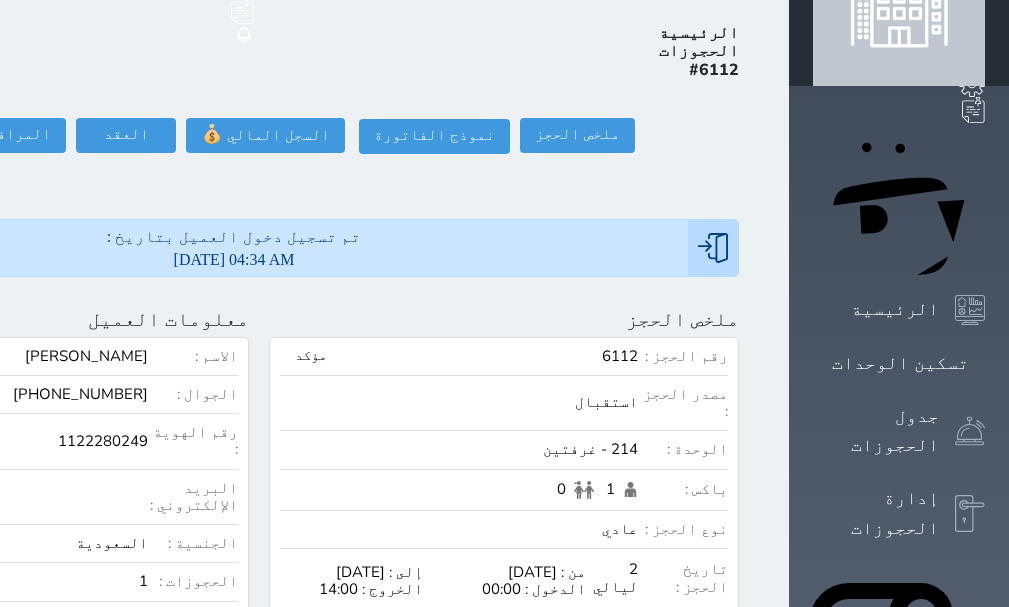 scroll, scrollTop: 0, scrollLeft: 0, axis: both 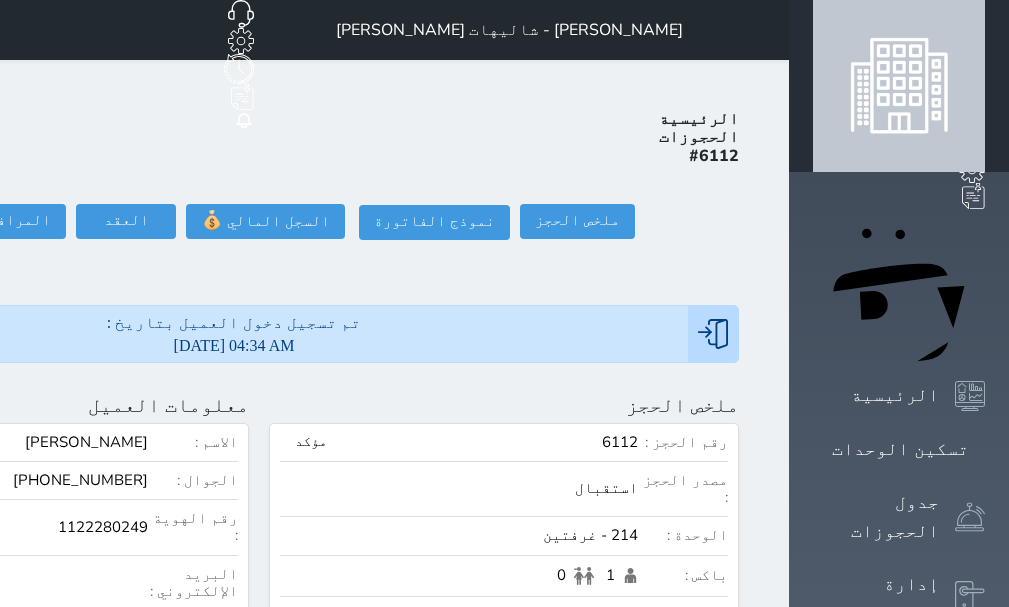 click at bounding box center [-204, 405] 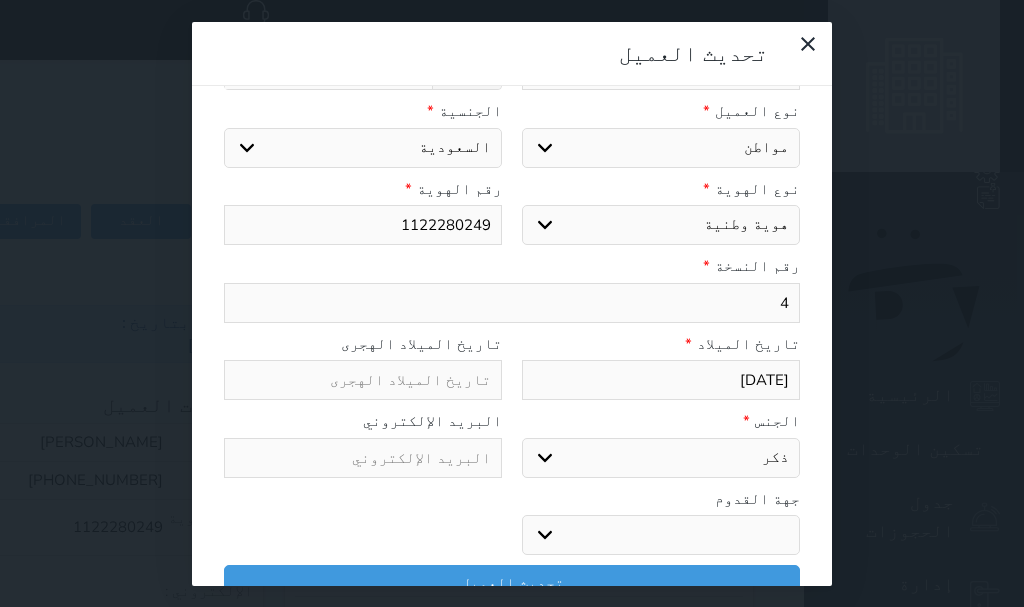 select 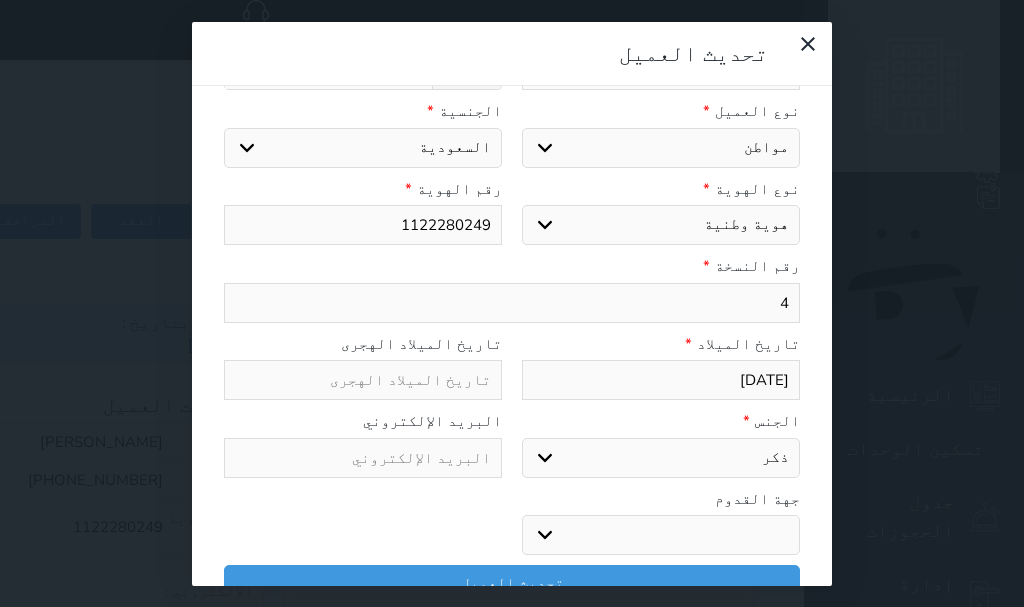 click on "4" at bounding box center [512, 303] 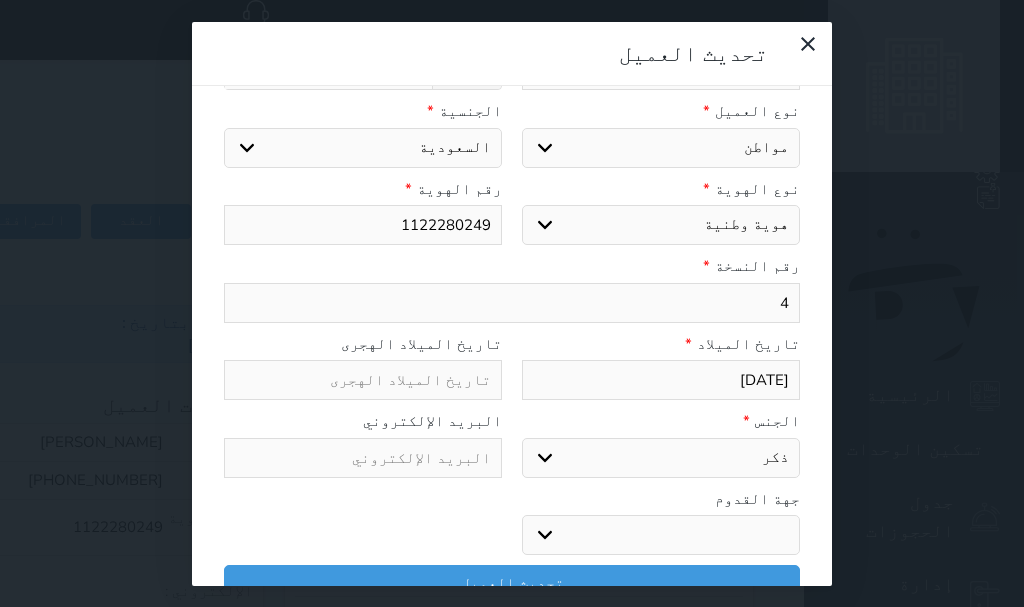 type 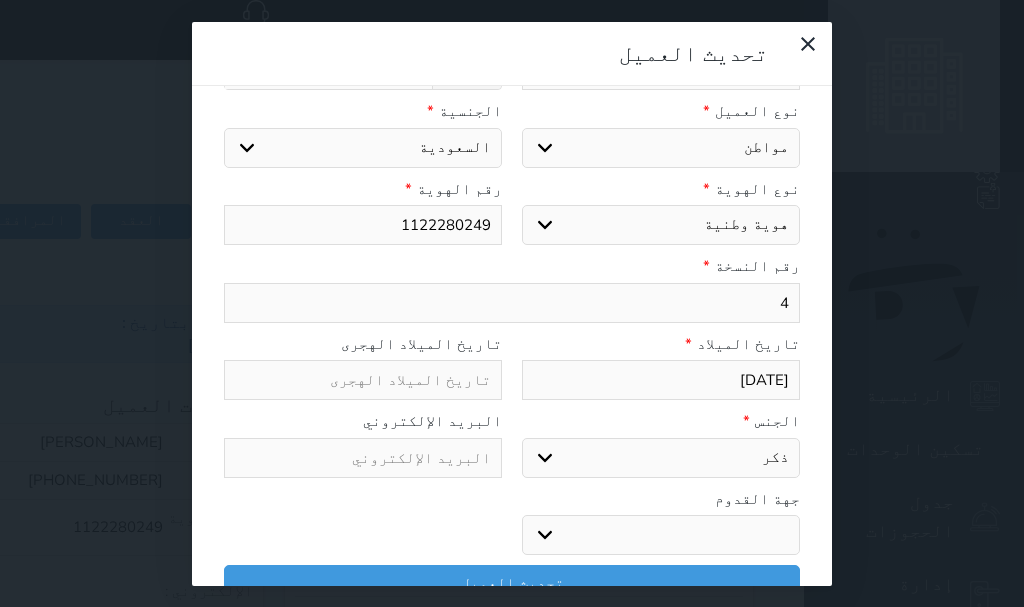 select 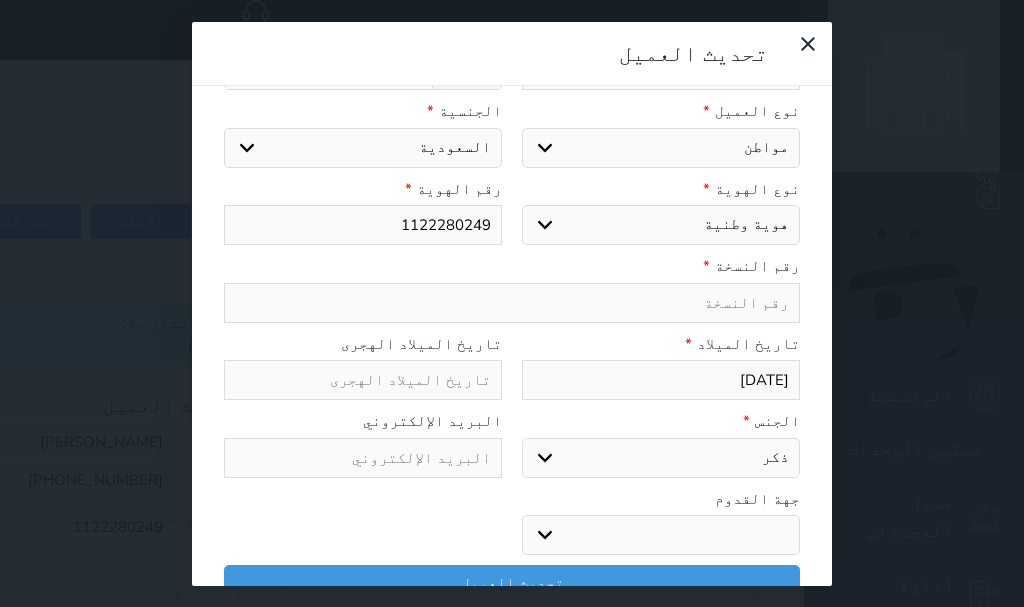 type on "5" 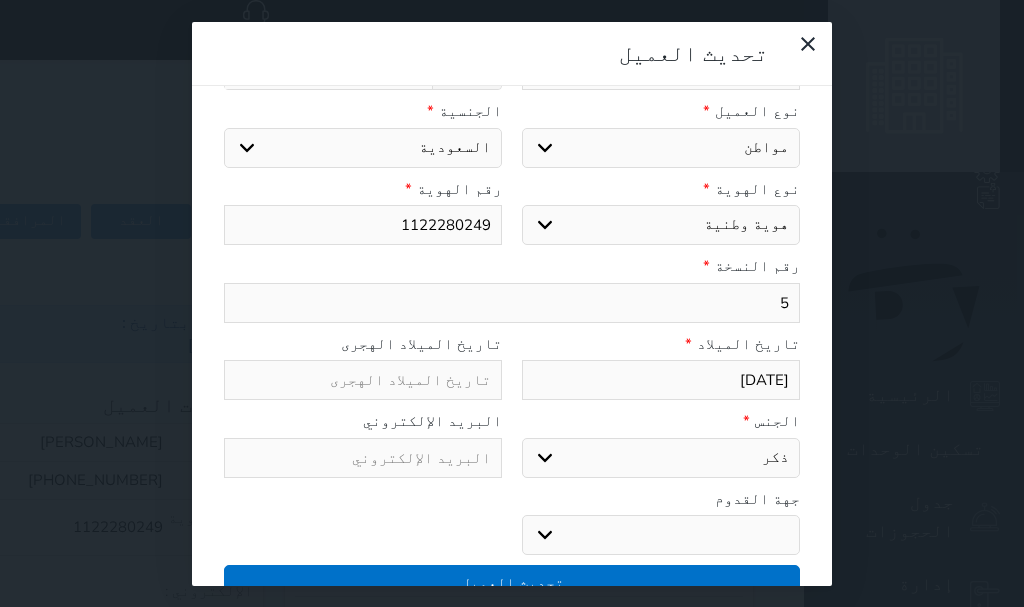 type on "5" 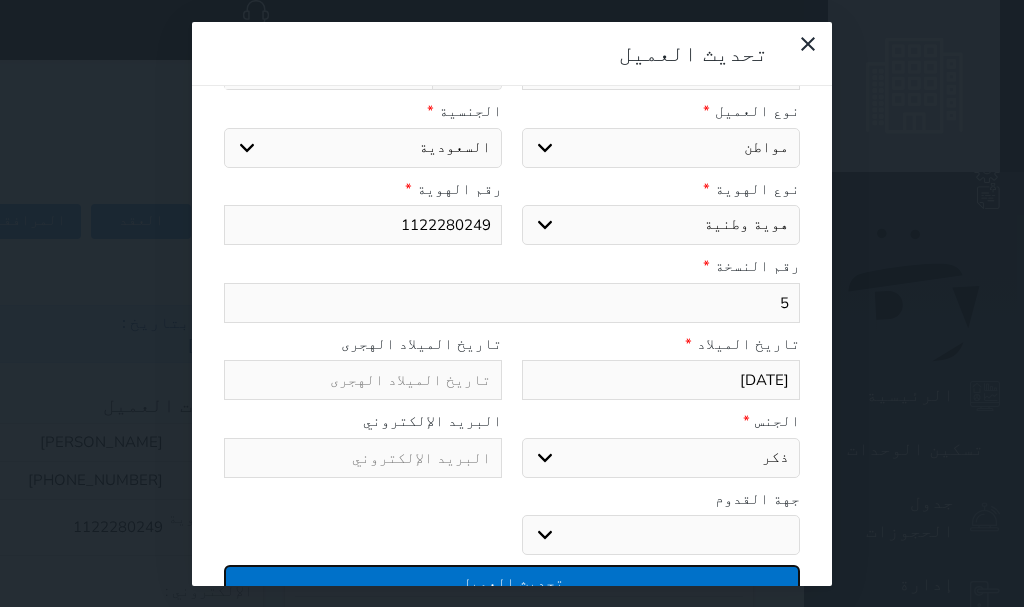 click on "تحديث العميل" at bounding box center (512, 582) 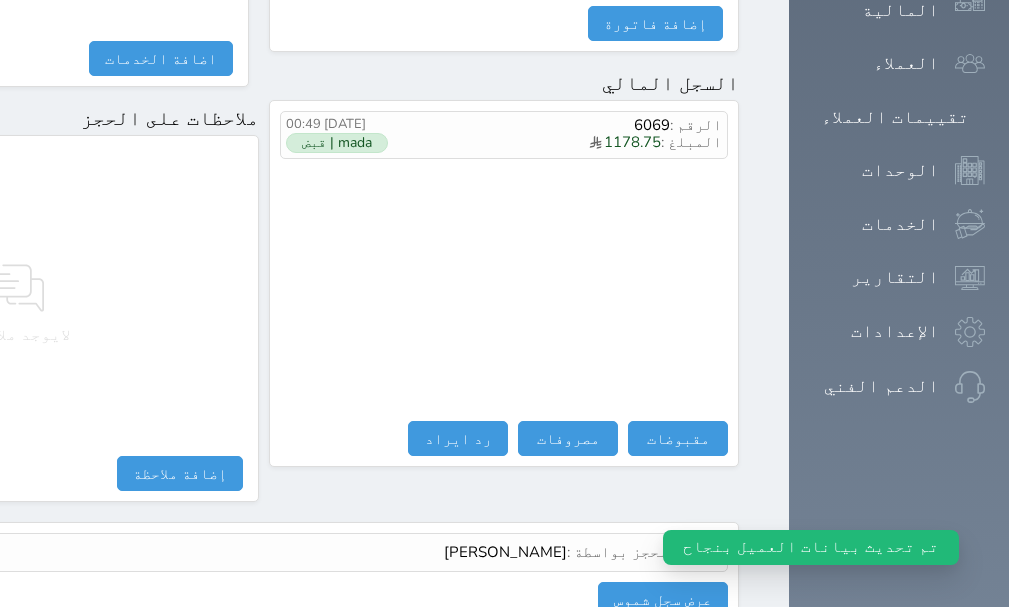 scroll, scrollTop: 1455, scrollLeft: 0, axis: vertical 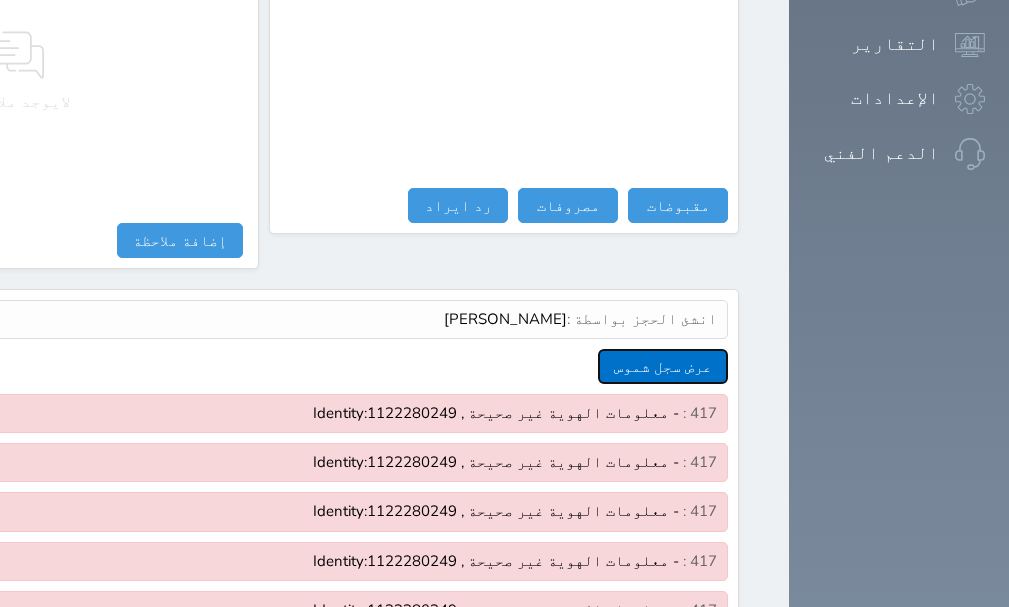 click on "عرض سجل شموس" at bounding box center [663, 366] 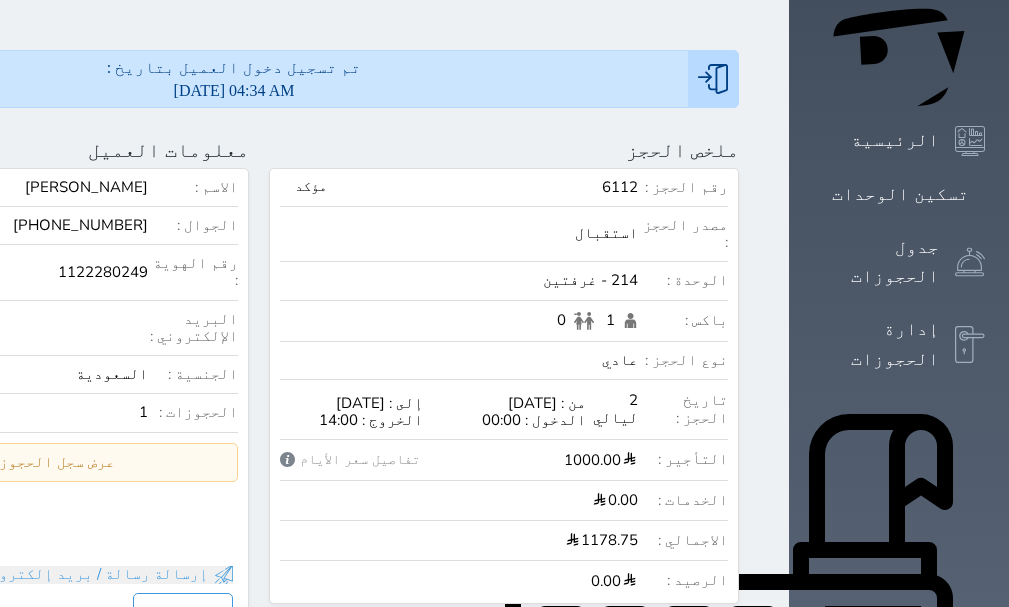scroll, scrollTop: 0, scrollLeft: 0, axis: both 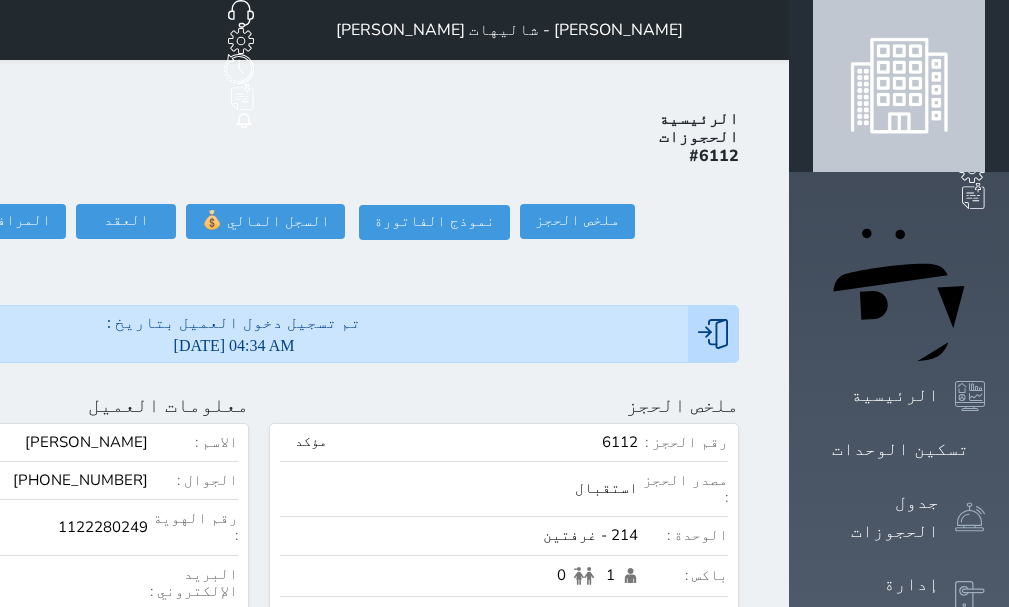 click at bounding box center (-204, 405) 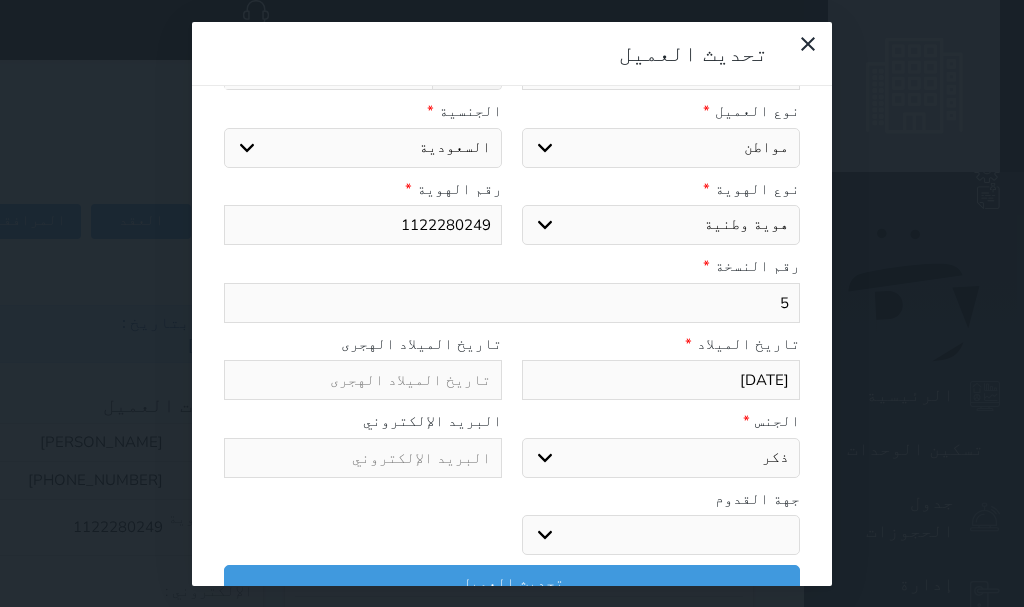select 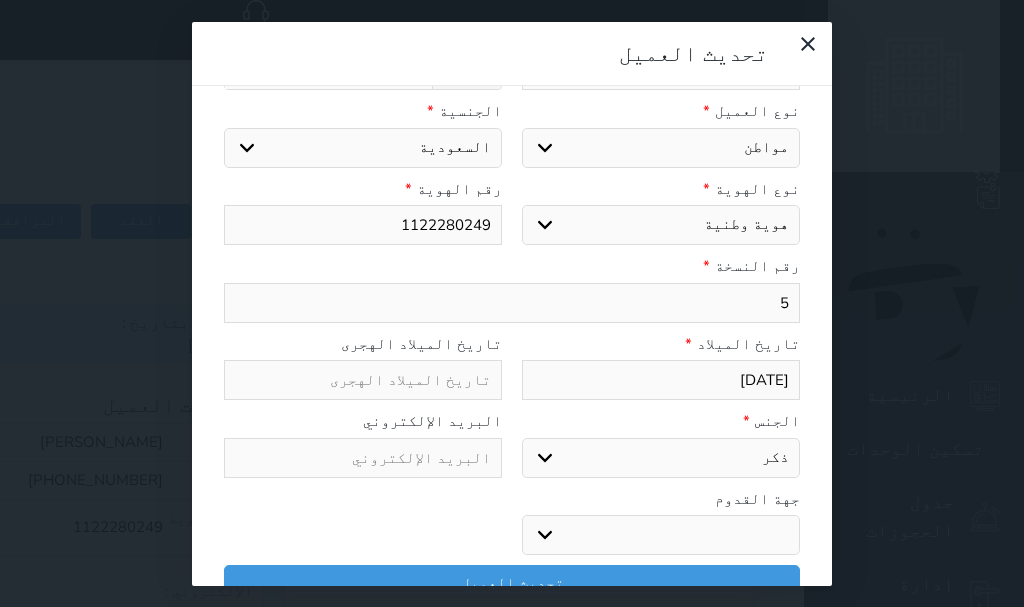 click on "5" at bounding box center [512, 303] 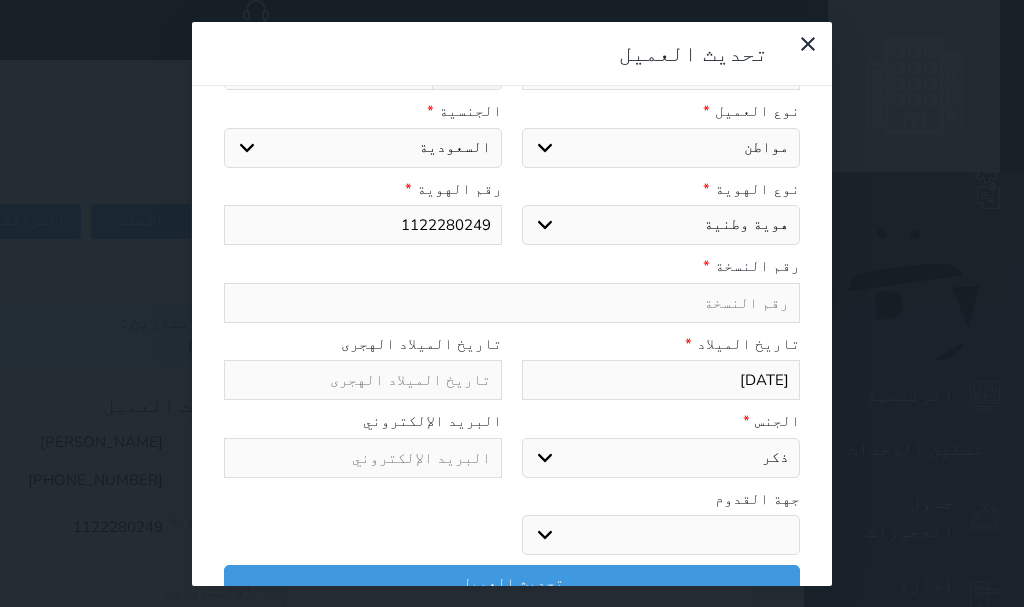type on "1" 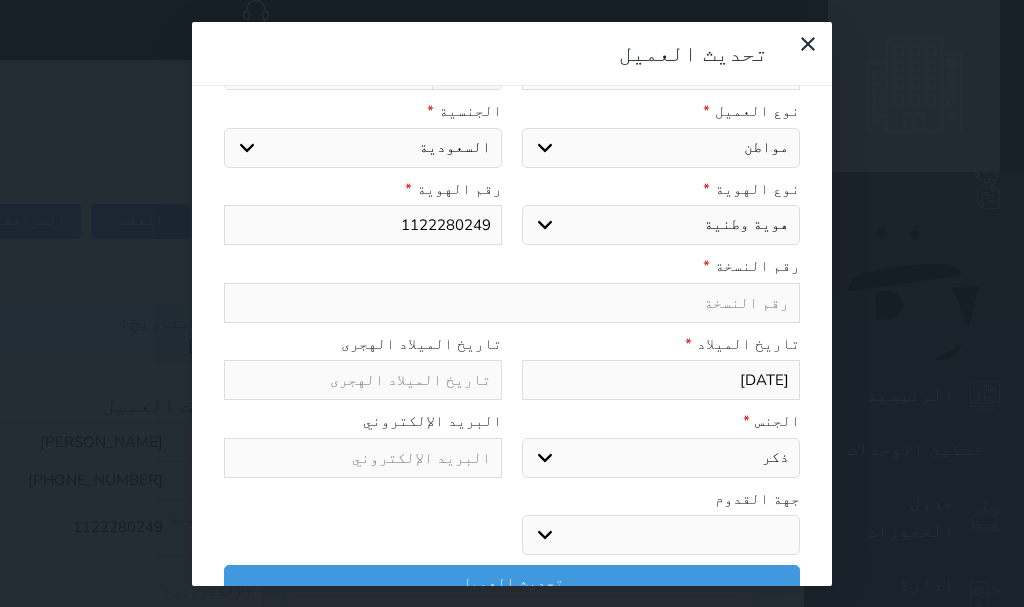 select 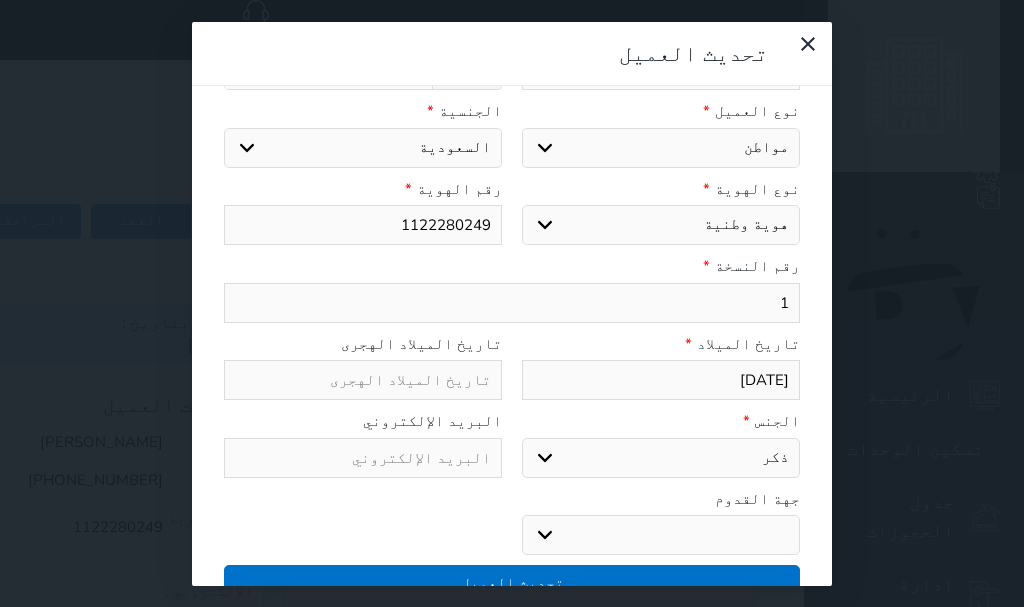 type on "1" 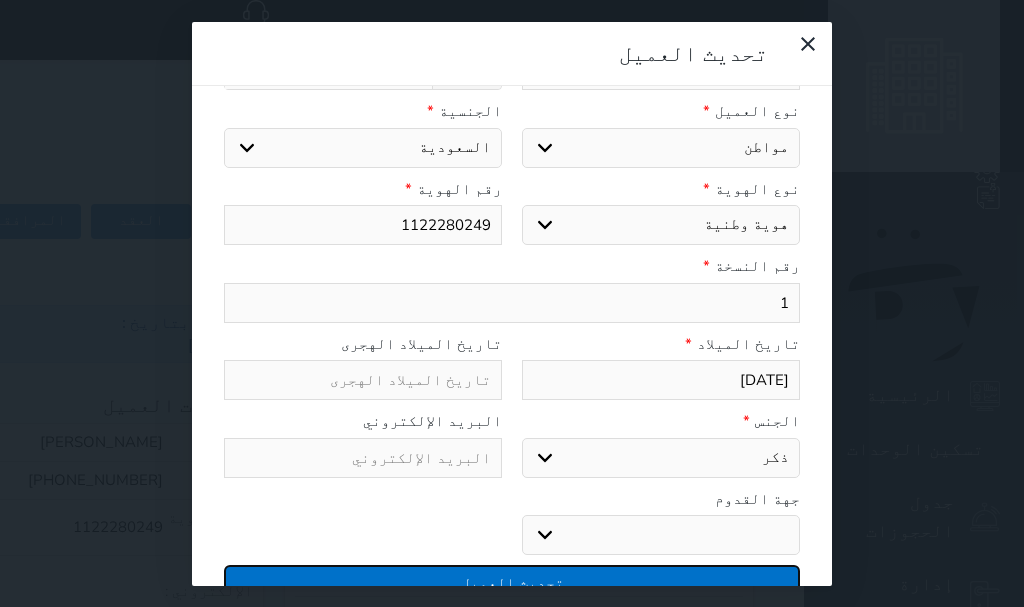 click on "تحديث العميل" at bounding box center (512, 582) 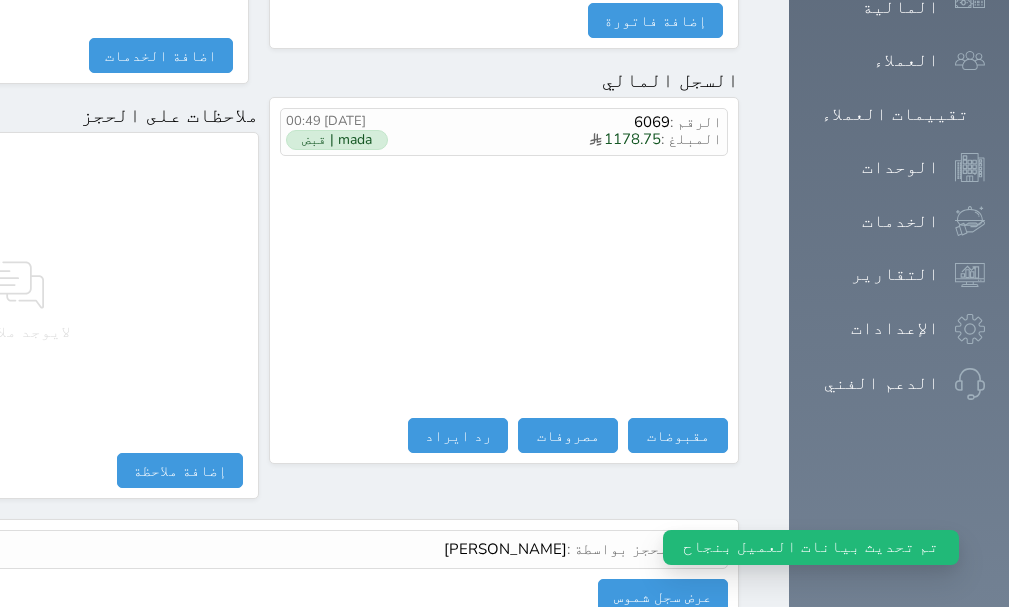 scroll, scrollTop: 1500, scrollLeft: 0, axis: vertical 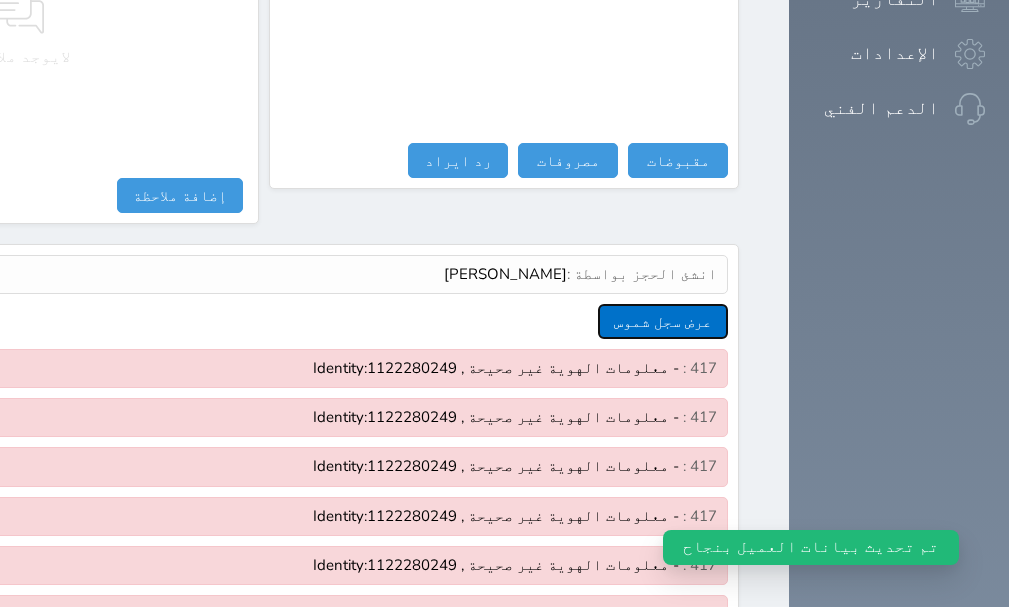 click on "عرض سجل شموس" at bounding box center (663, 321) 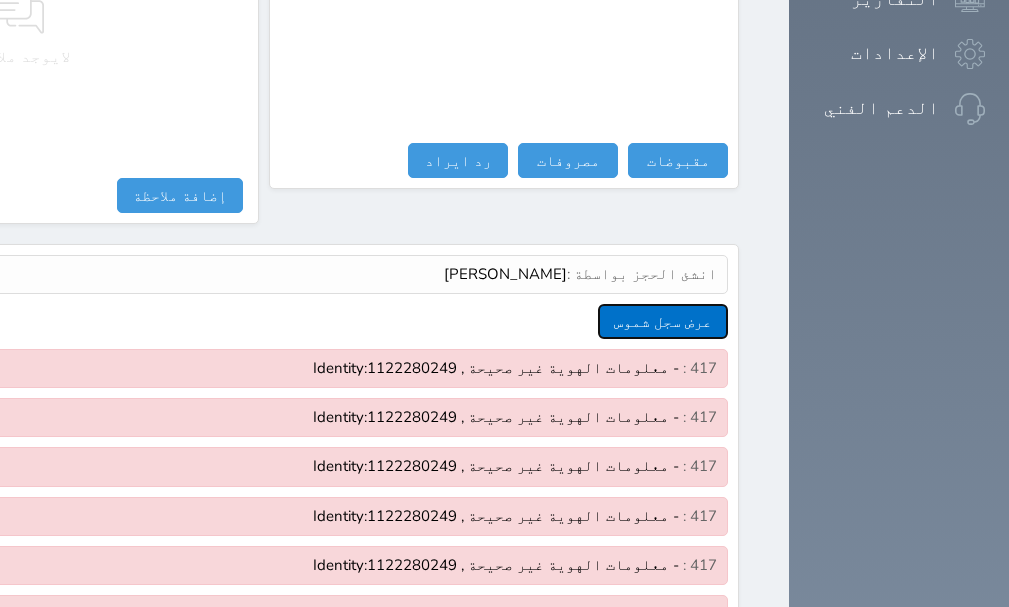 click on "عرض سجل شموس" at bounding box center [663, 321] 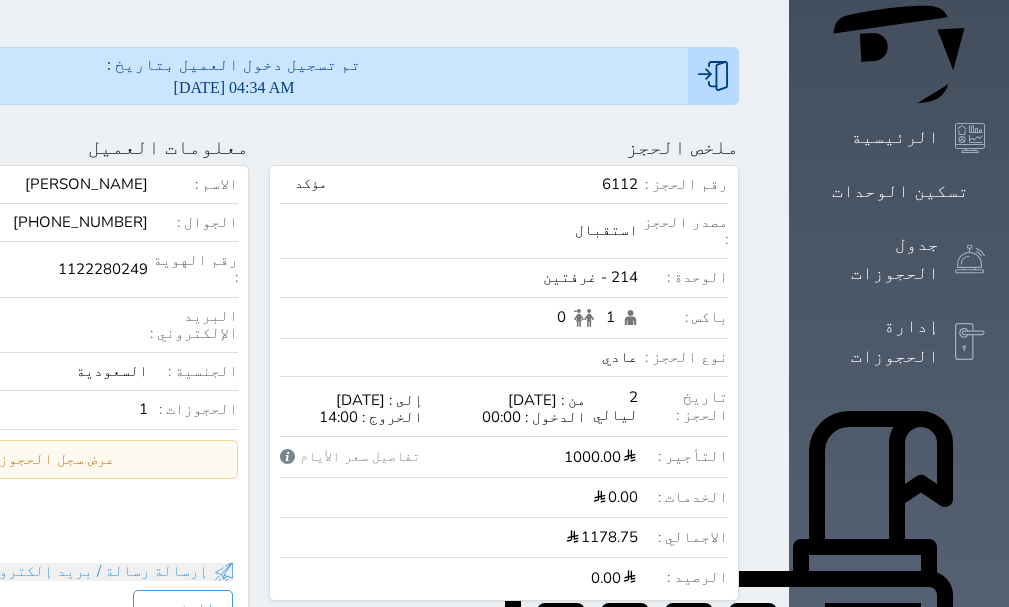 scroll, scrollTop: 0, scrollLeft: 0, axis: both 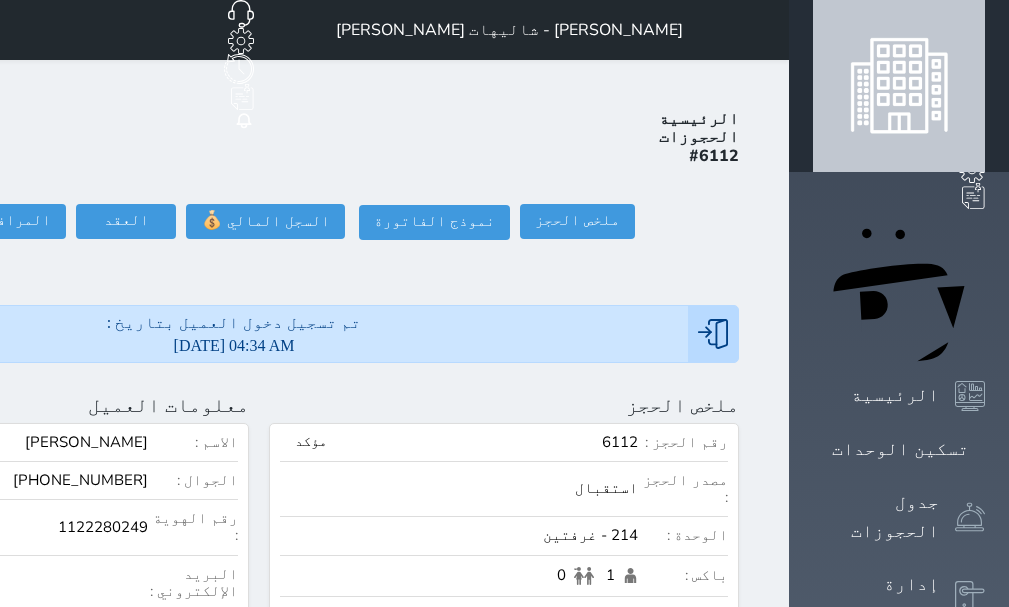 click at bounding box center (-204, 405) 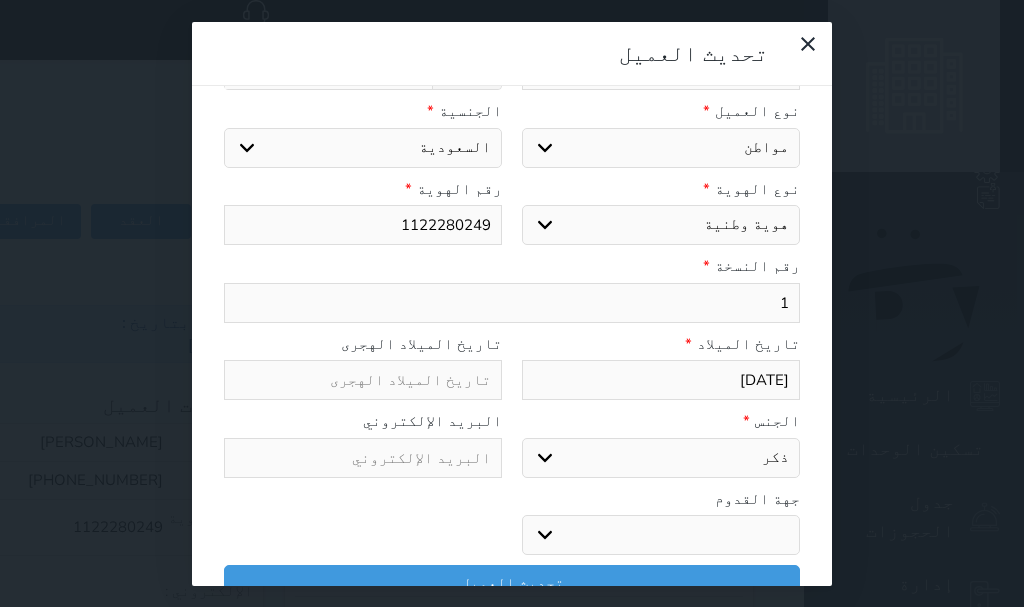 select 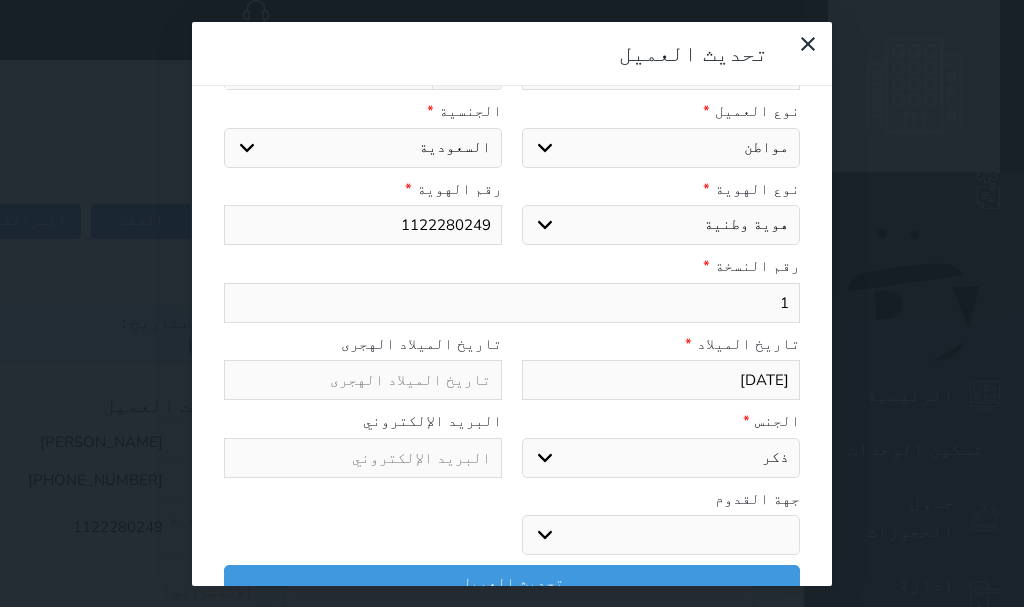 click on "1" at bounding box center (512, 303) 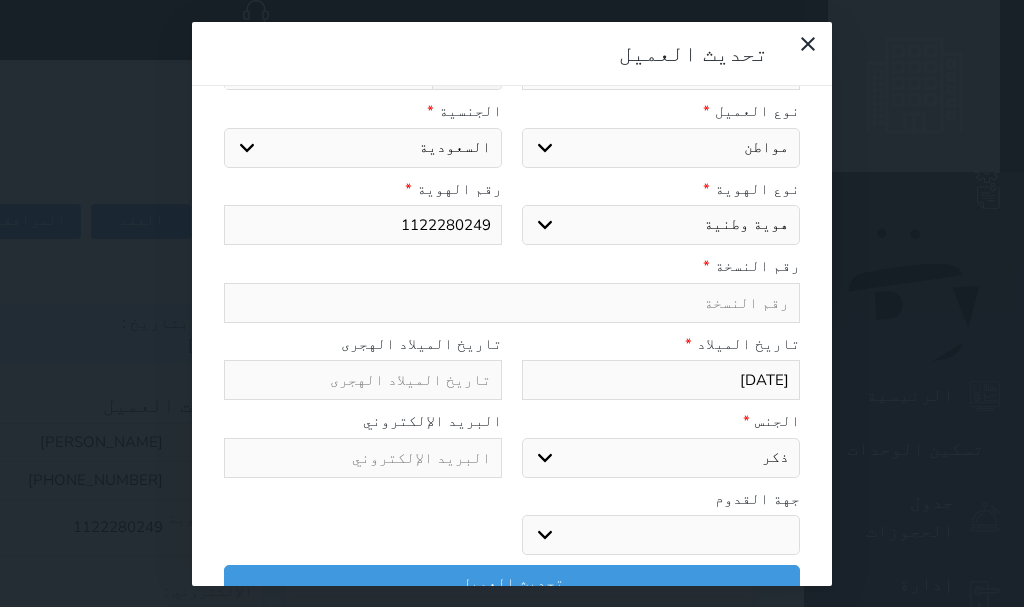 type on "2" 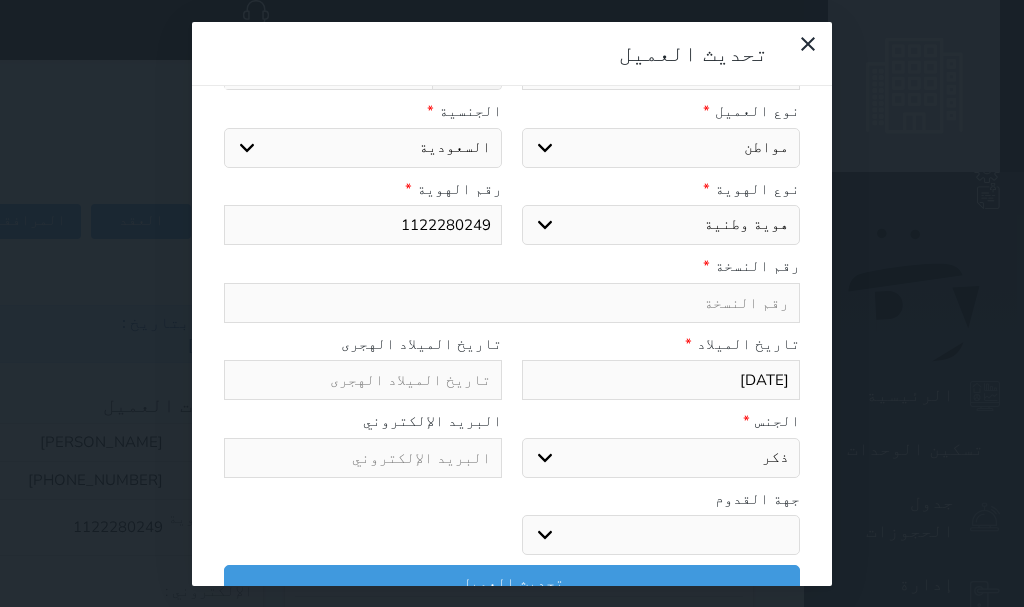 select 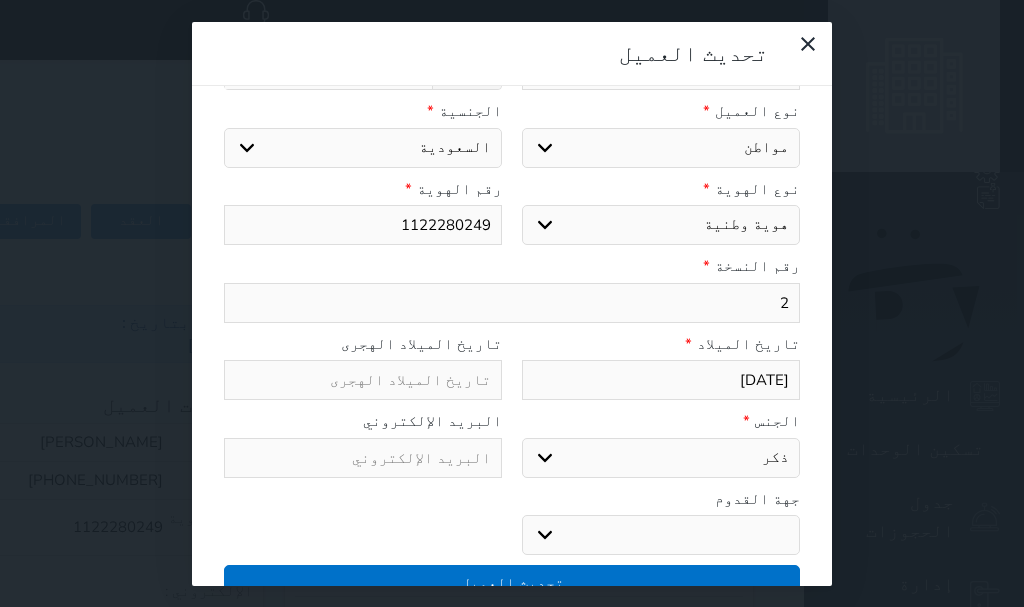 type on "2" 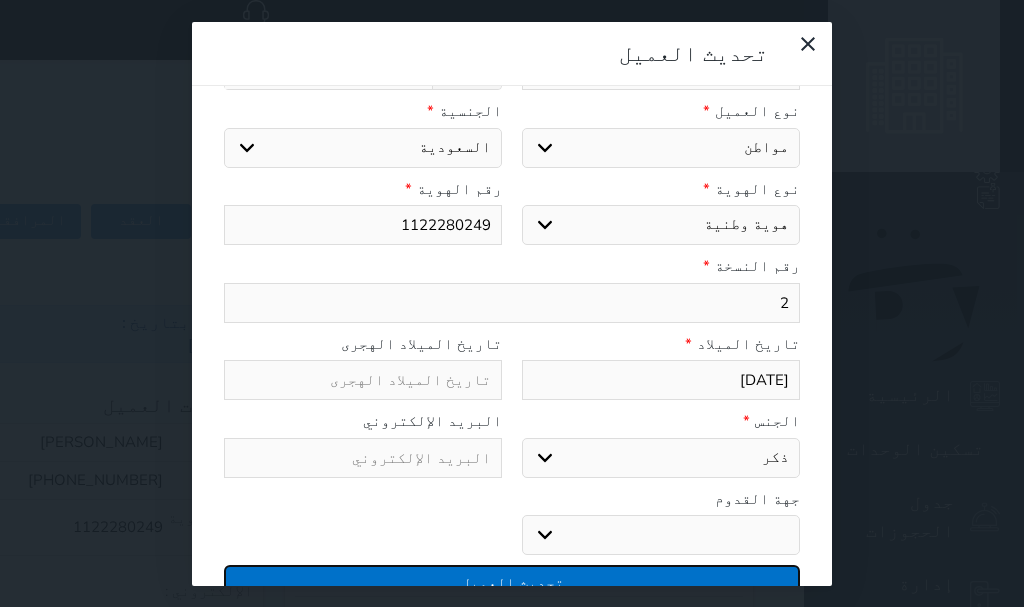 click on "تحديث العميل" at bounding box center [512, 582] 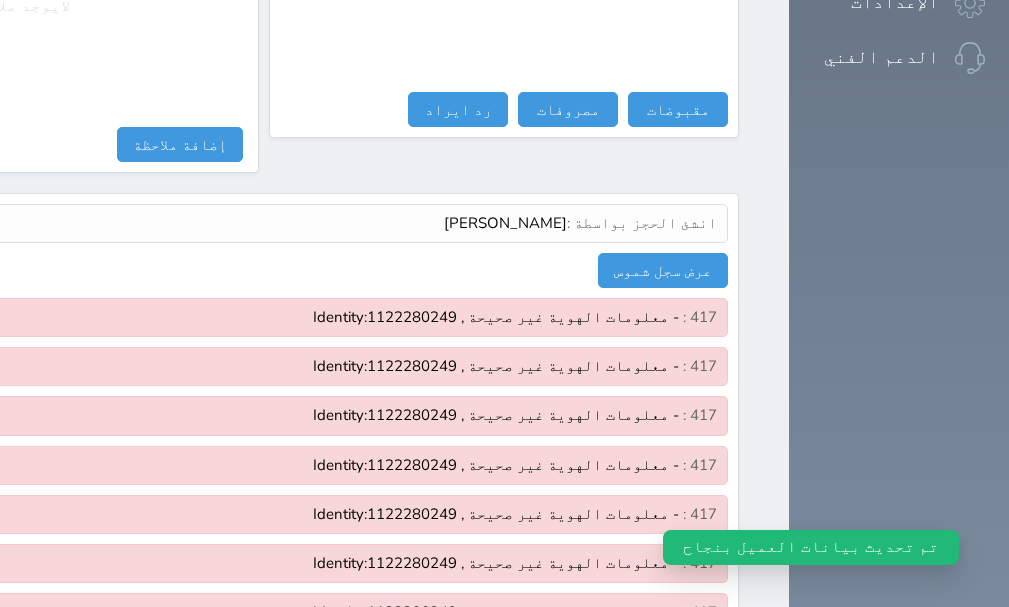 scroll, scrollTop: 1553, scrollLeft: 0, axis: vertical 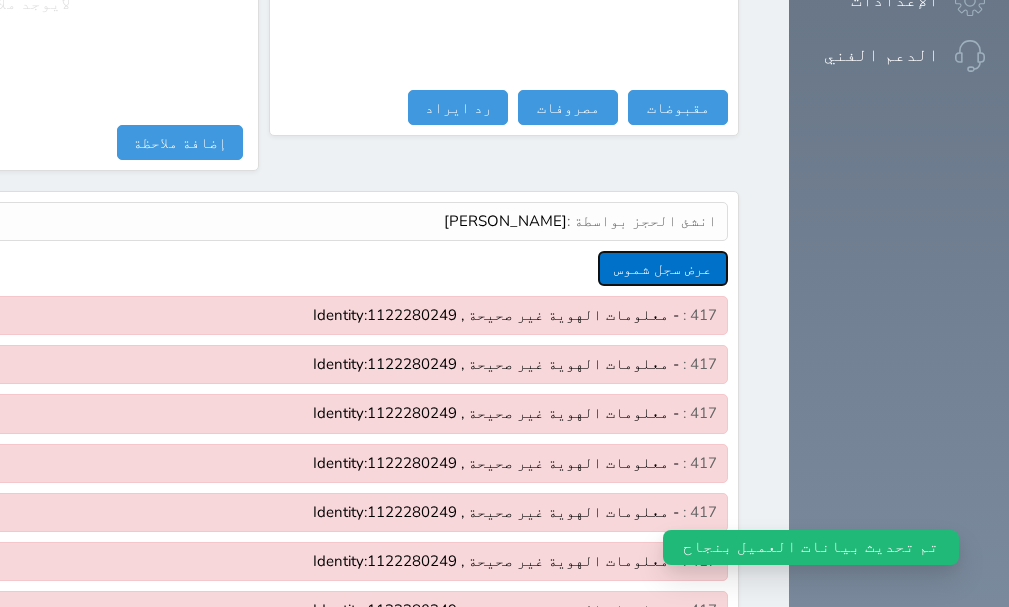 click on "عرض سجل شموس" at bounding box center [663, 268] 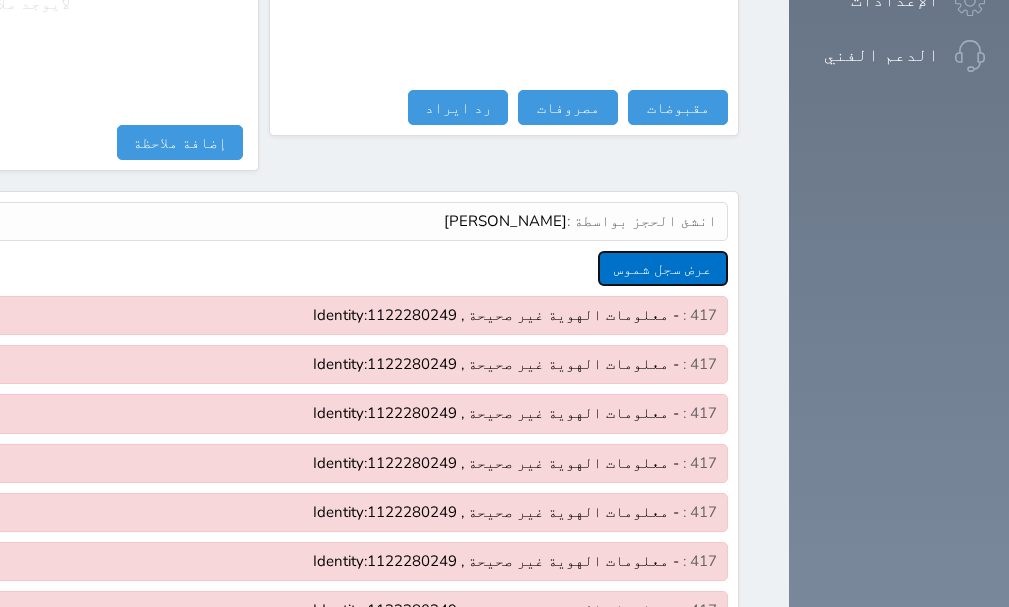 click on "عرض سجل شموس" at bounding box center [663, 268] 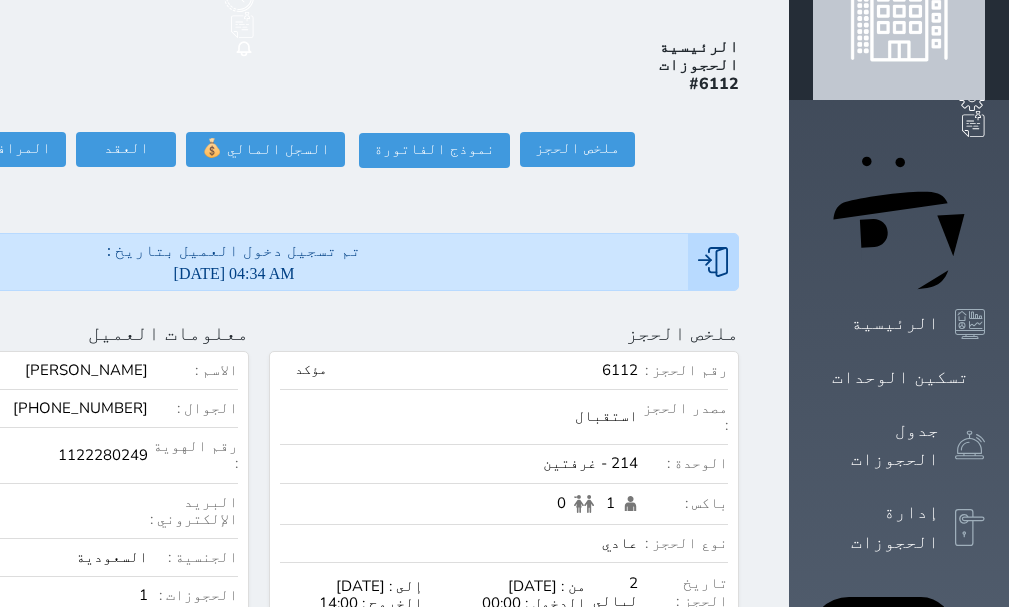 scroll, scrollTop: 0, scrollLeft: 0, axis: both 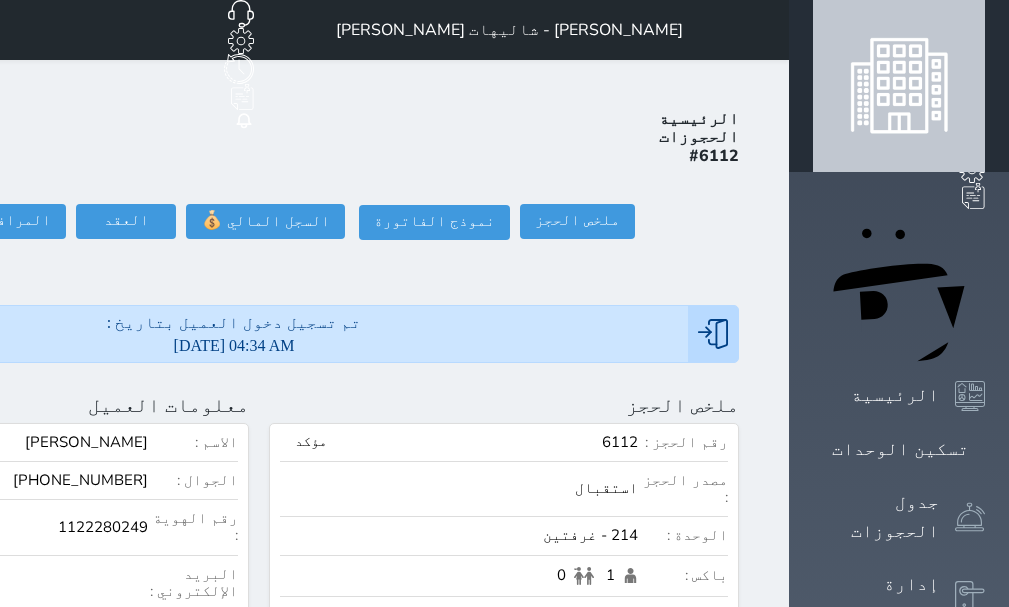 click at bounding box center [-204, 405] 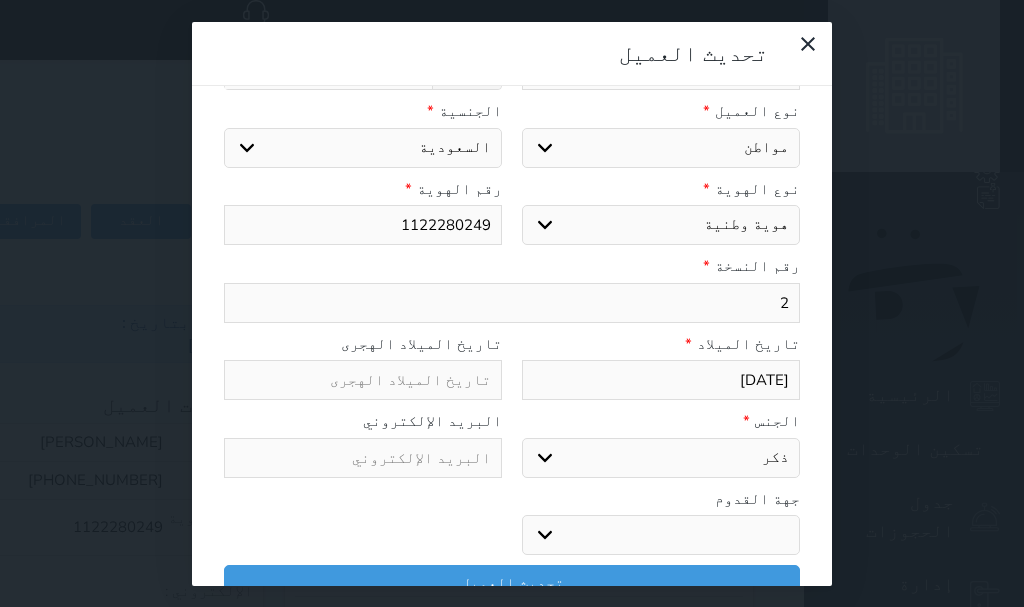 select 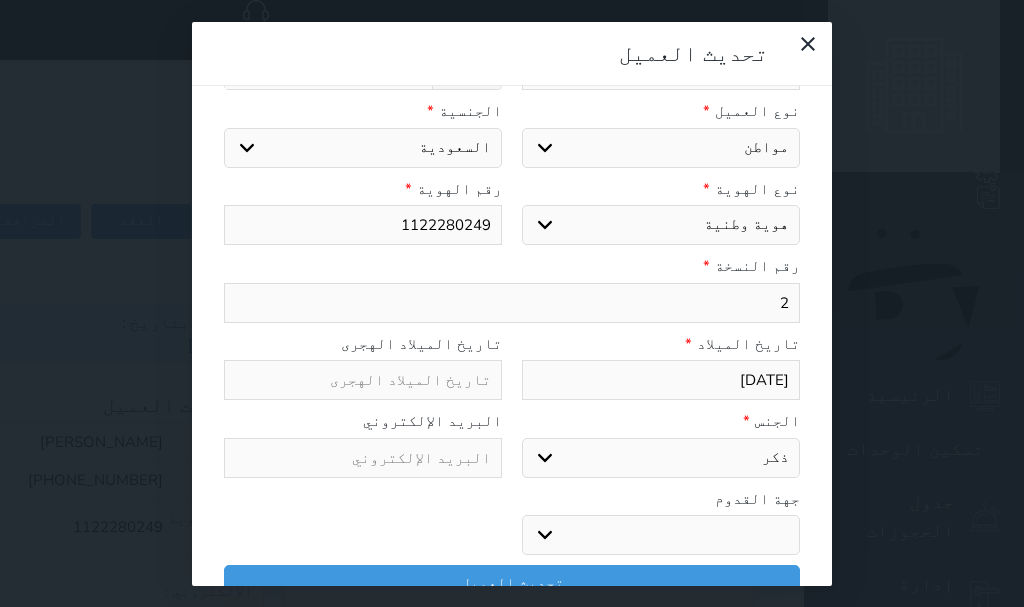 click on "2" at bounding box center [512, 303] 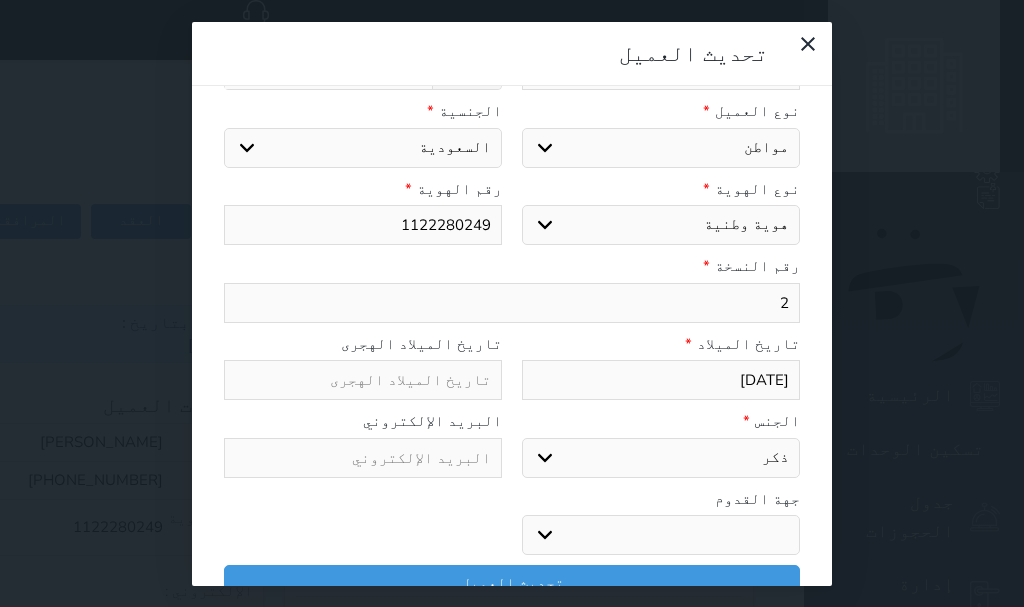 type 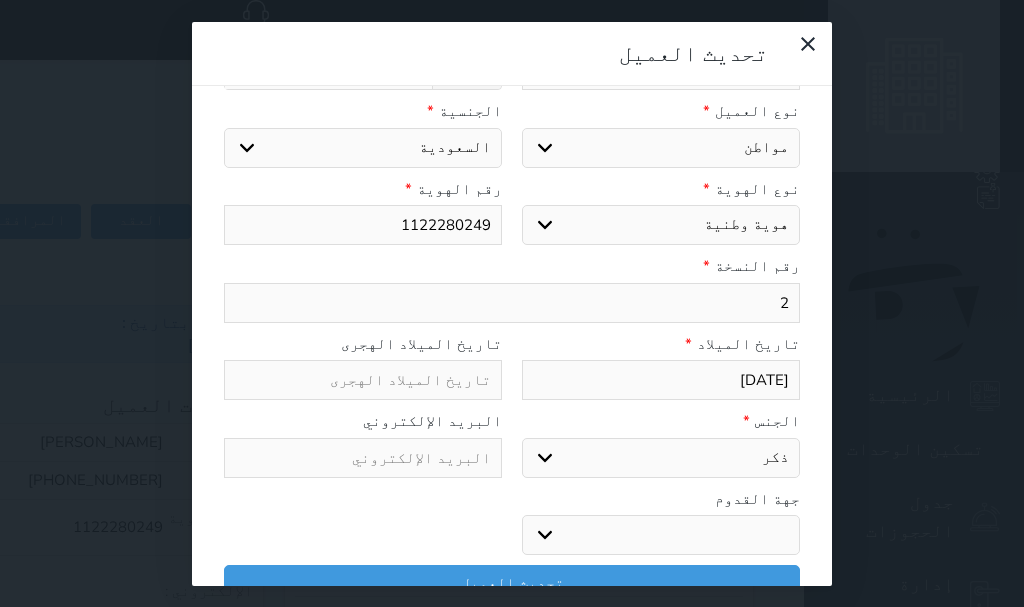 select 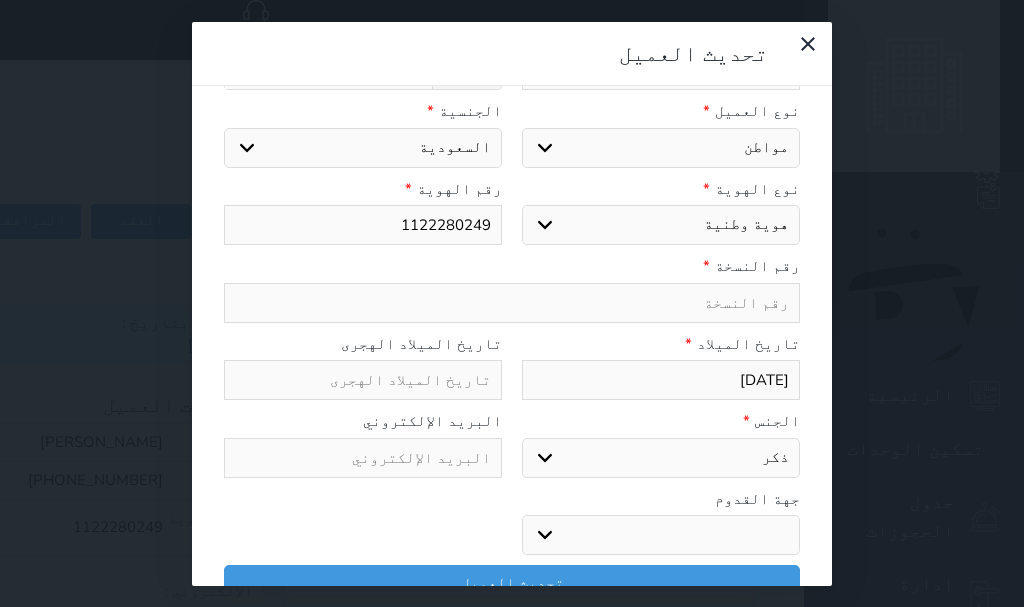 type on "7" 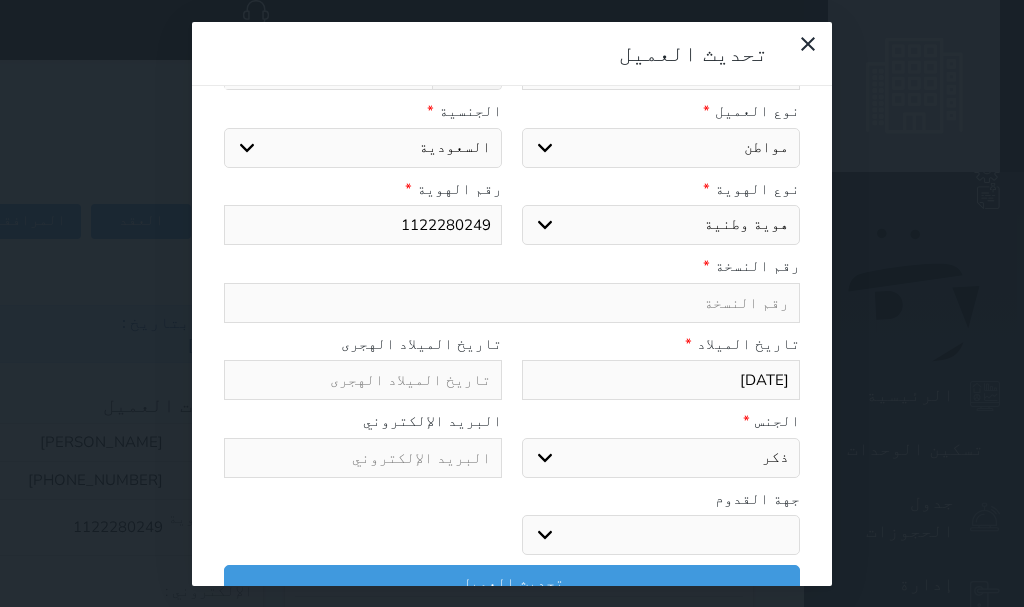 select 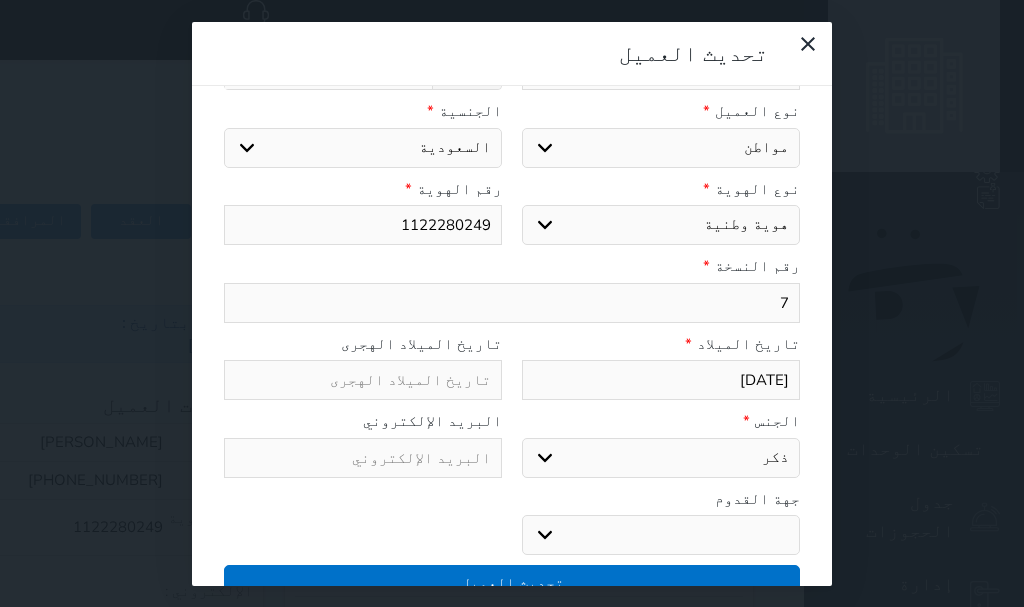 type on "7" 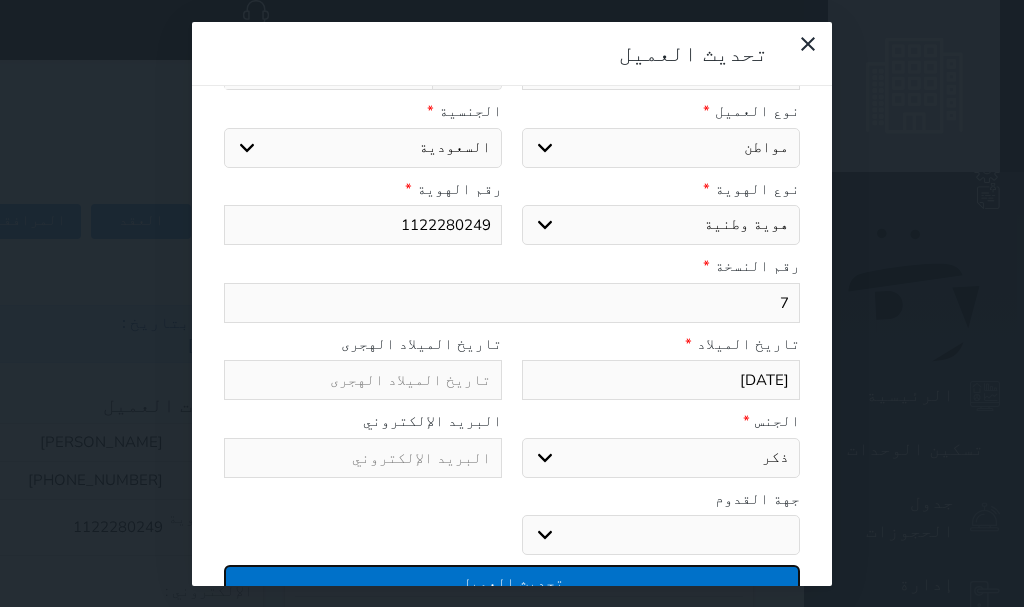 click on "تحديث العميل" at bounding box center [512, 582] 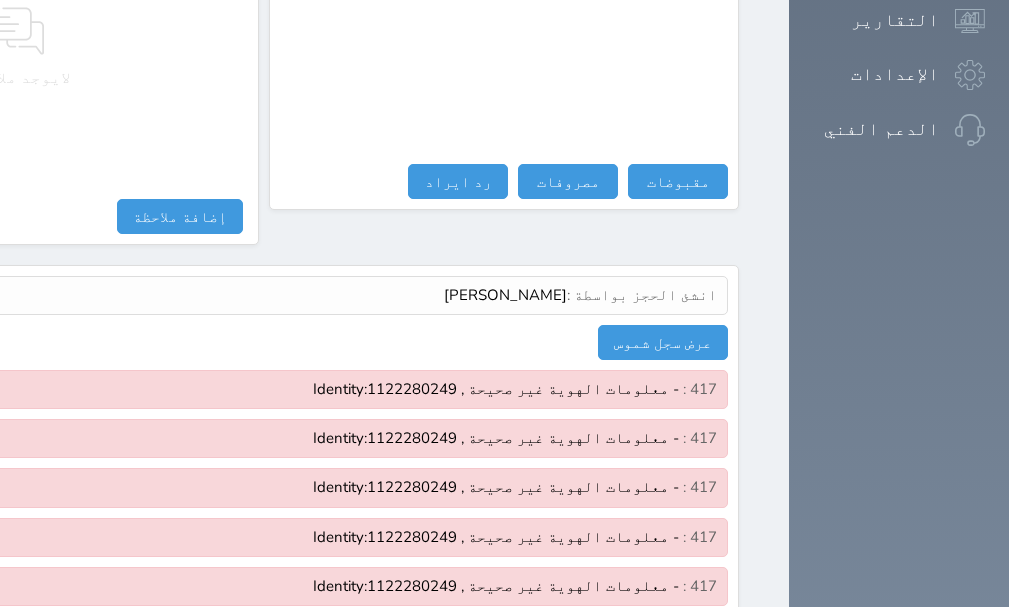 scroll, scrollTop: 1600, scrollLeft: 0, axis: vertical 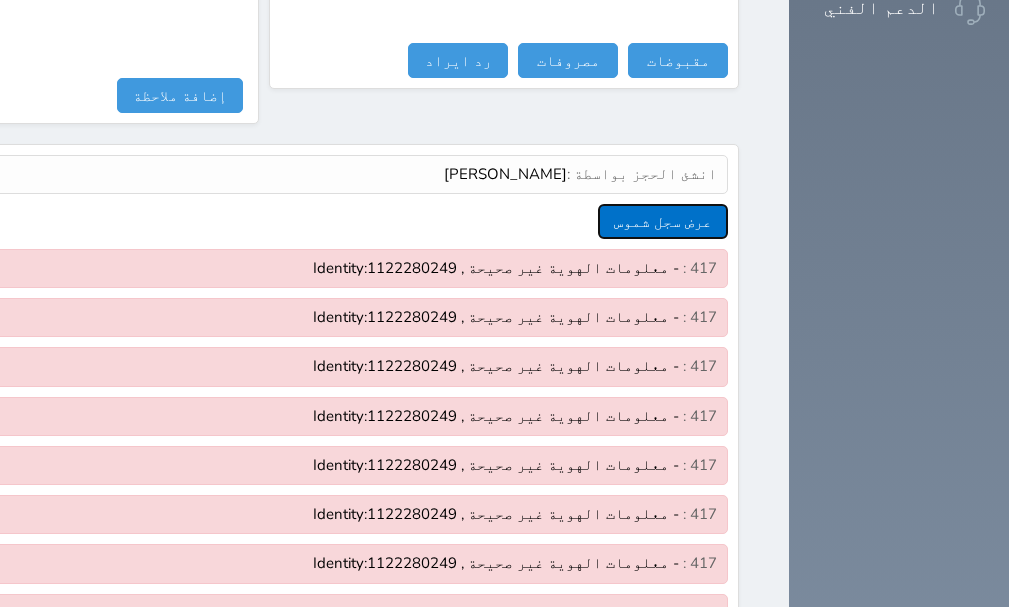 click on "عرض سجل شموس" at bounding box center (663, 221) 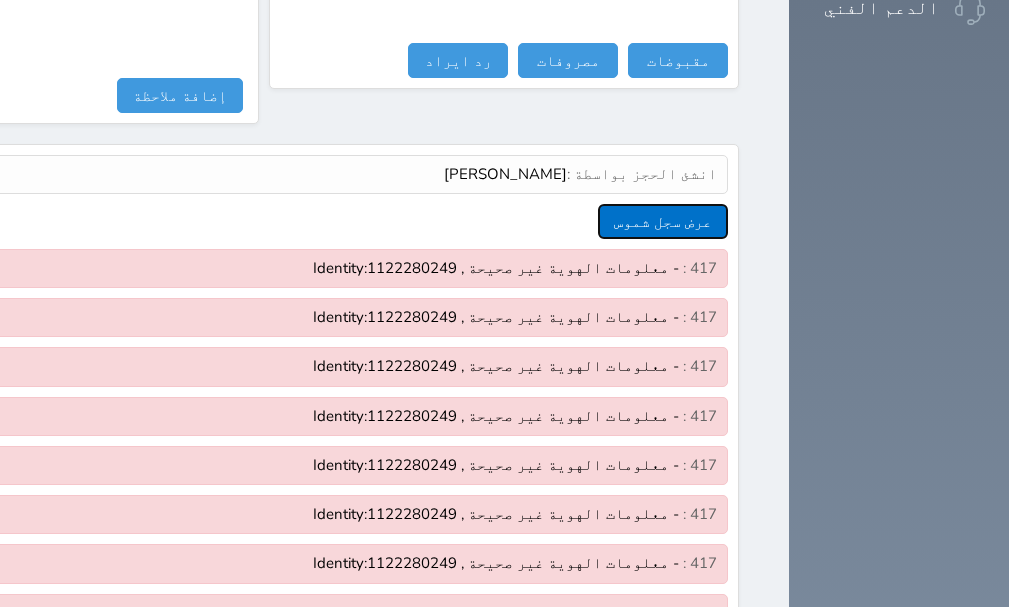 click on "عرض سجل شموس" at bounding box center (663, 221) 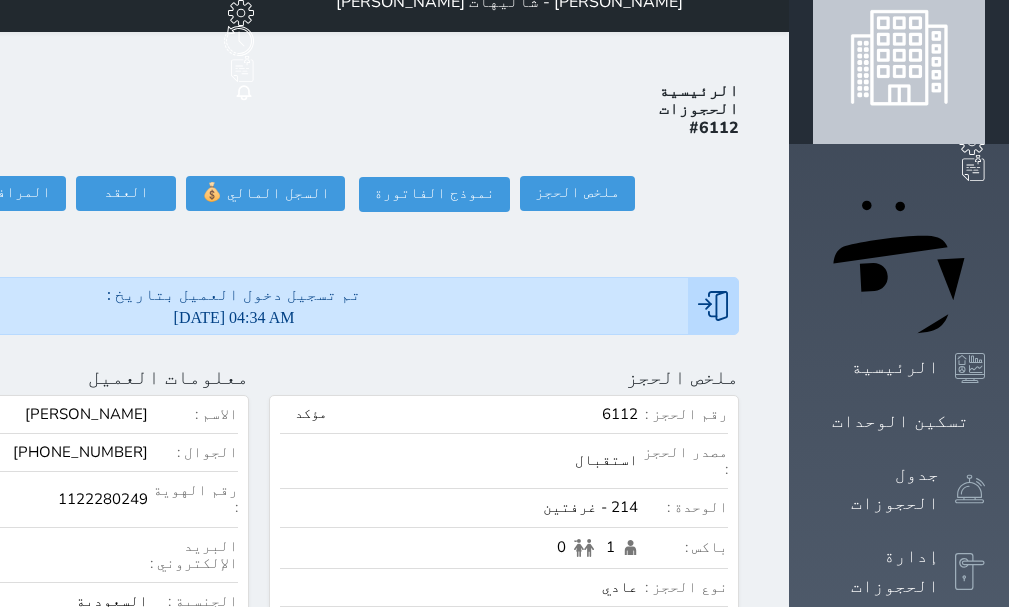 scroll, scrollTop: 0, scrollLeft: 0, axis: both 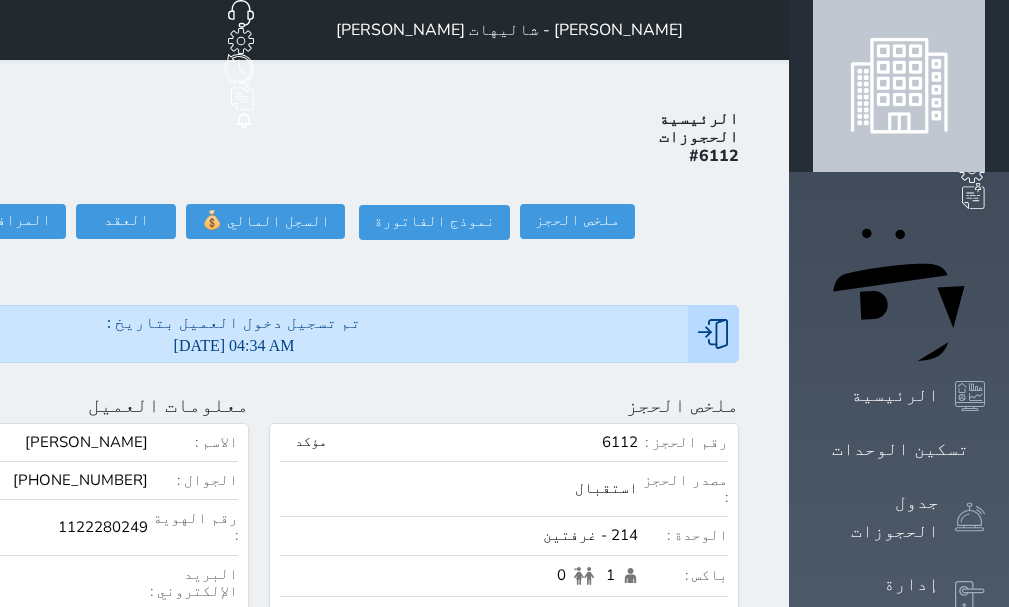 click at bounding box center (-204, 405) 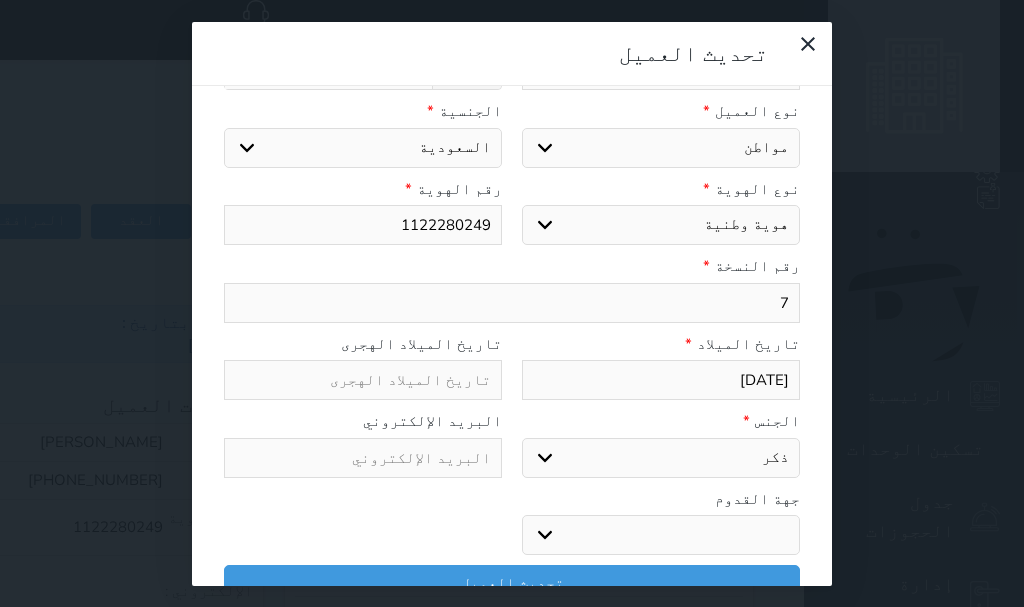 select 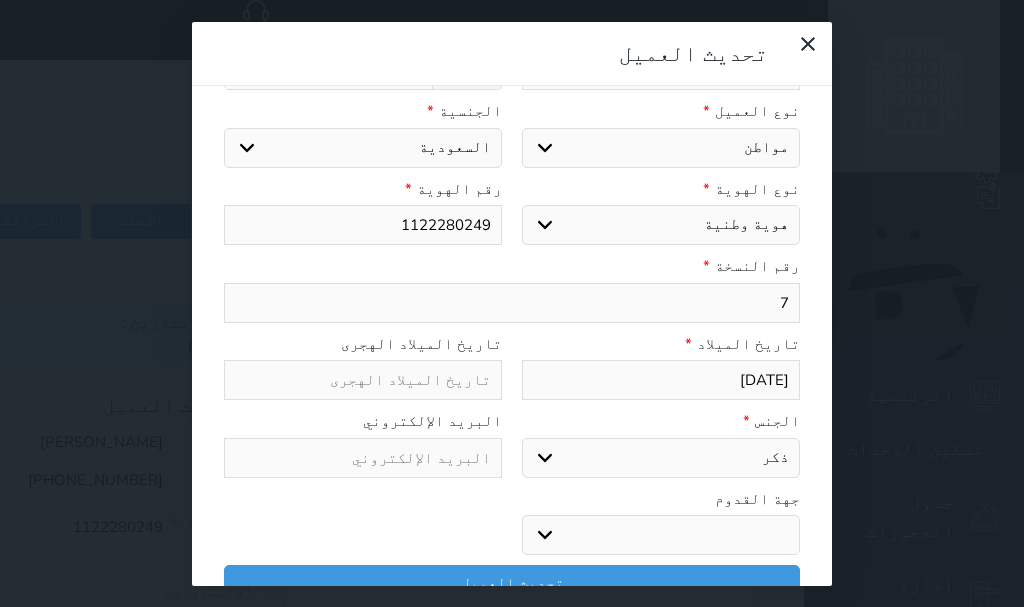 click on "7" at bounding box center [512, 303] 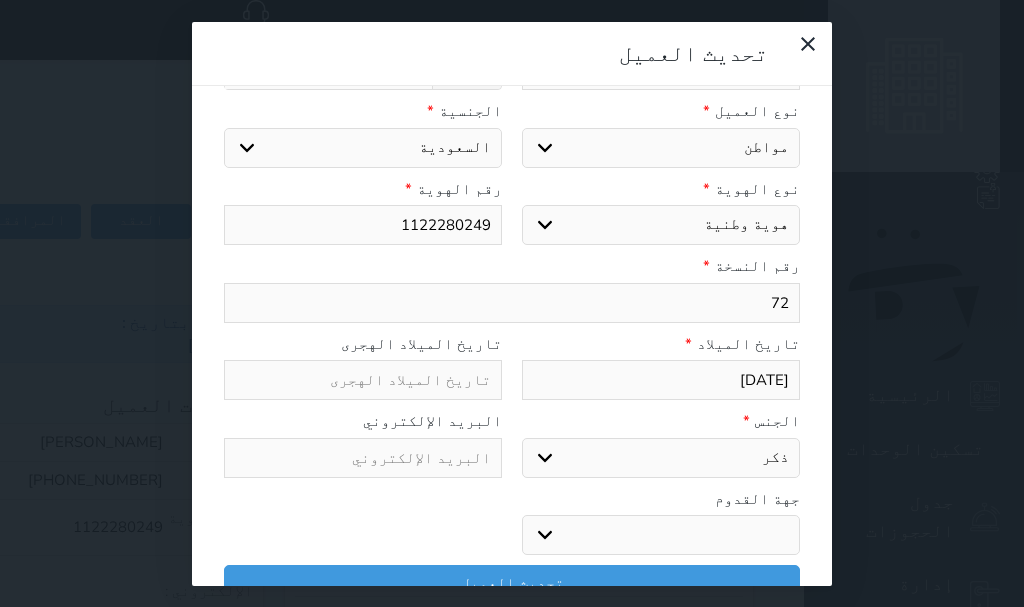 type on "7" 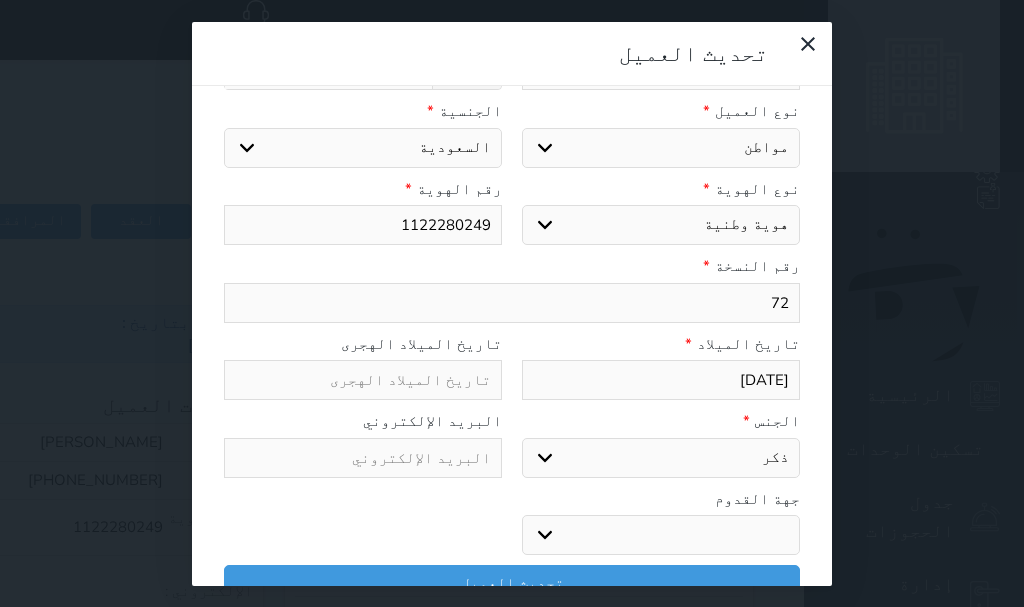 select 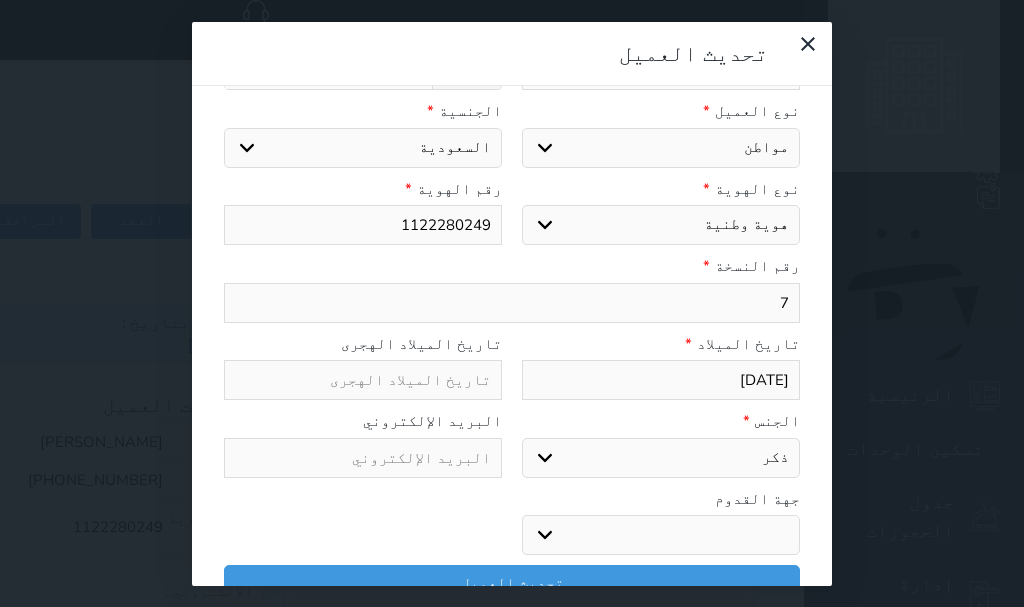 type 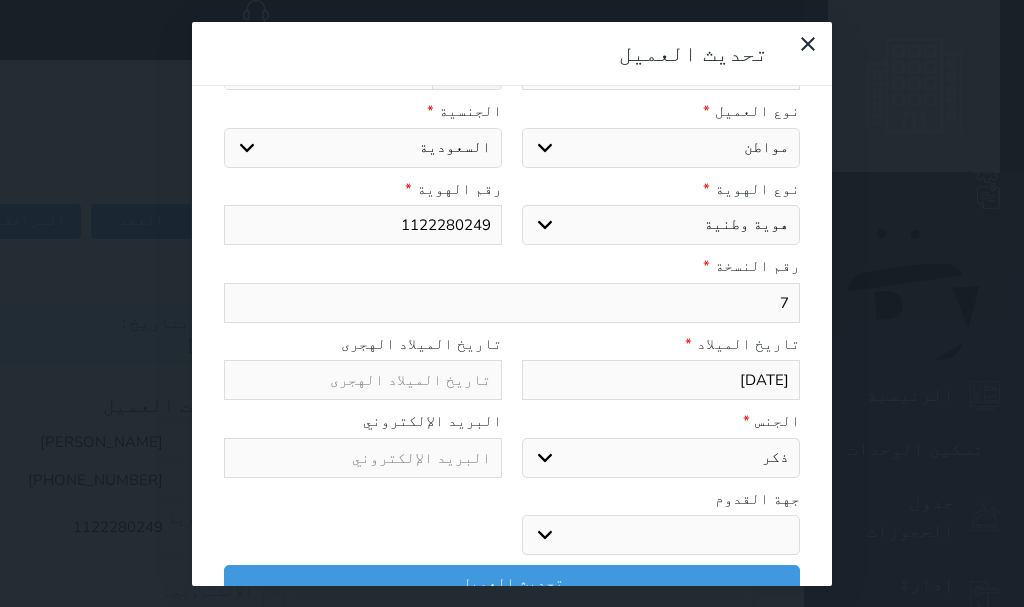 select 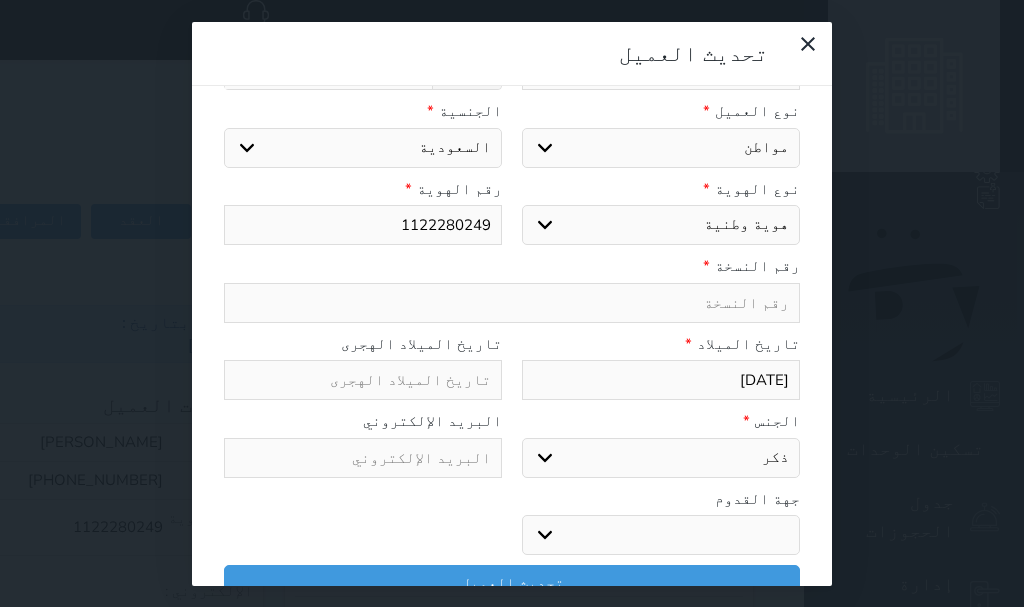 type on "2" 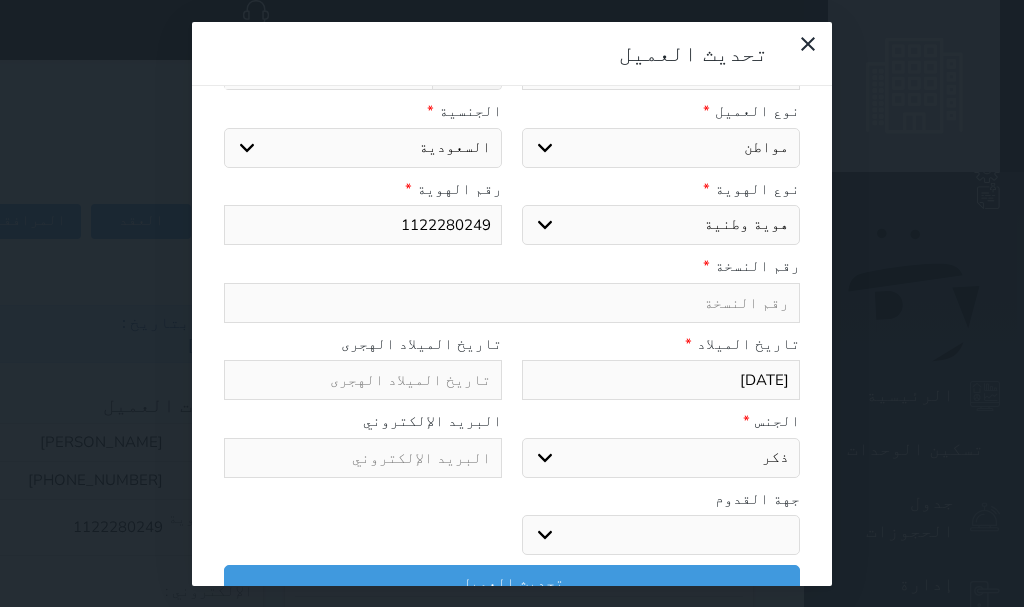 select 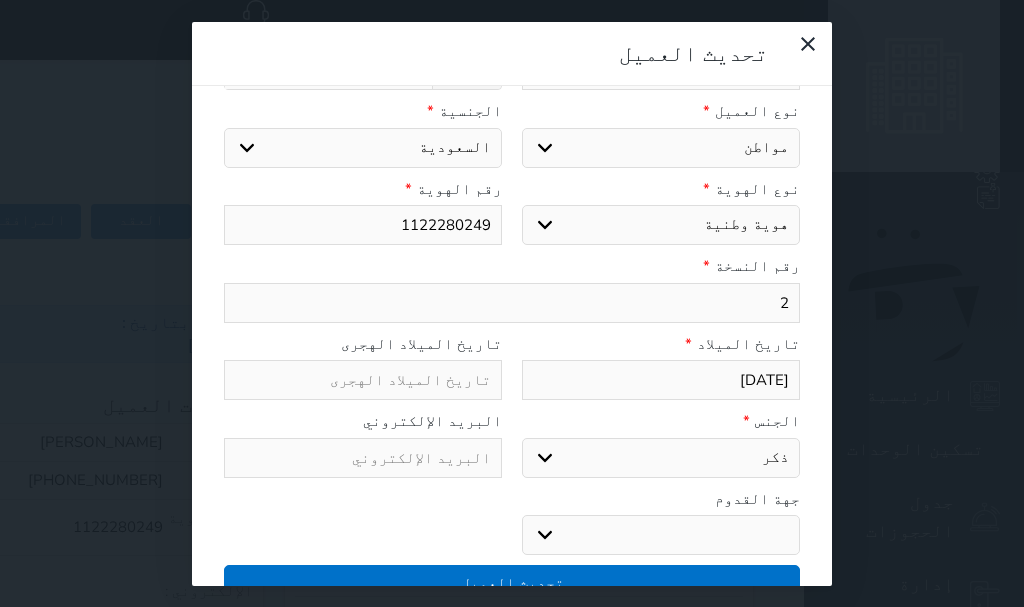 type on "2" 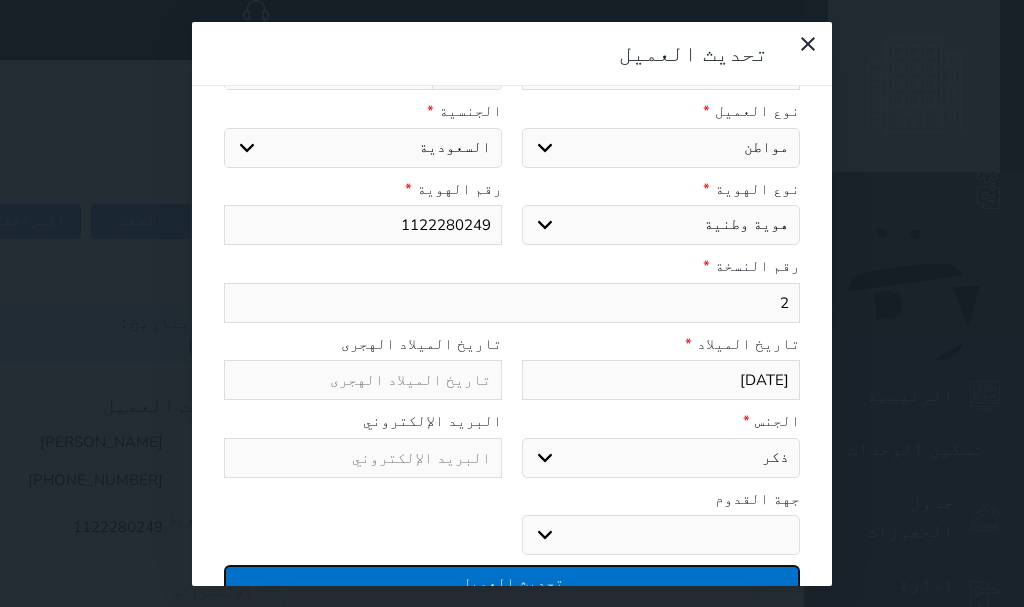 click on "تحديث العميل" at bounding box center (512, 582) 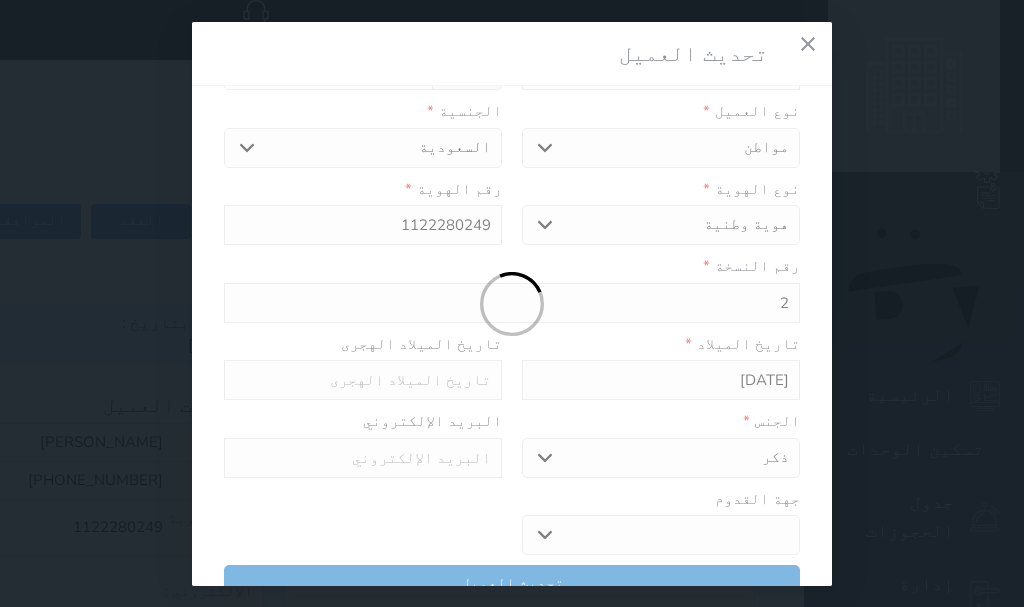 select 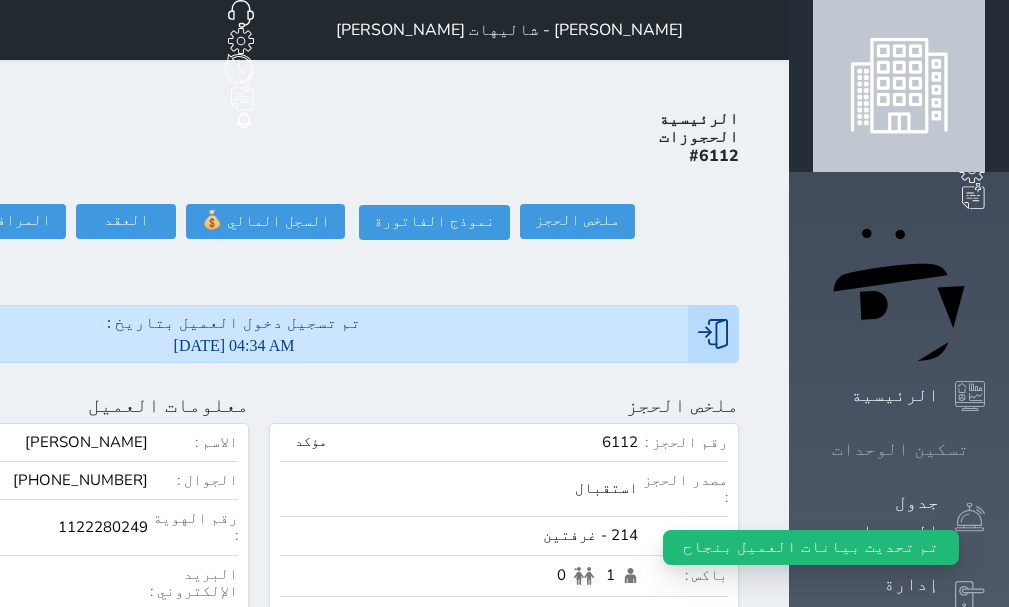 click on "تسكين الوحدات" at bounding box center (900, 449) 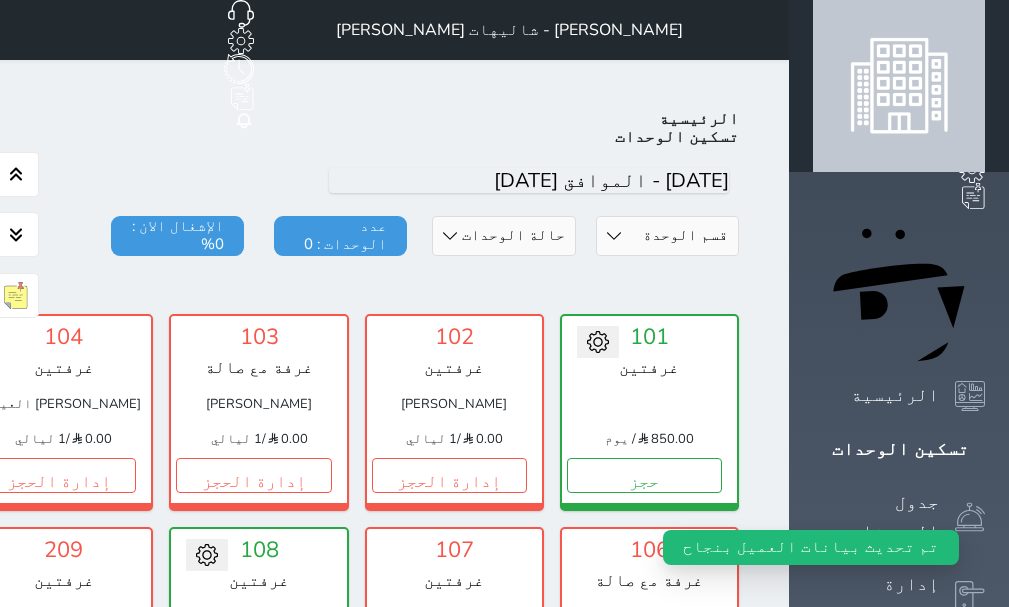 scroll, scrollTop: 78, scrollLeft: 0, axis: vertical 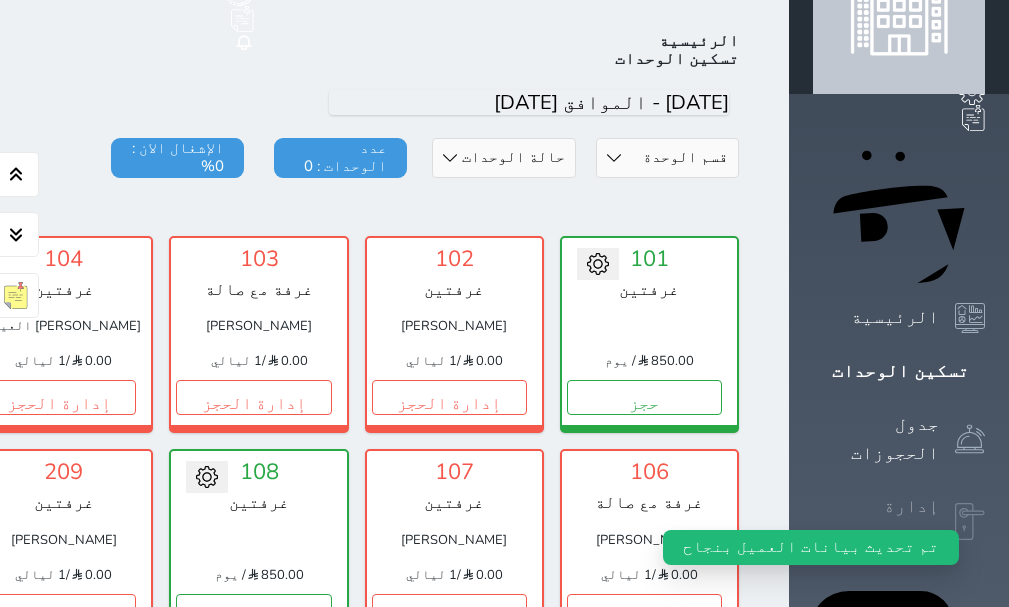 click on "إدارة الحجوزات" at bounding box center (899, 521) 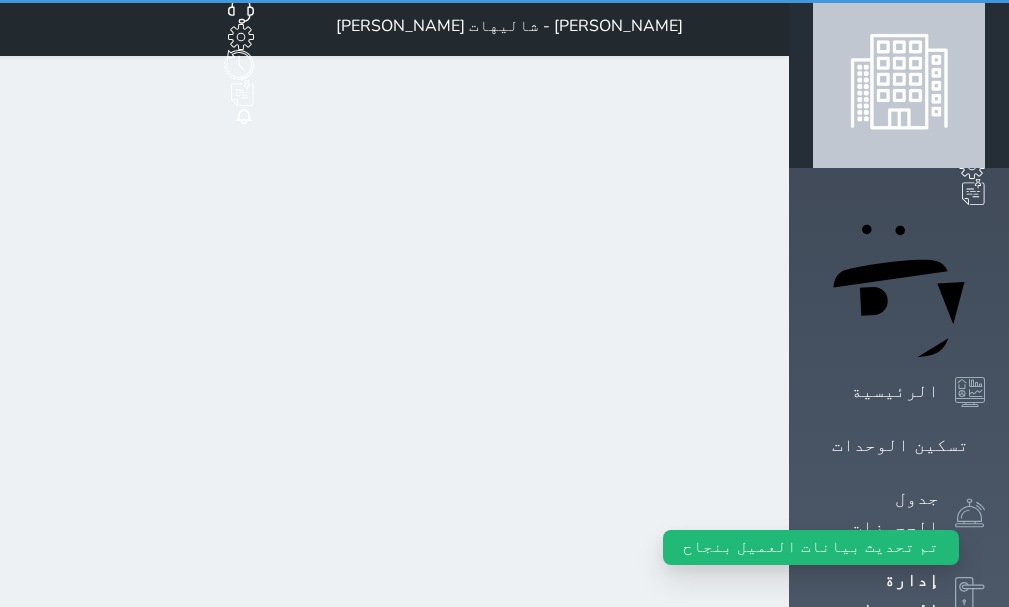 scroll, scrollTop: 0, scrollLeft: 0, axis: both 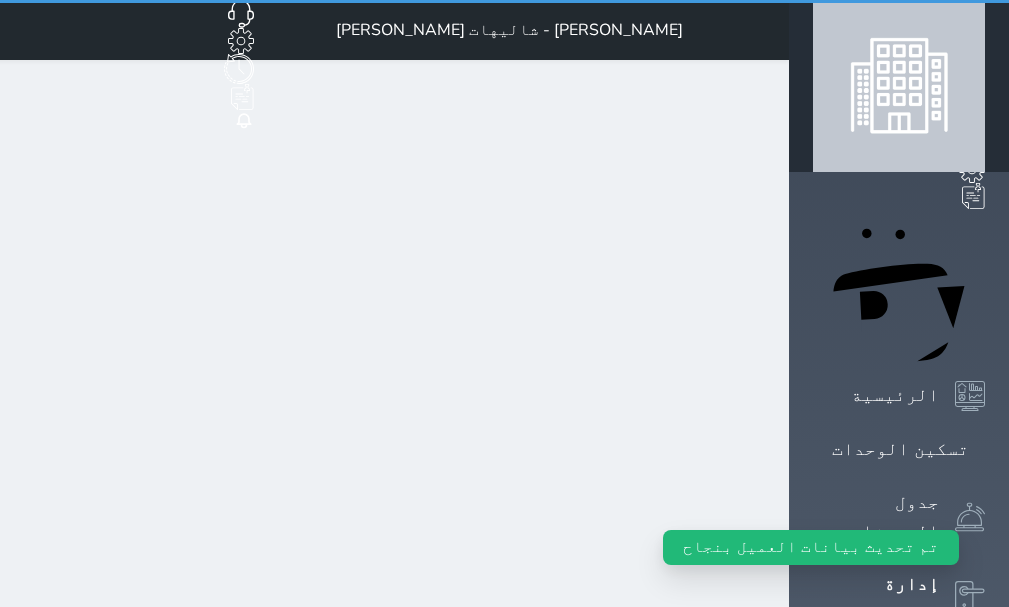 select on "open_all" 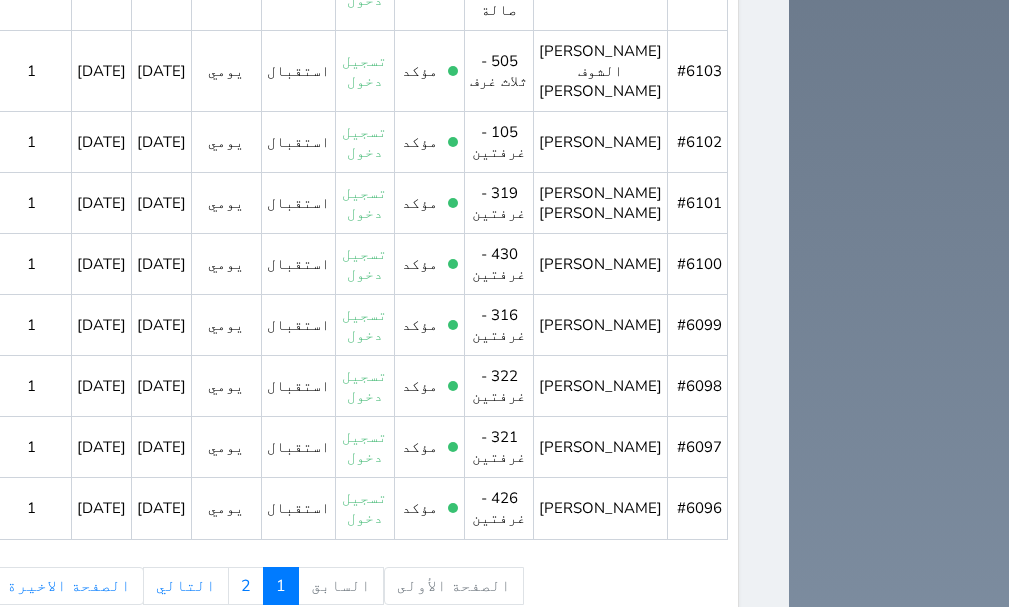 scroll, scrollTop: 2159, scrollLeft: 0, axis: vertical 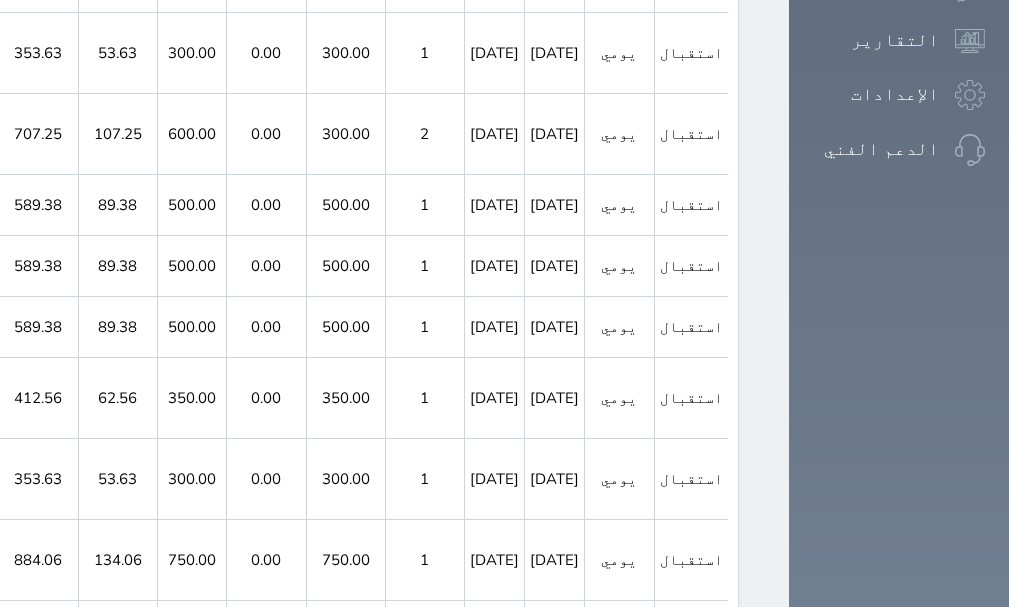 click 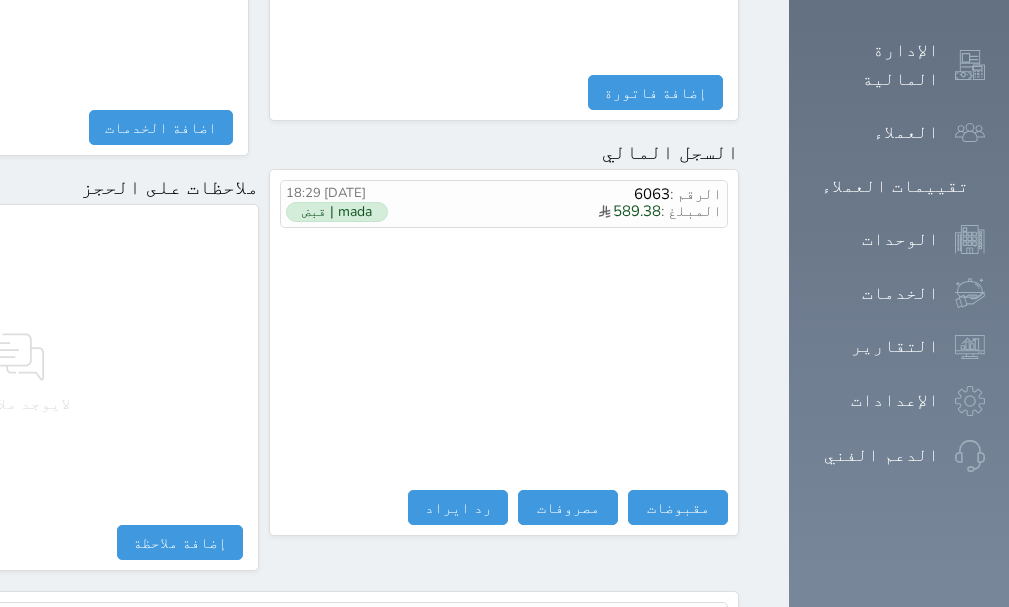 scroll, scrollTop: 1209, scrollLeft: 0, axis: vertical 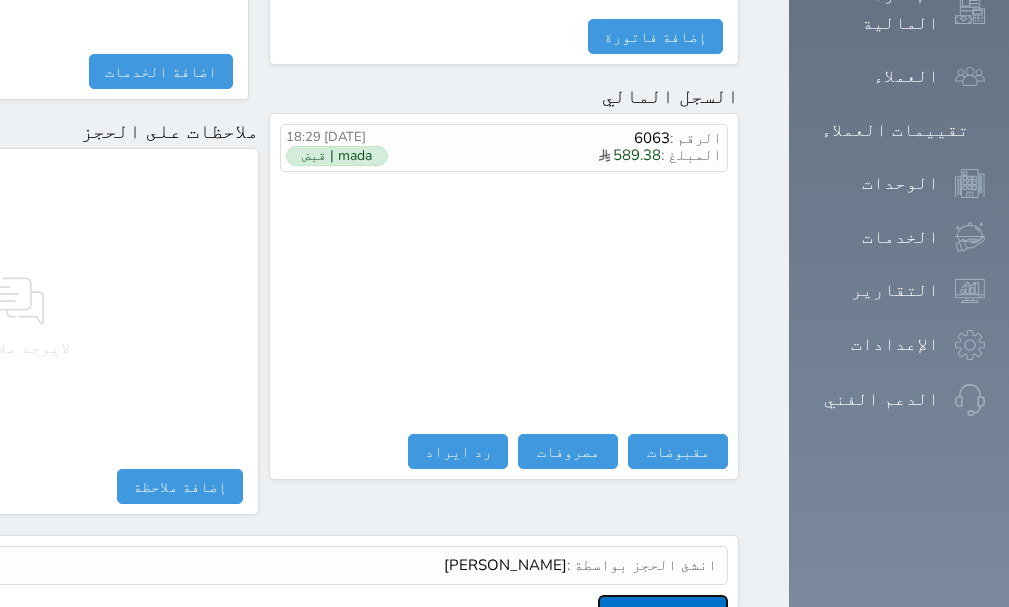 click on "عرض سجل شموس" at bounding box center [663, 612] 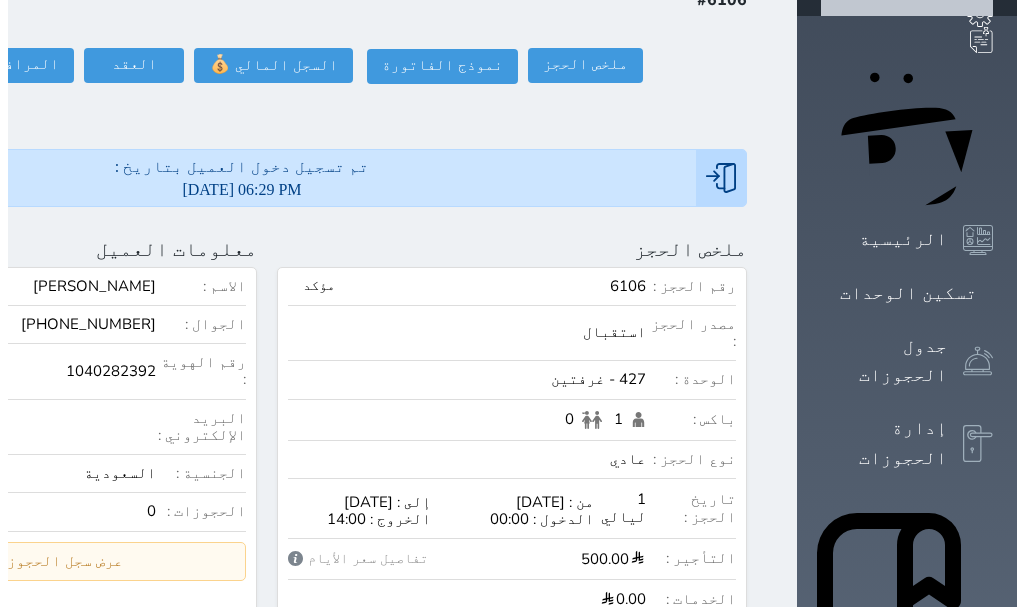 scroll, scrollTop: 0, scrollLeft: 0, axis: both 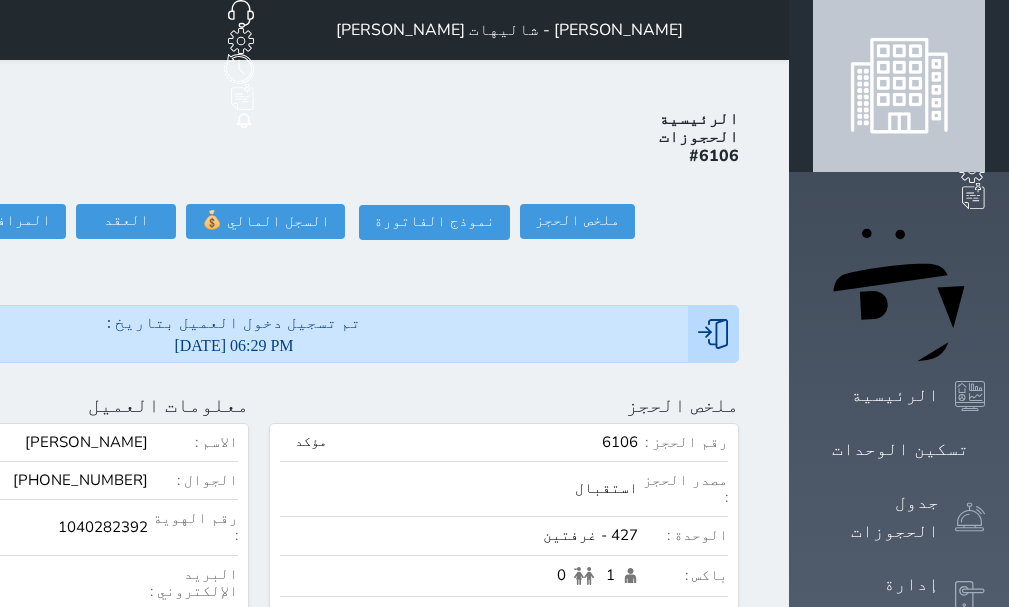 click at bounding box center [-204, 405] 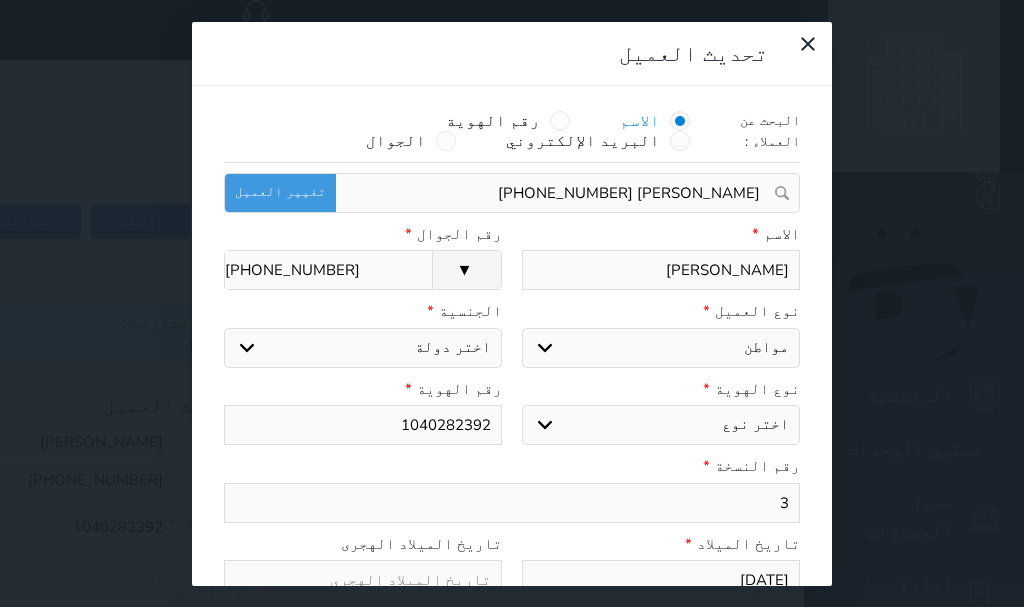 select 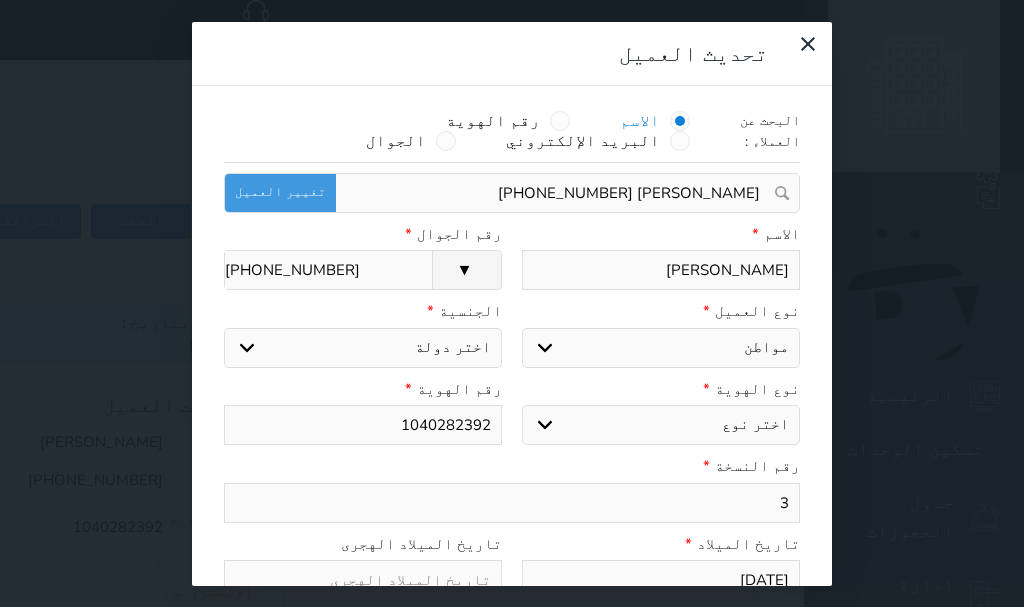 select 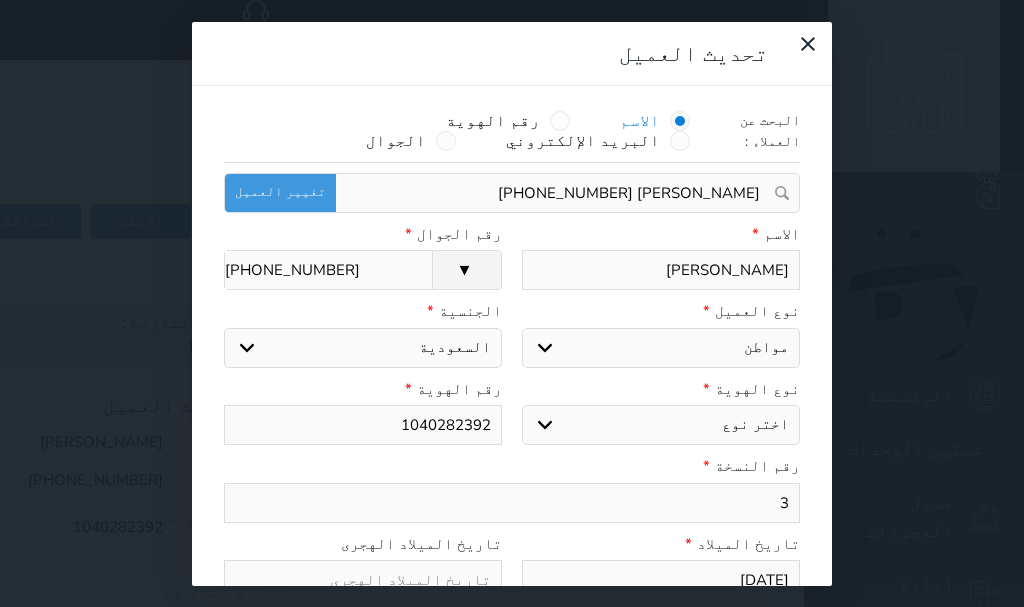 click on "اختر نوع   هوية وطنية هوية عائلية جواز السفر" at bounding box center (661, 425) 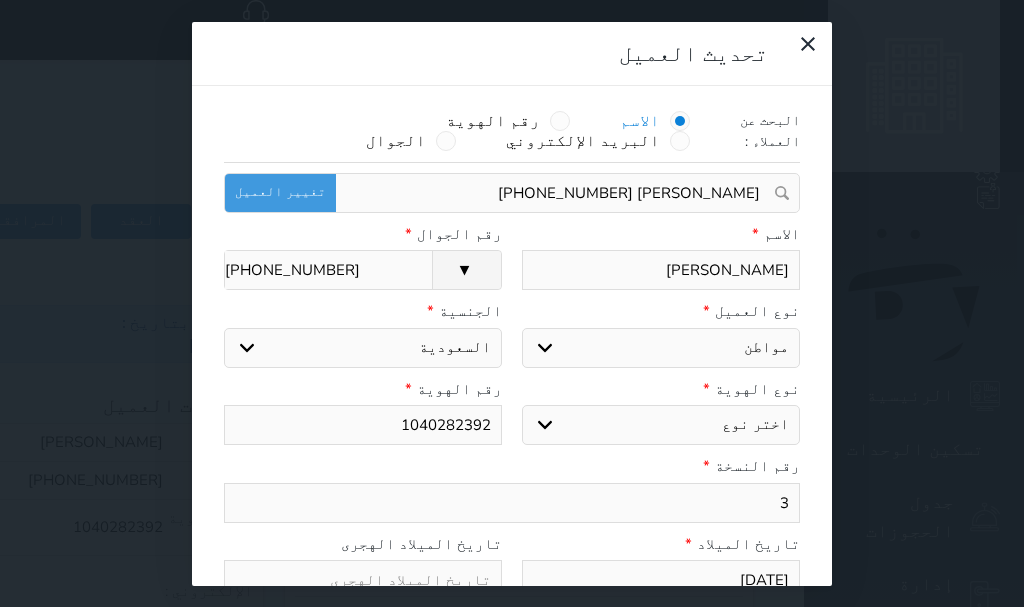 select on "1" 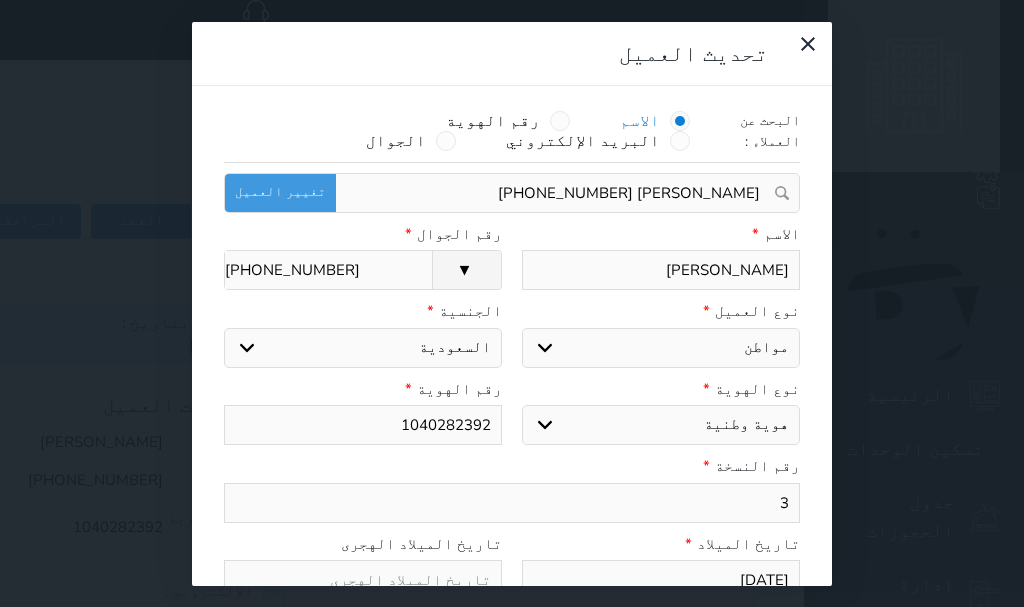 click on "اختر نوع   هوية وطنية هوية عائلية جواز السفر" at bounding box center [661, 425] 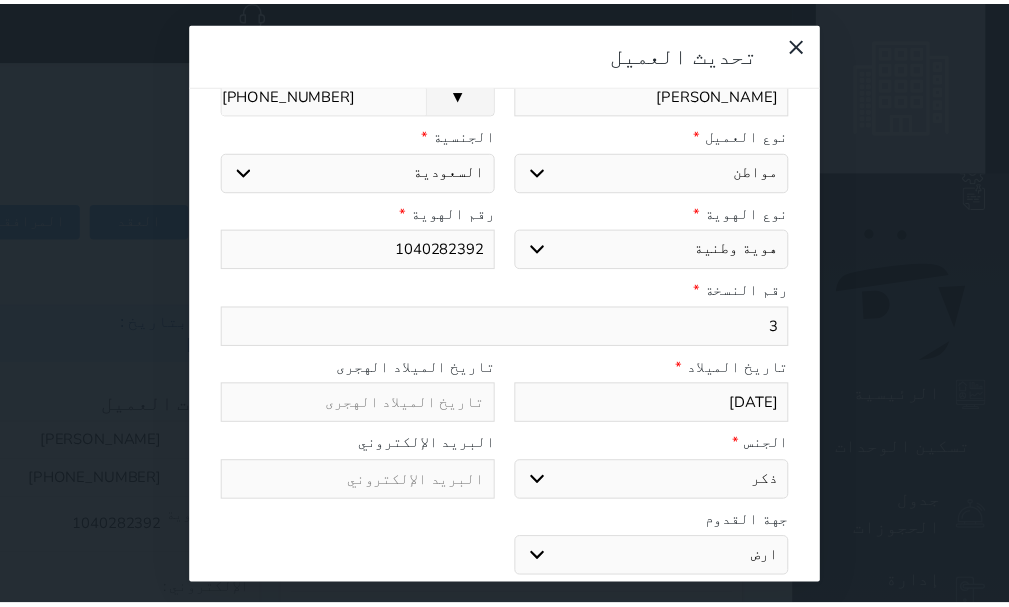 scroll, scrollTop: 200, scrollLeft: 0, axis: vertical 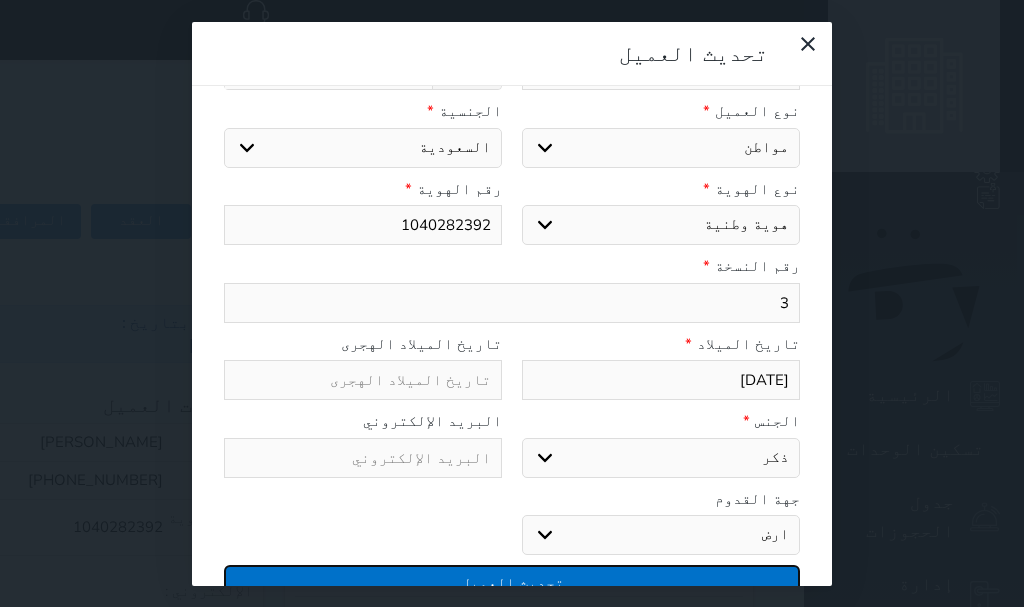 click on "تحديث العميل" at bounding box center (512, 582) 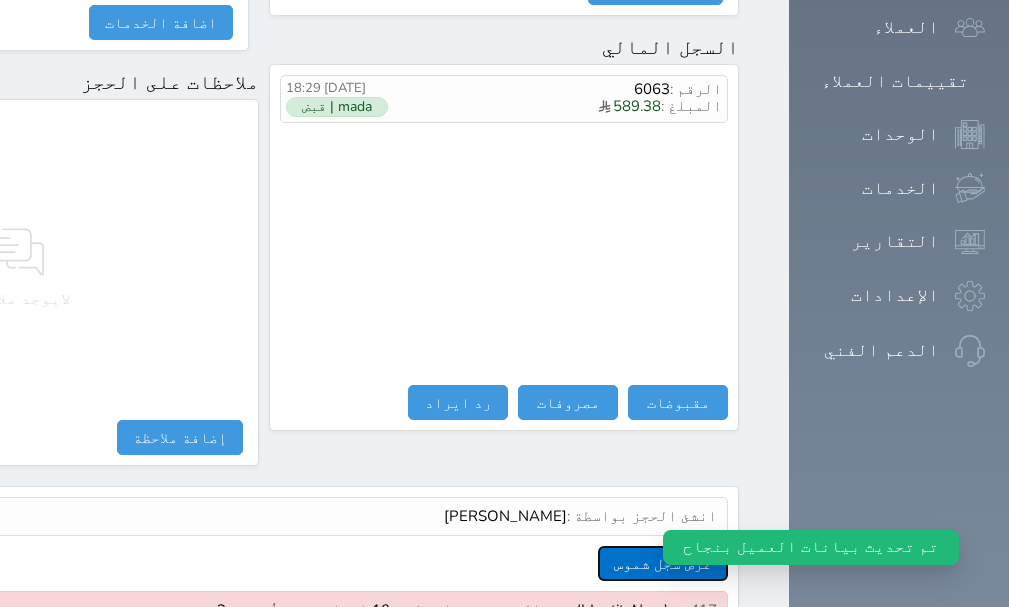 click on "عرض سجل شموس" at bounding box center [663, 563] 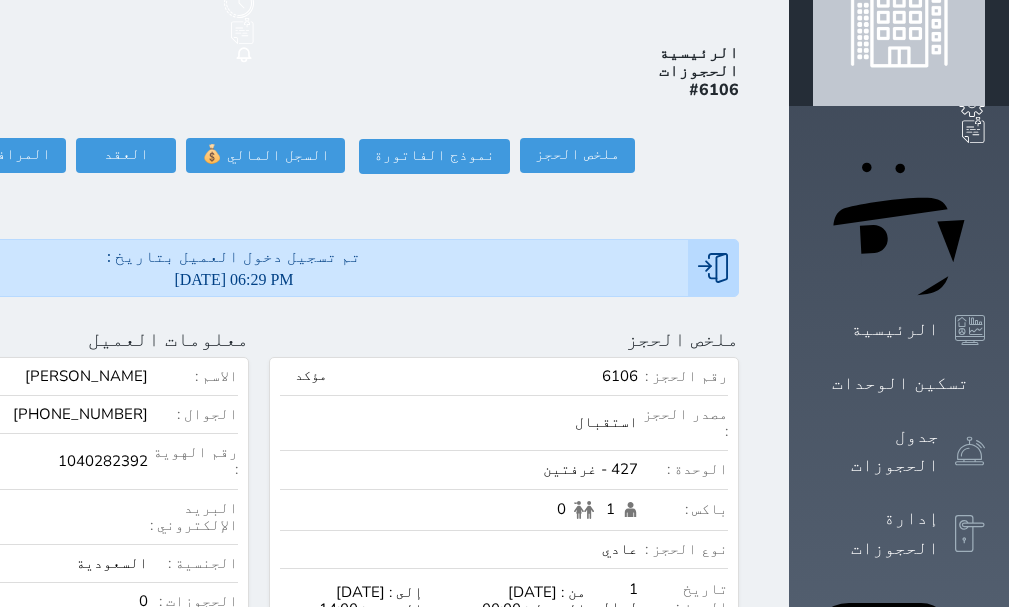scroll, scrollTop: 0, scrollLeft: 0, axis: both 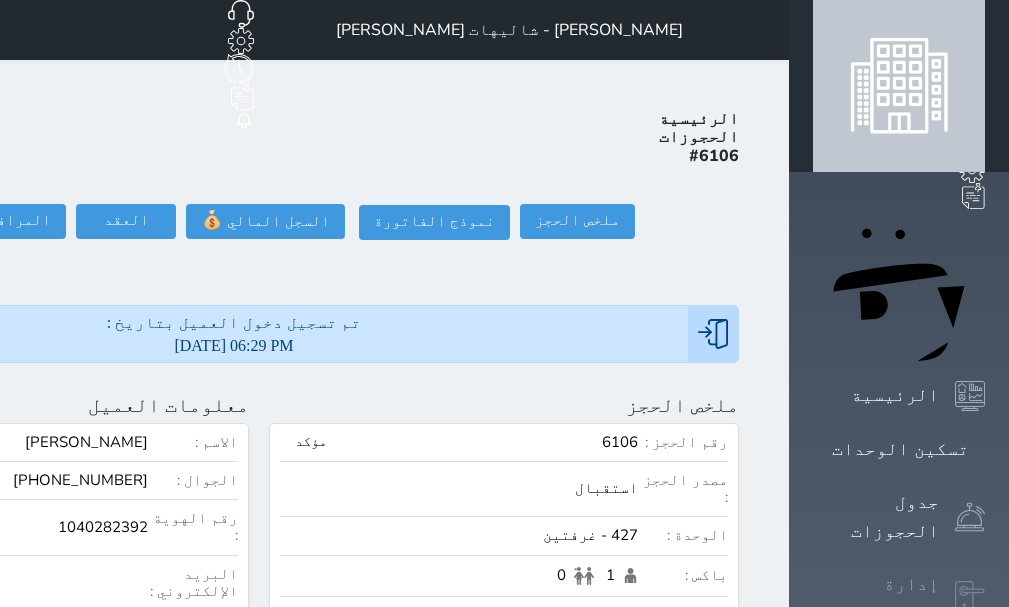 click 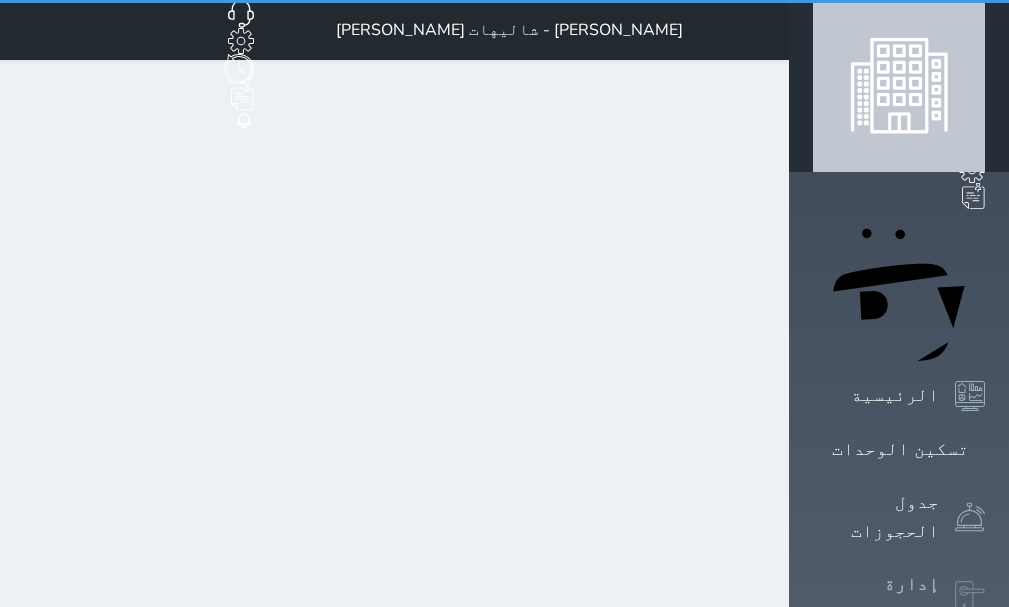 select on "open_all" 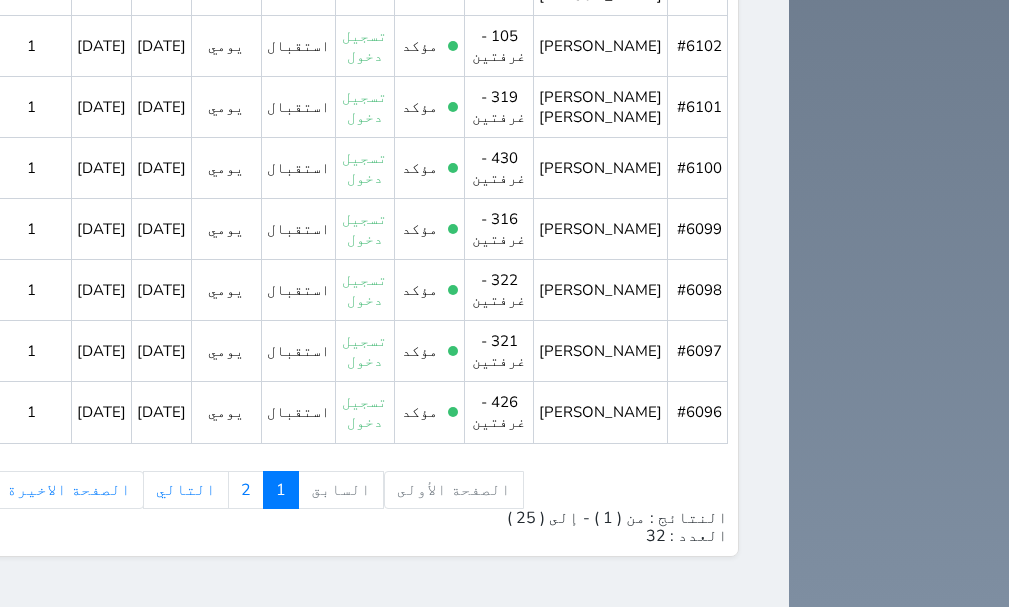 scroll, scrollTop: 2159, scrollLeft: 0, axis: vertical 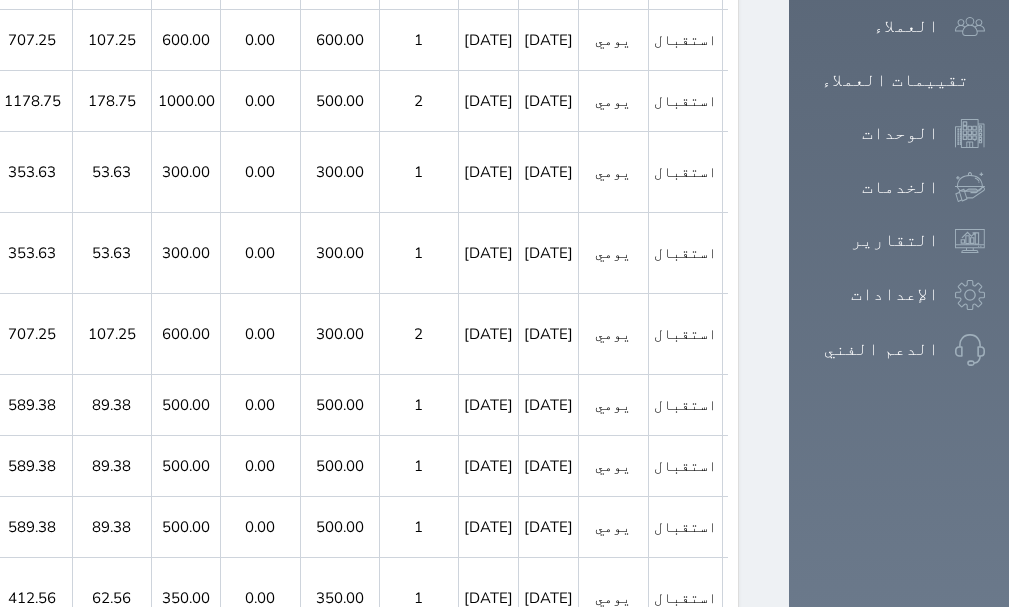 click 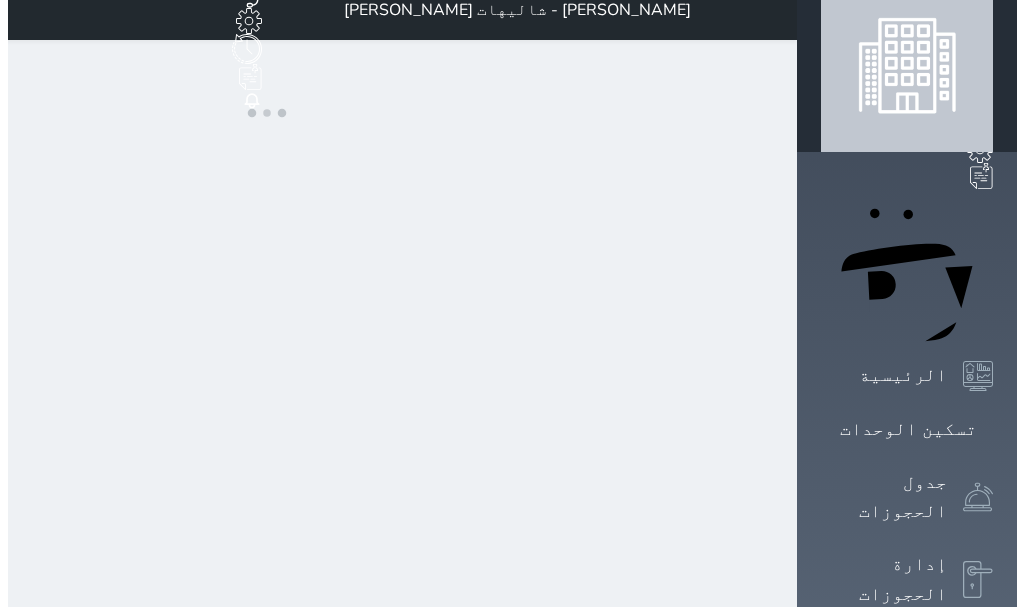 scroll, scrollTop: 0, scrollLeft: 0, axis: both 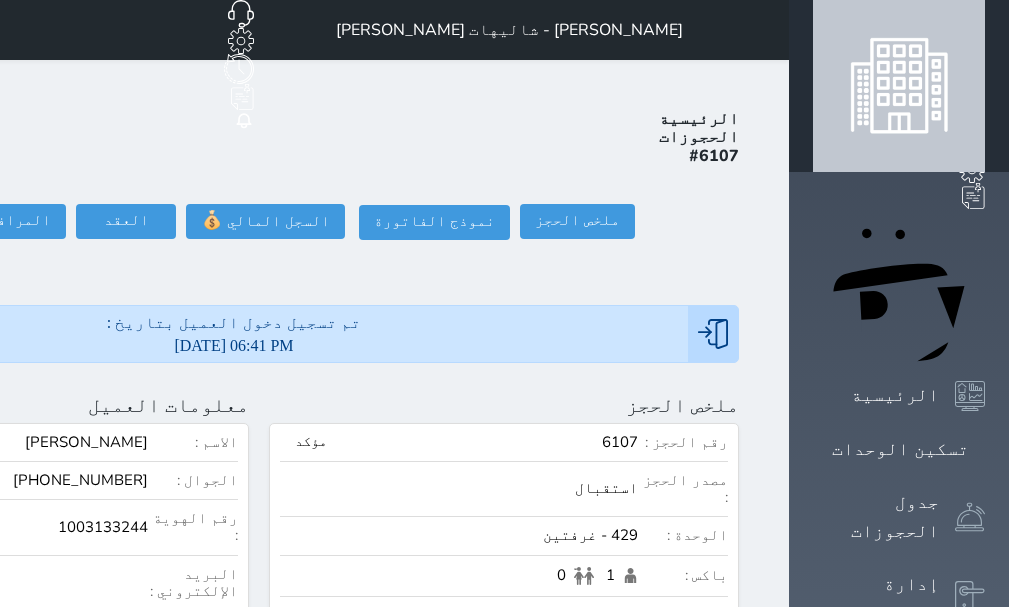 click at bounding box center [-204, 405] 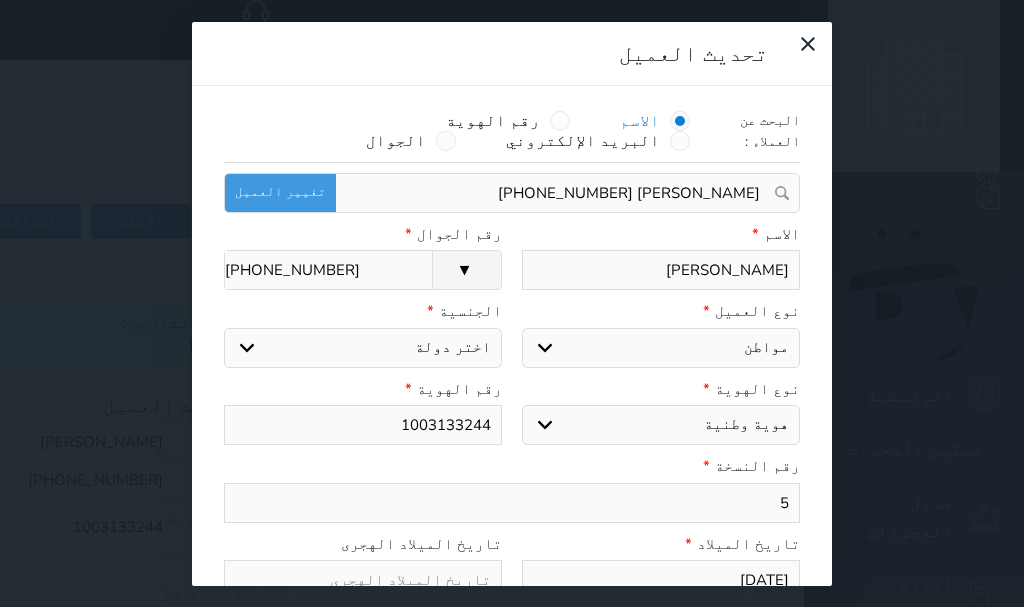select 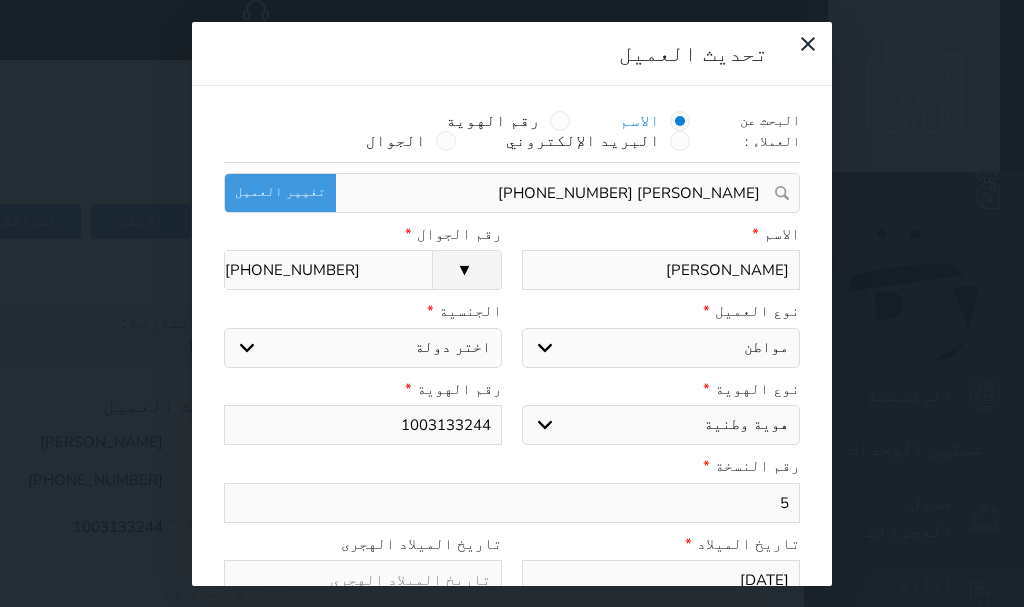 select 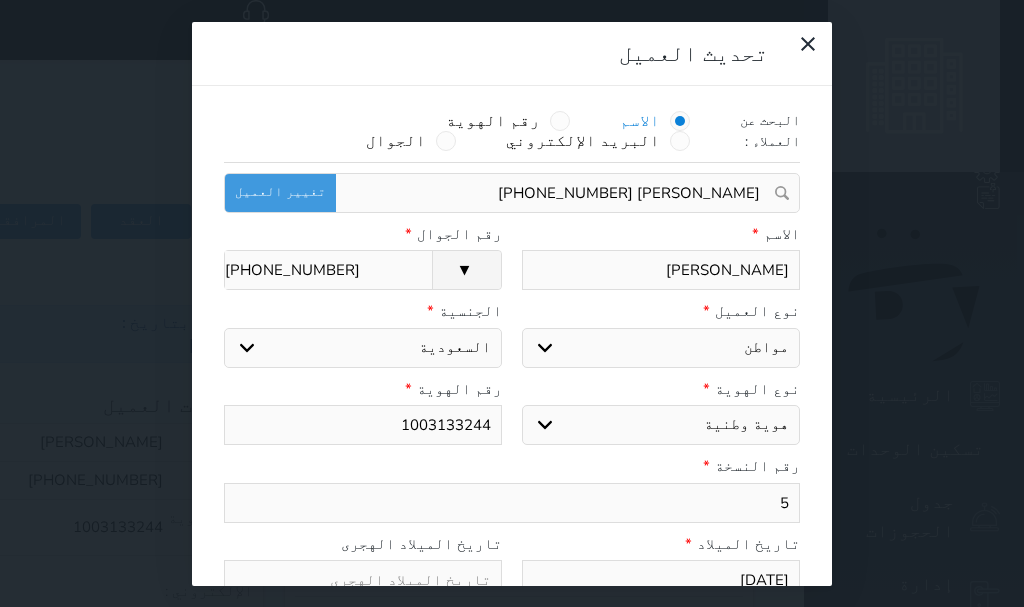 select 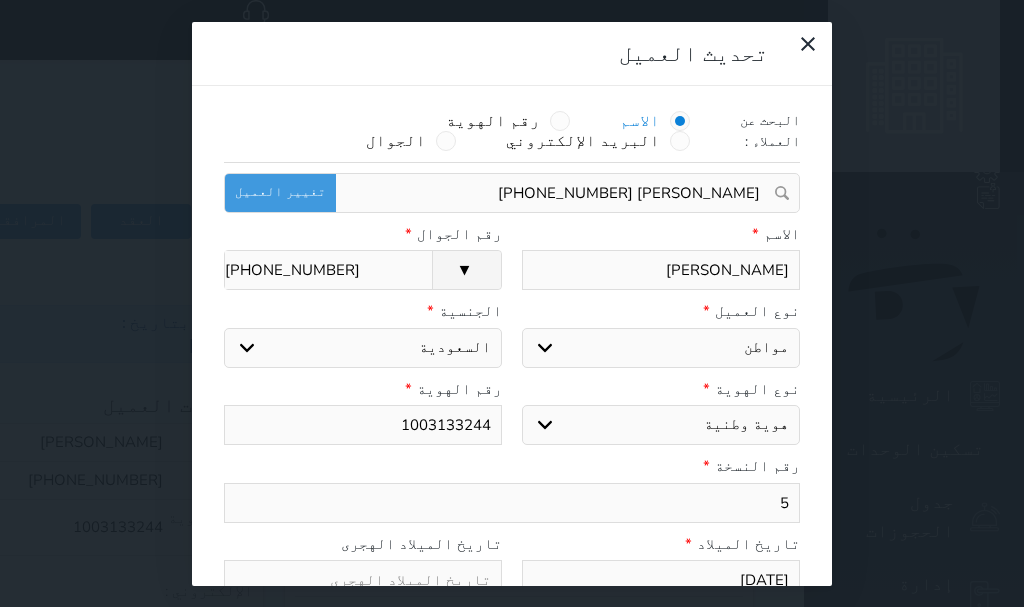 click on "5" at bounding box center [512, 503] 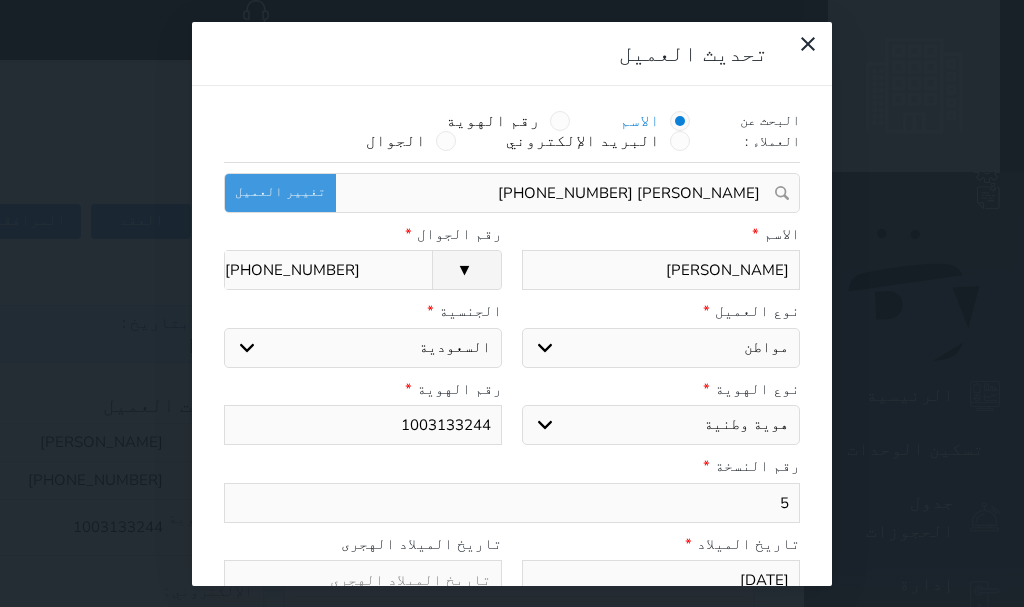 type 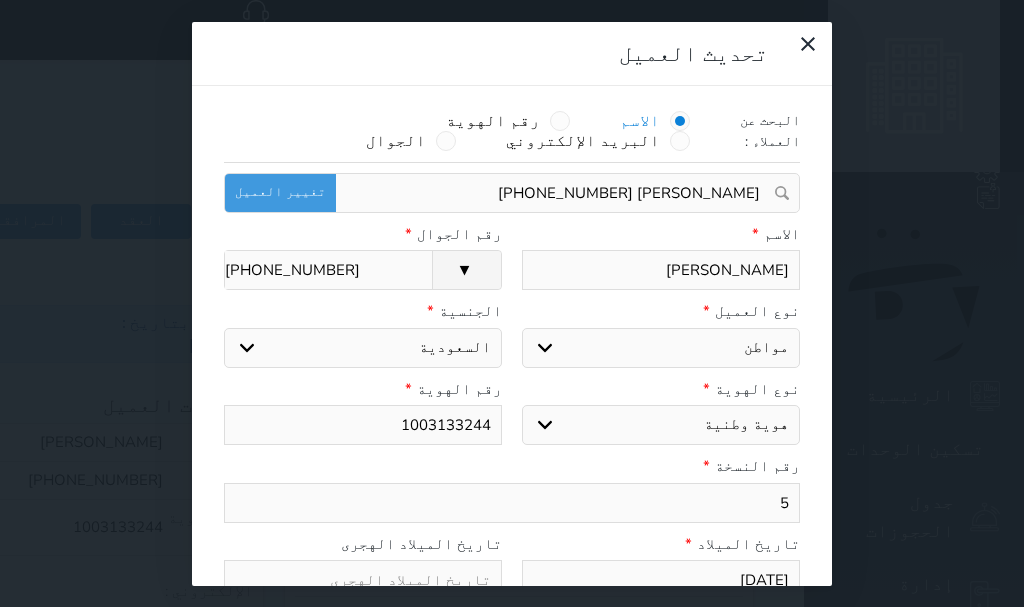 select 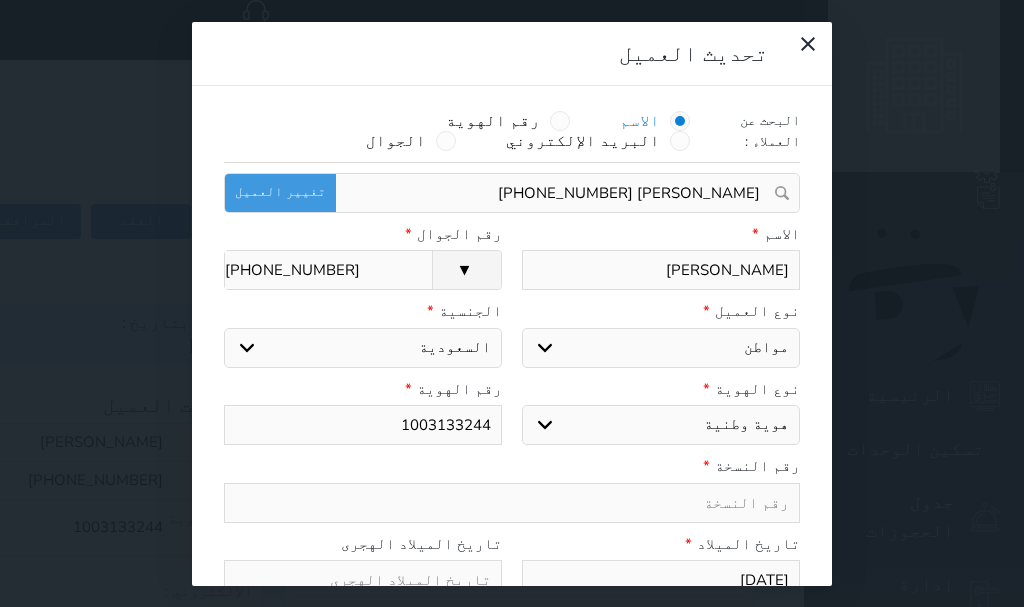 type on "6" 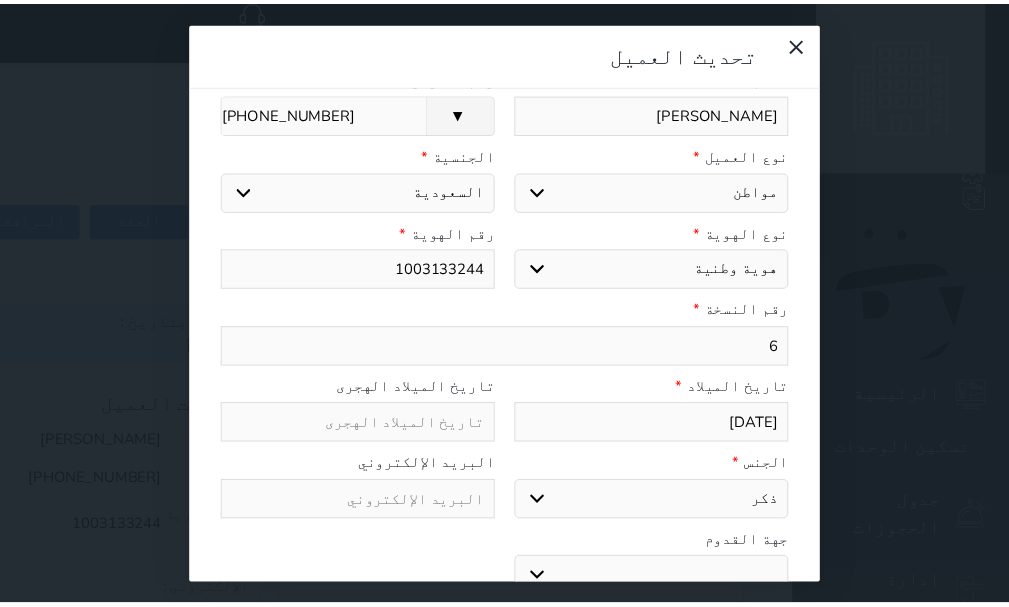 scroll, scrollTop: 200, scrollLeft: 0, axis: vertical 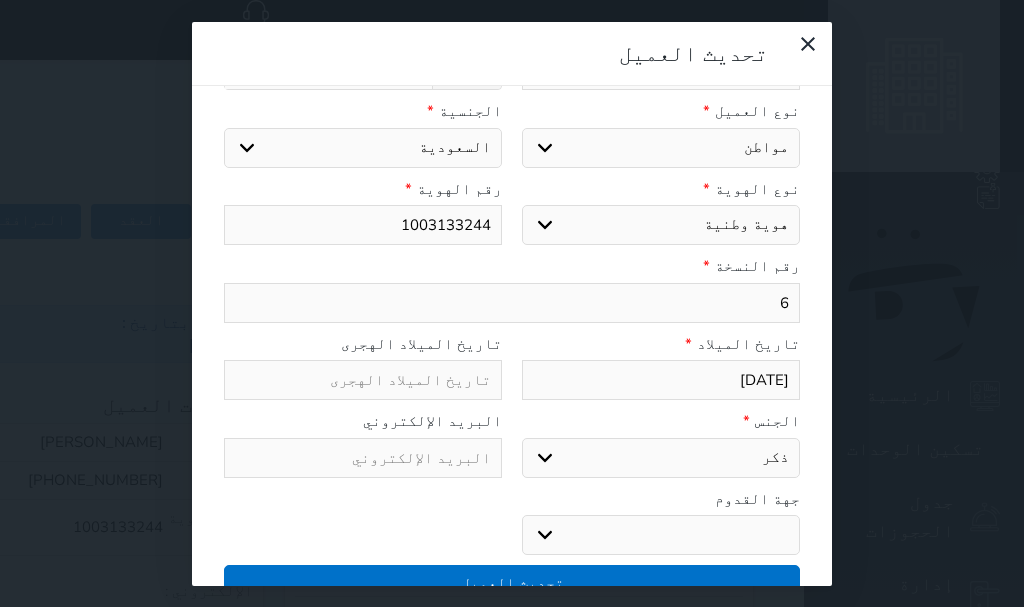 type on "6" 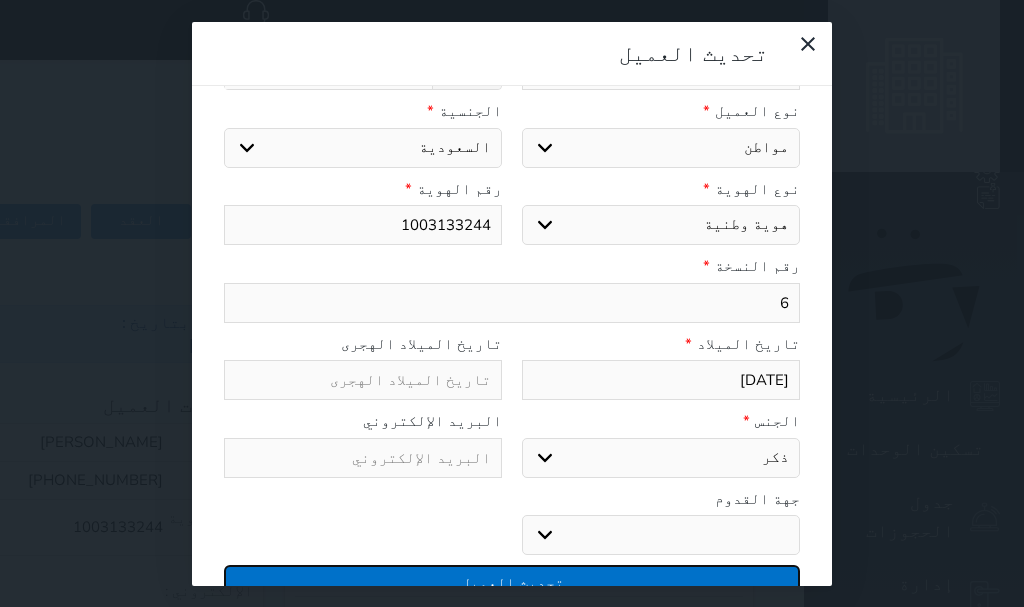 click on "تحديث العميل" at bounding box center [512, 582] 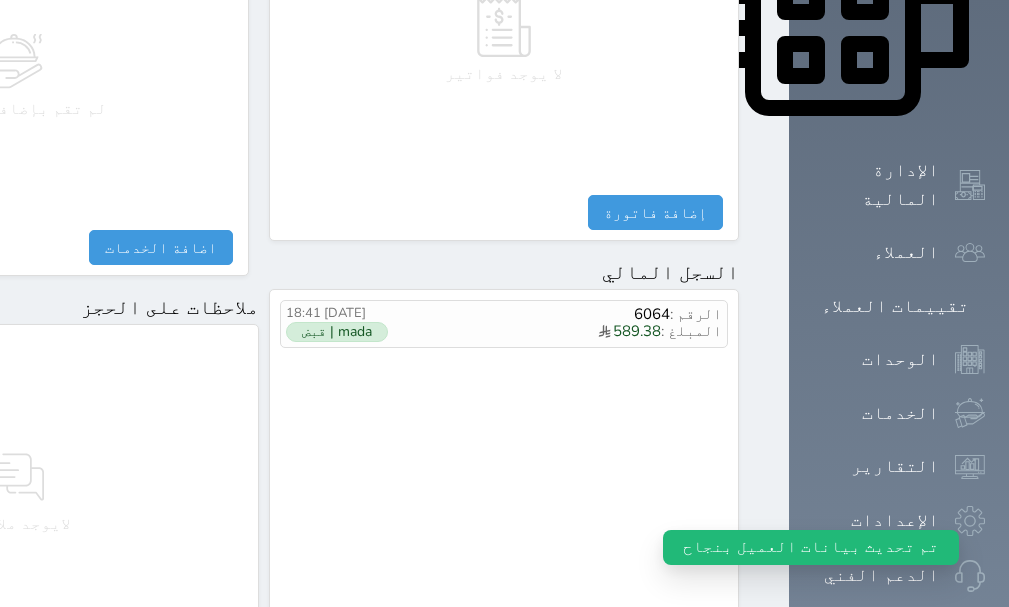 scroll, scrollTop: 1209, scrollLeft: 0, axis: vertical 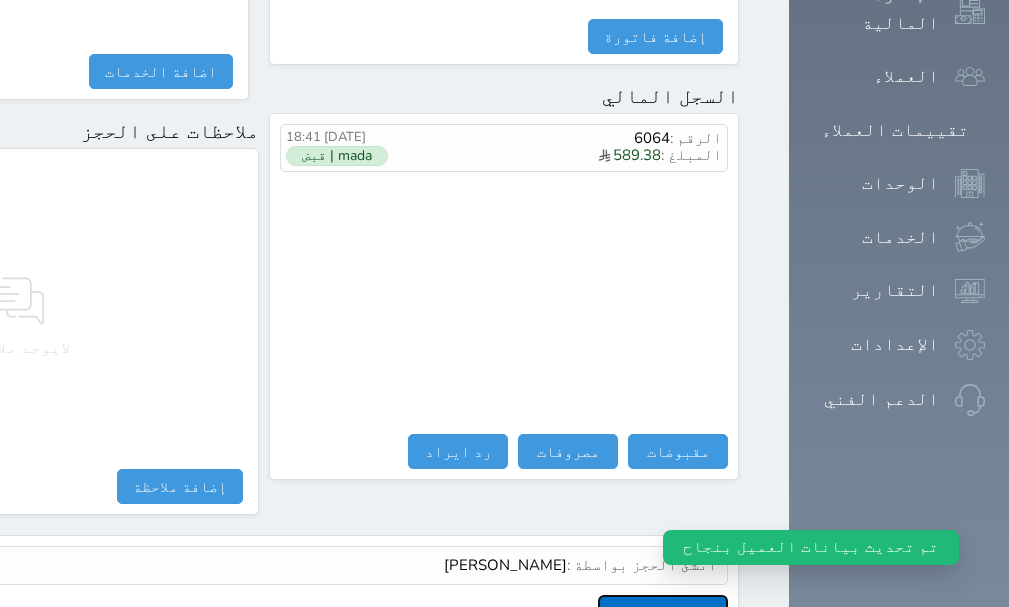 click on "عرض سجل شموس" at bounding box center [663, 612] 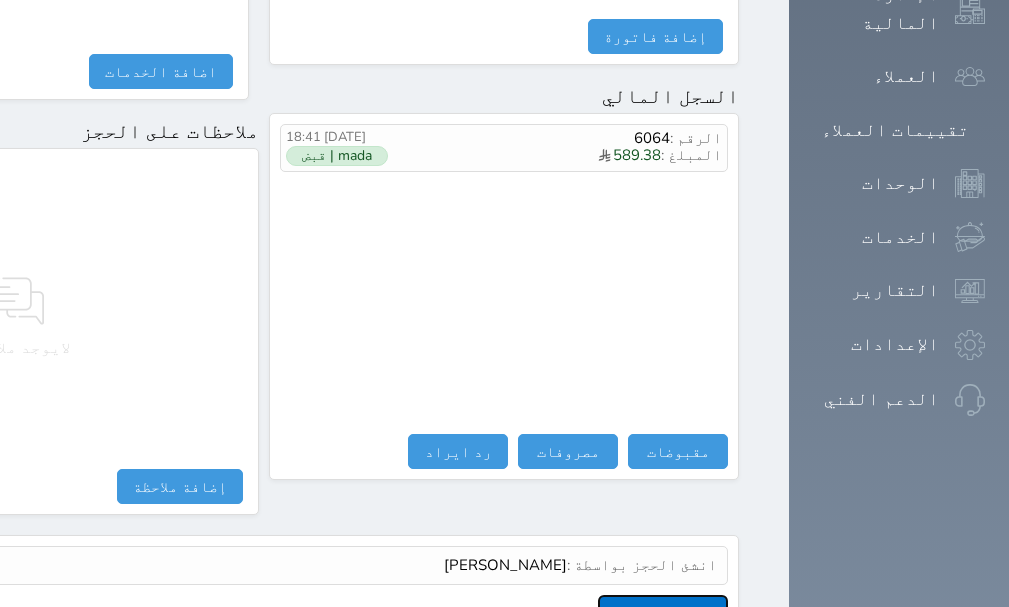 click on "عرض سجل شموس" at bounding box center (663, 612) 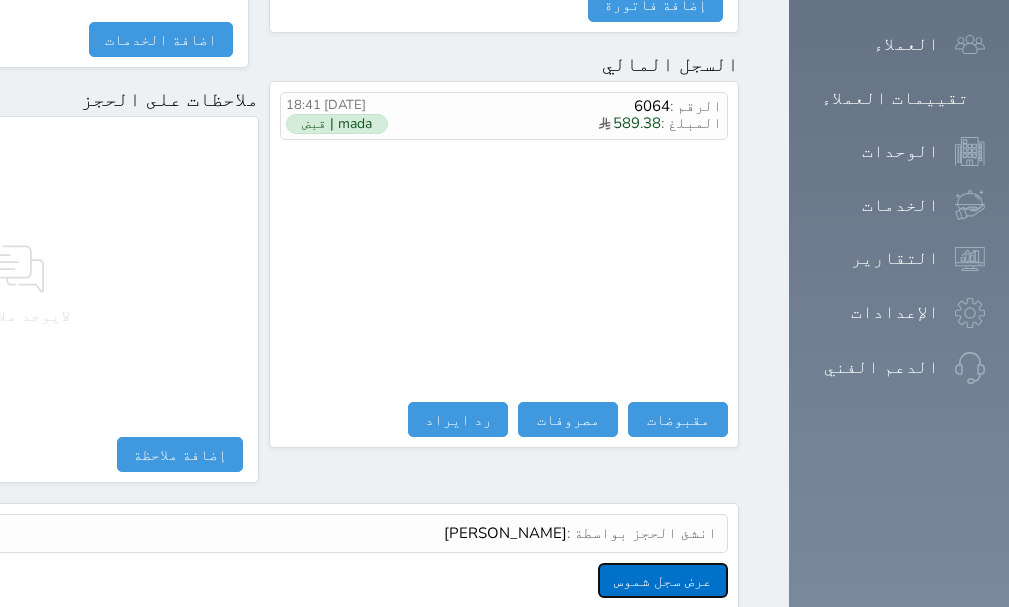 scroll, scrollTop: 1258, scrollLeft: 0, axis: vertical 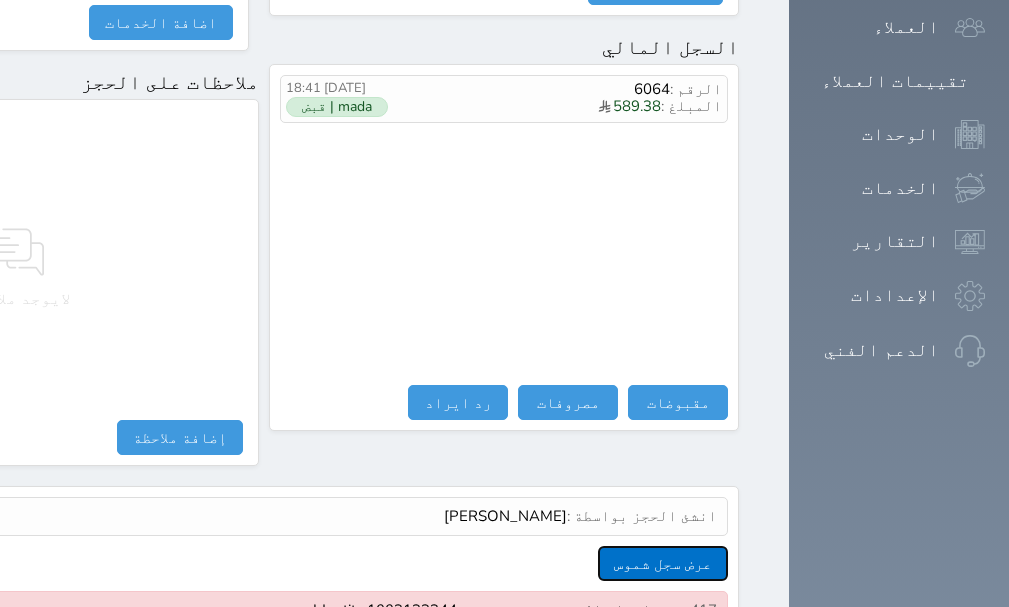 click on "عرض سجل شموس" at bounding box center (663, 563) 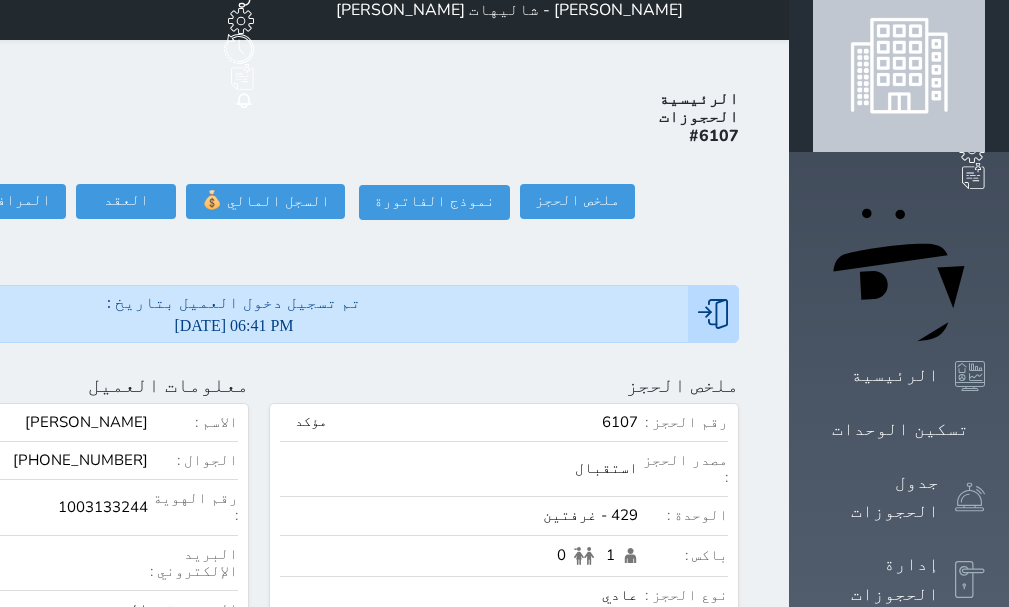 scroll, scrollTop: 0, scrollLeft: 0, axis: both 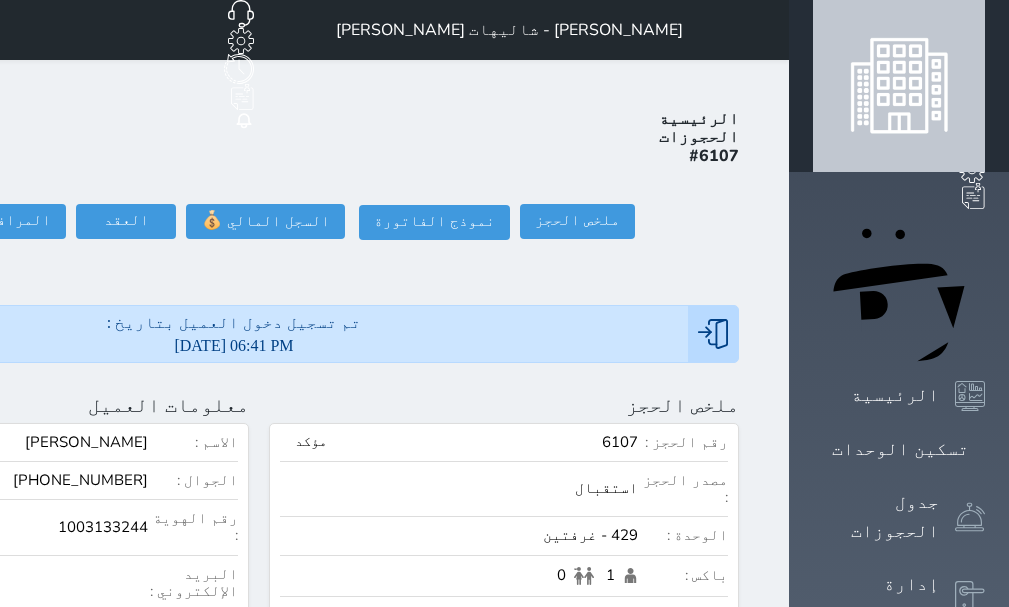 click at bounding box center (-204, 405) 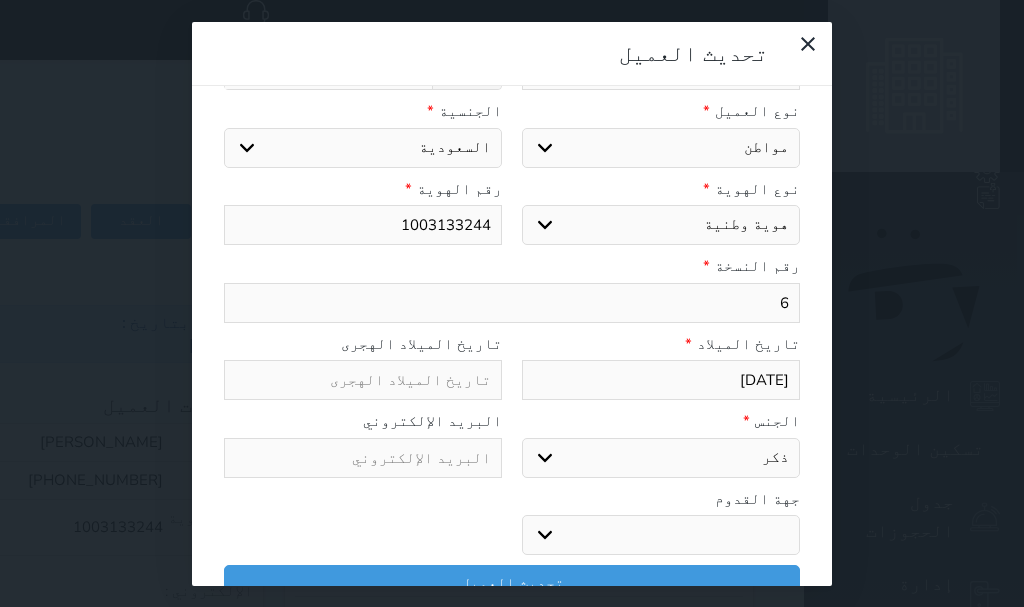 select 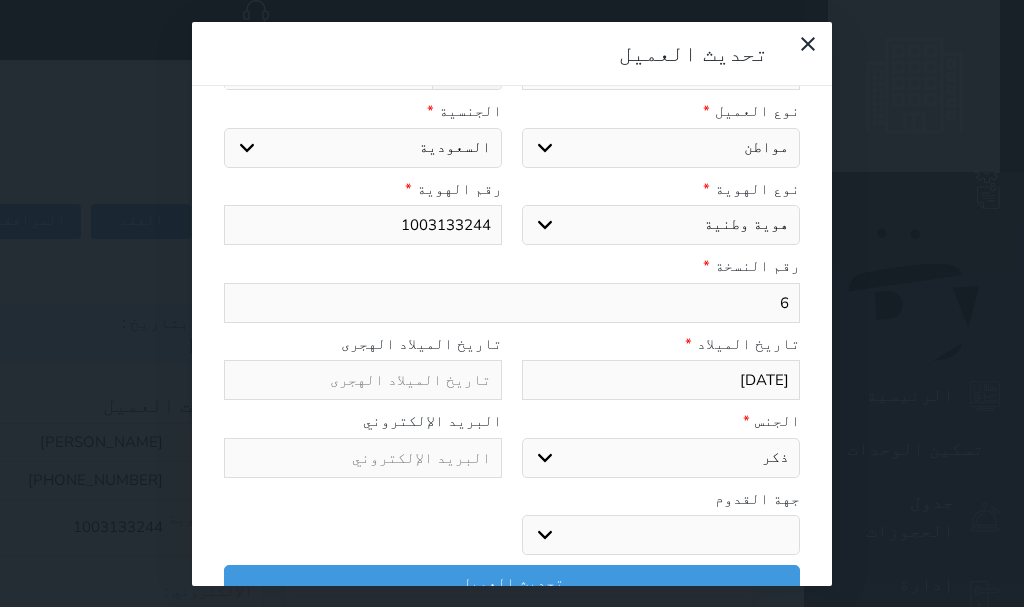 click on "6" at bounding box center [512, 303] 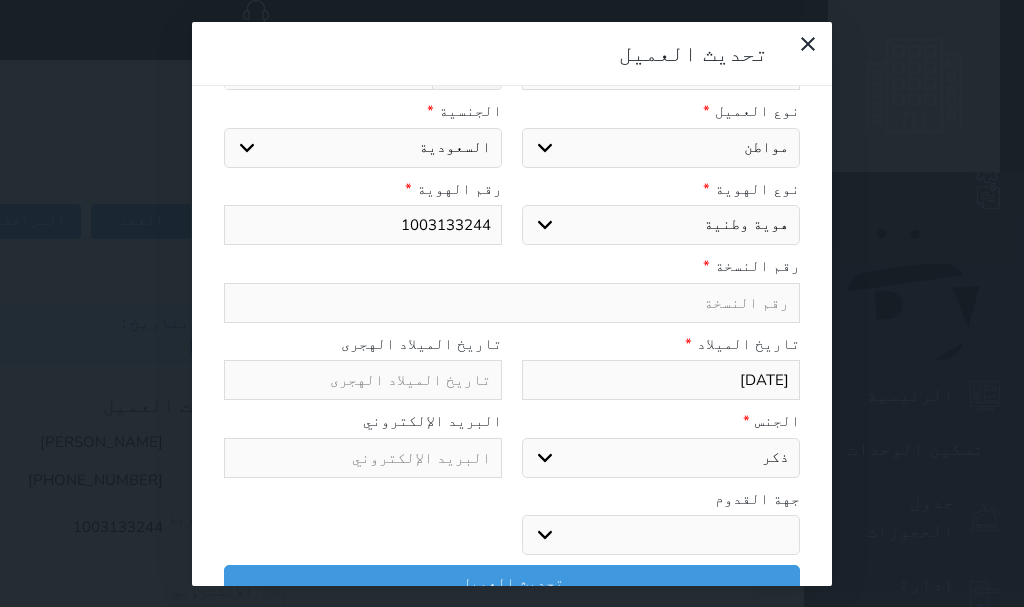 type on "7" 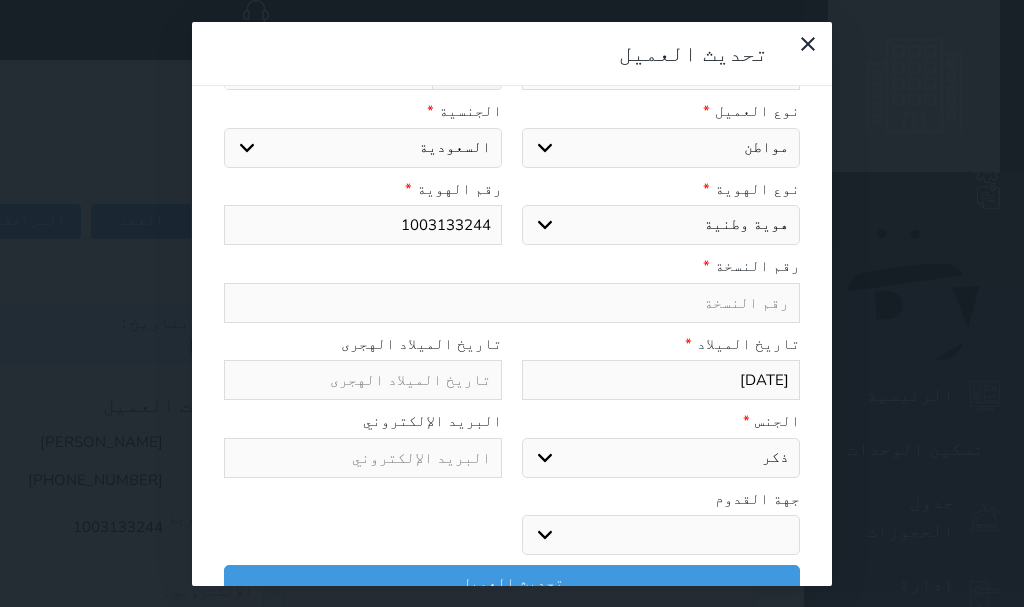select 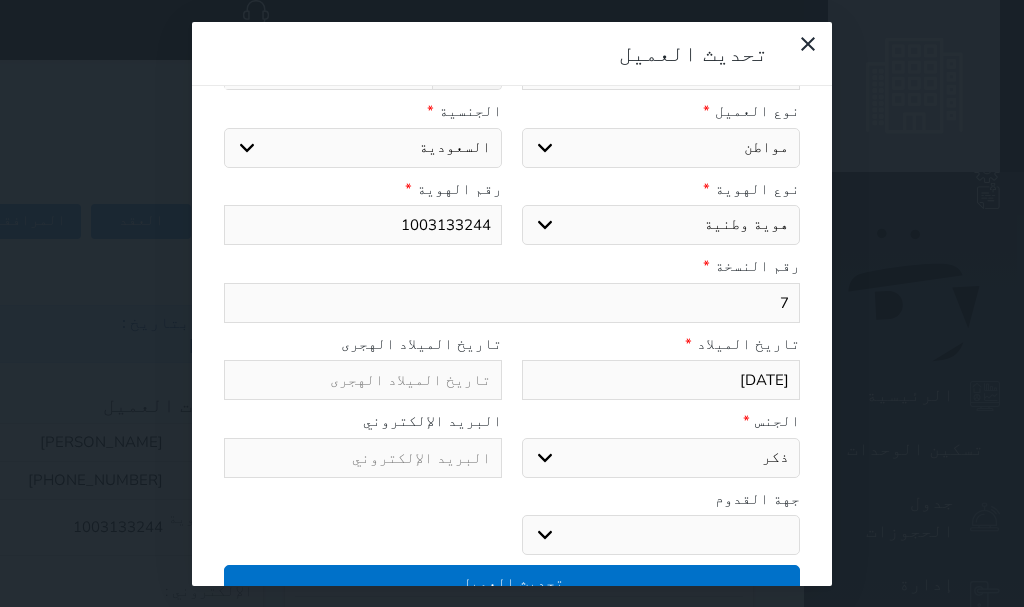 type on "7" 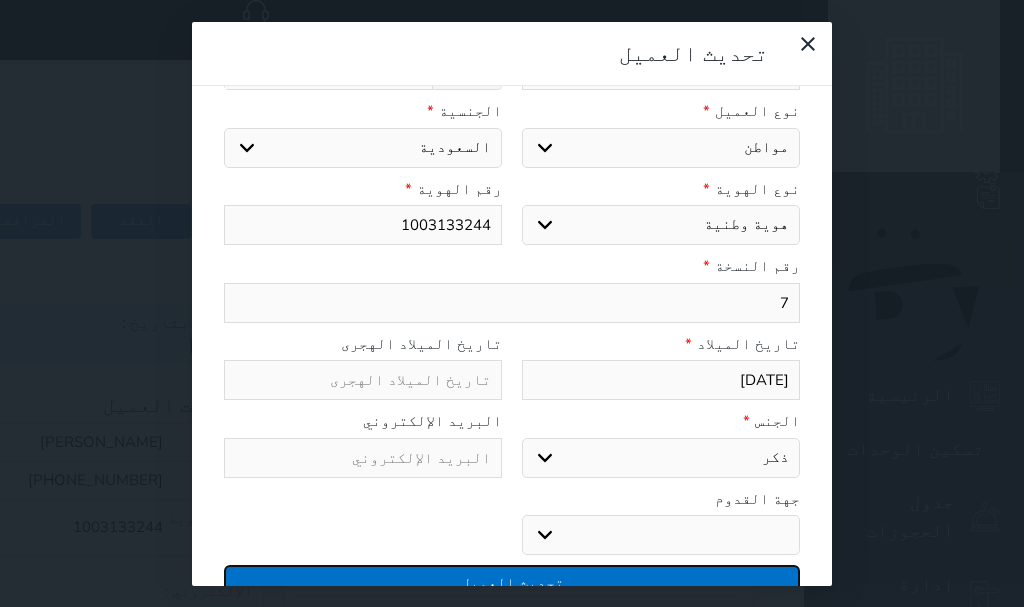 click on "تحديث العميل" at bounding box center [512, 582] 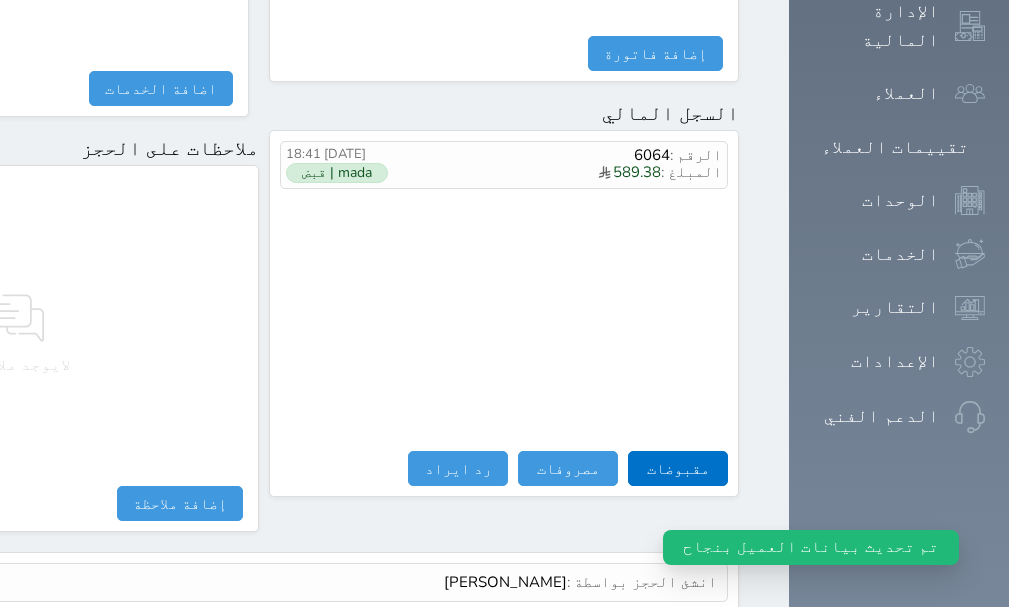 scroll, scrollTop: 1258, scrollLeft: 0, axis: vertical 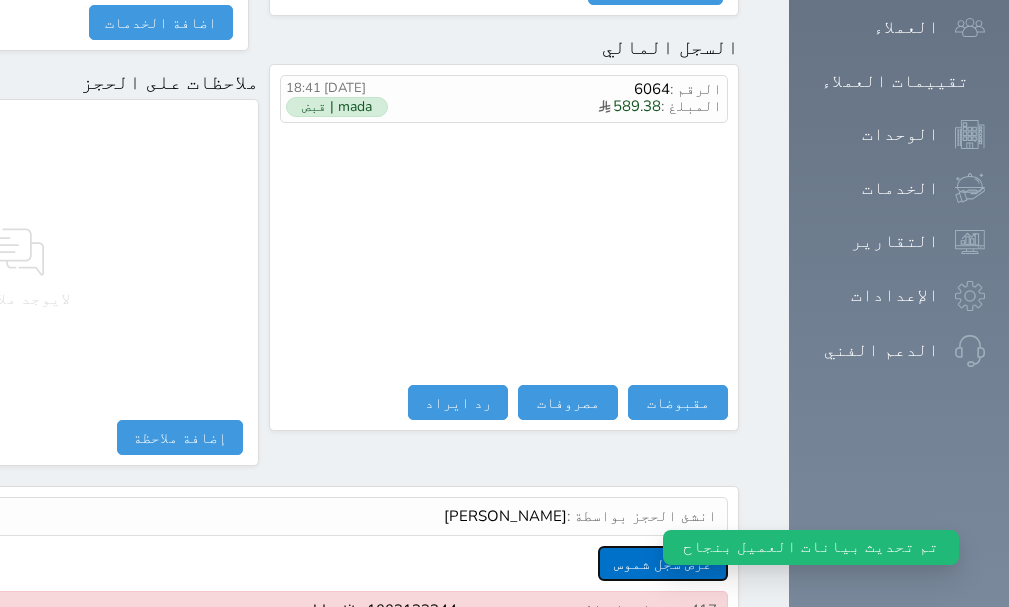 click on "عرض سجل شموس" at bounding box center (663, 563) 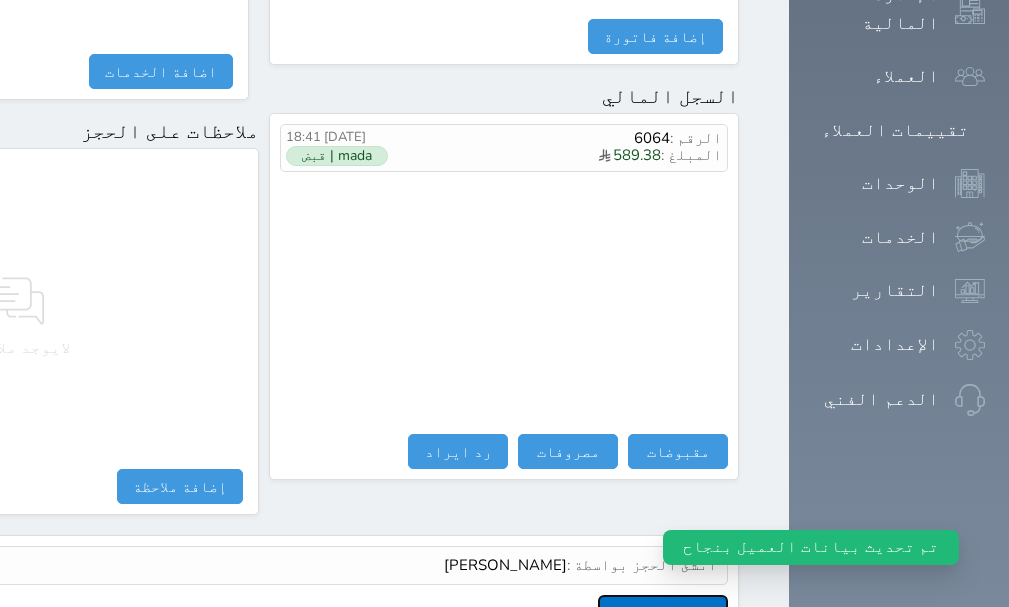scroll, scrollTop: 1258, scrollLeft: 0, axis: vertical 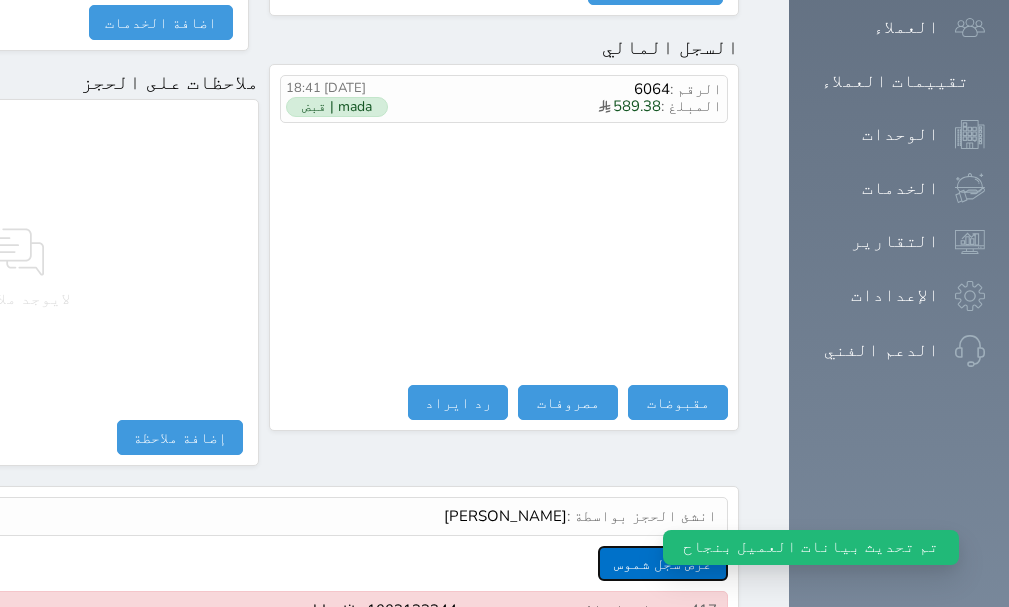 click on "عرض سجل شموس" at bounding box center [663, 563] 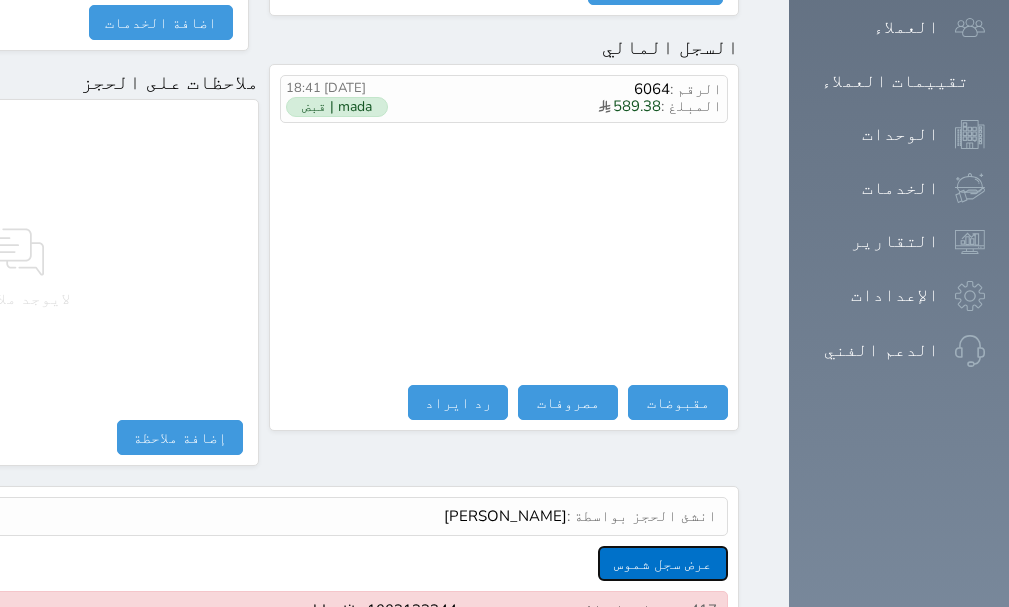 click on "عرض سجل شموس" at bounding box center (663, 563) 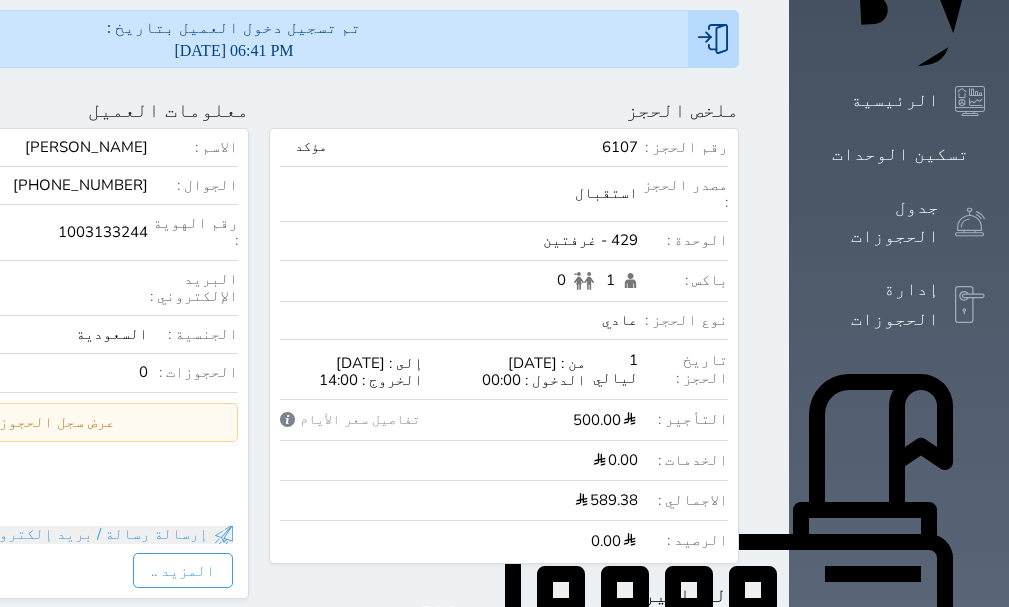 scroll, scrollTop: 0, scrollLeft: 0, axis: both 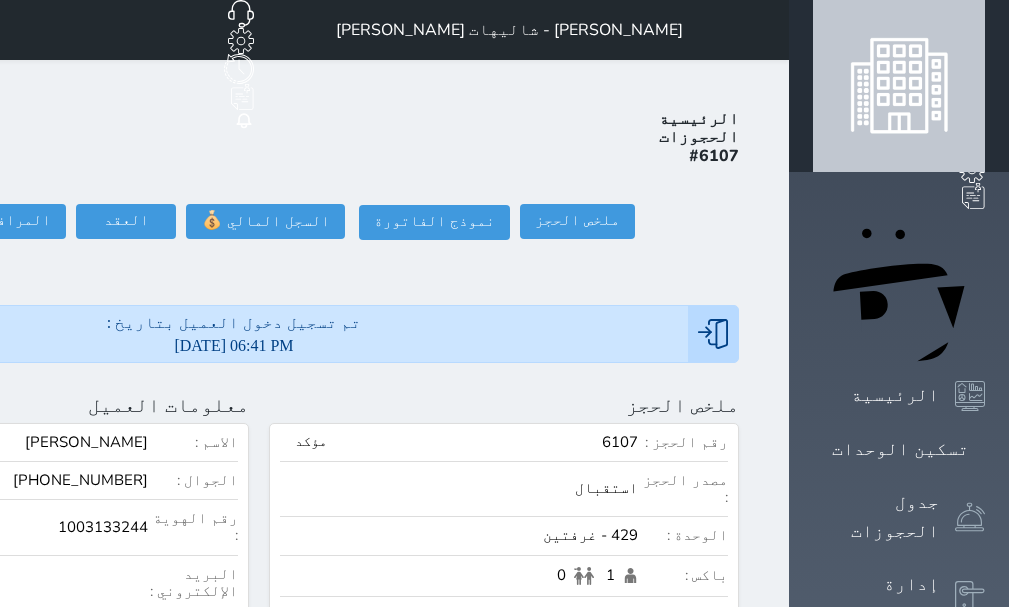 click at bounding box center [-204, 405] 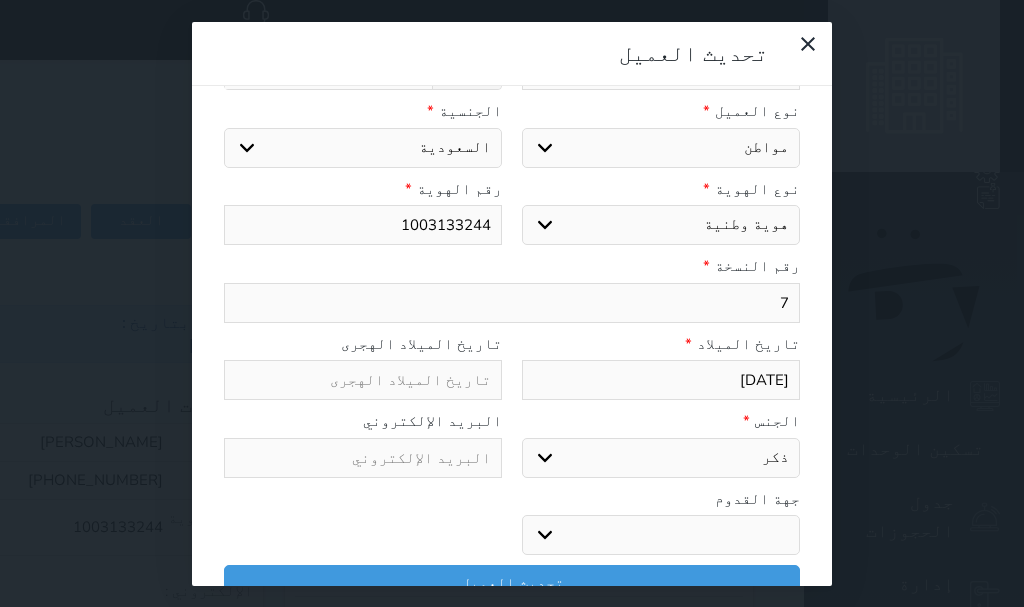 select 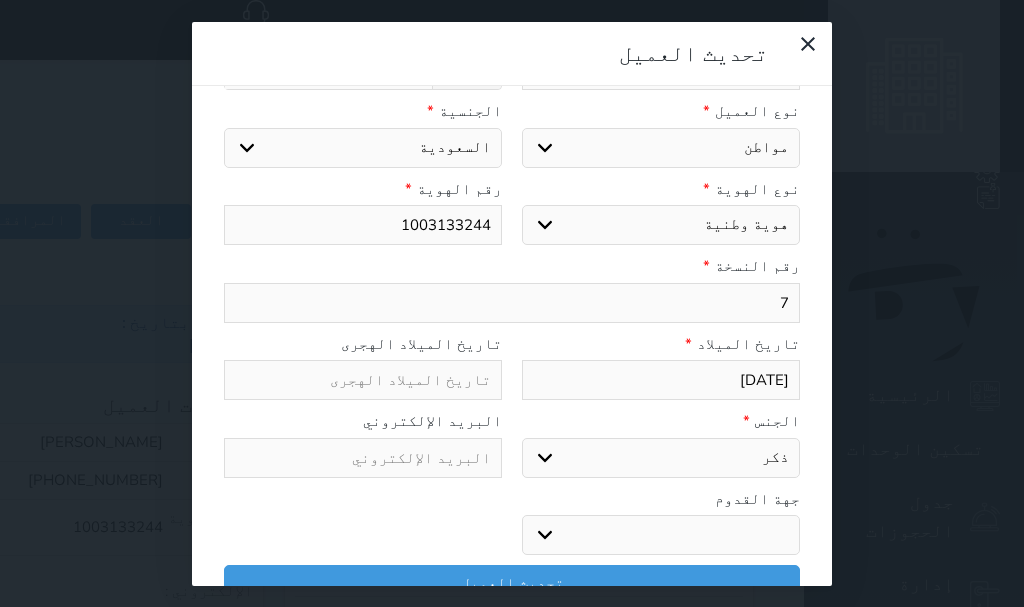 click on "7" at bounding box center (512, 303) 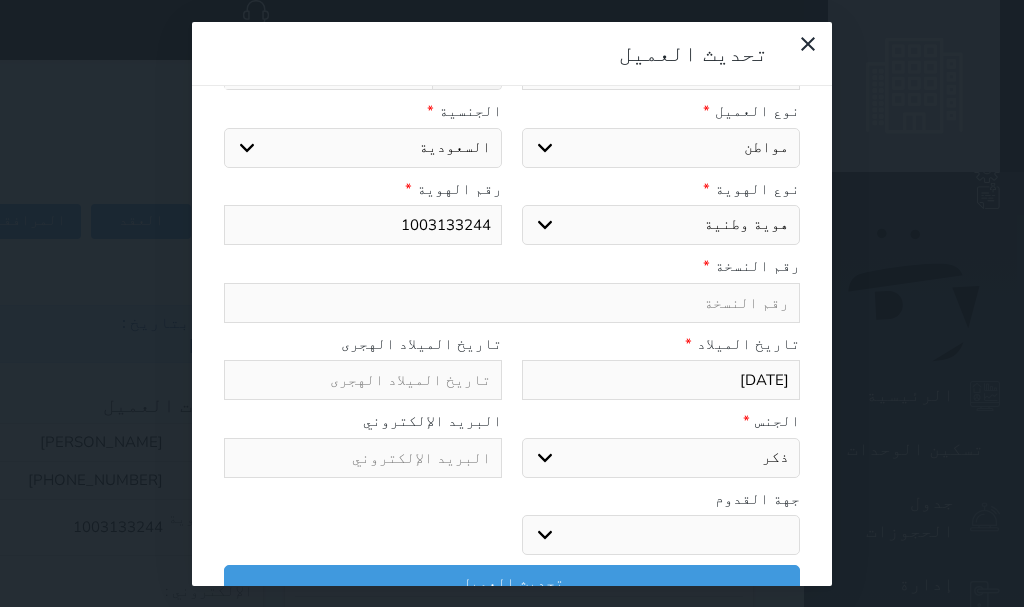 type on "8" 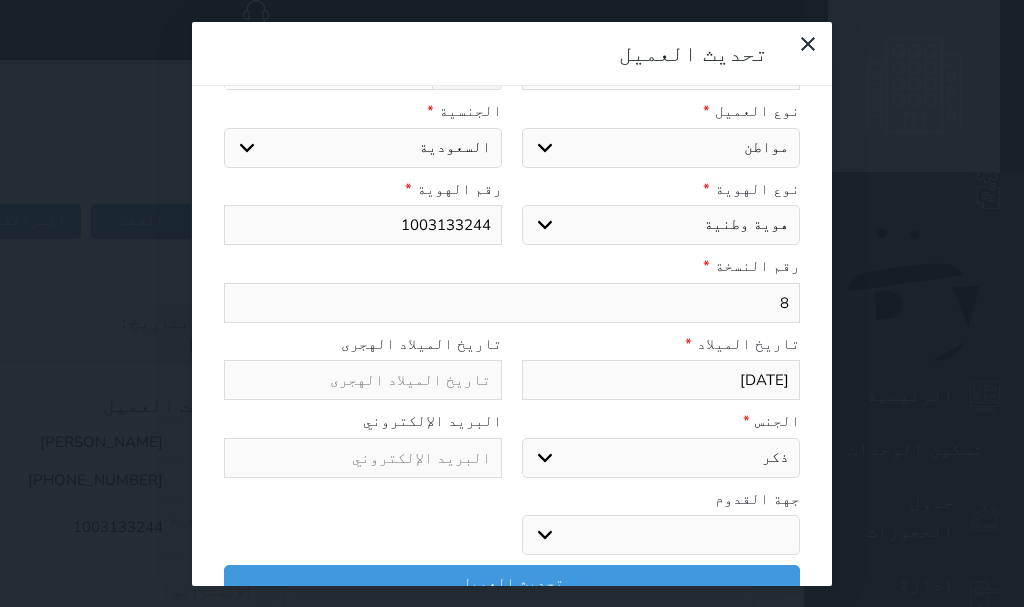 select 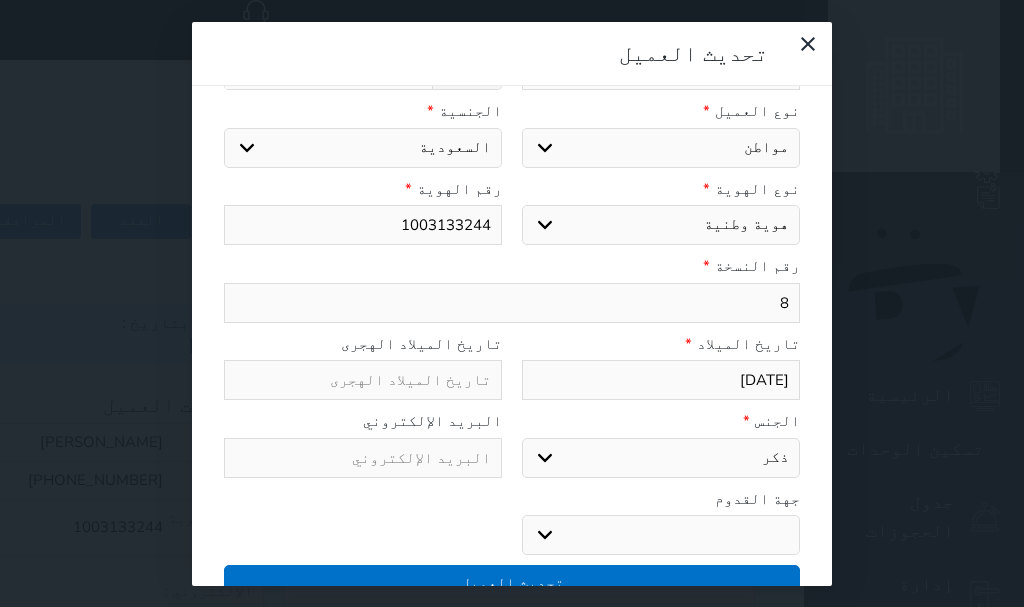 type on "8" 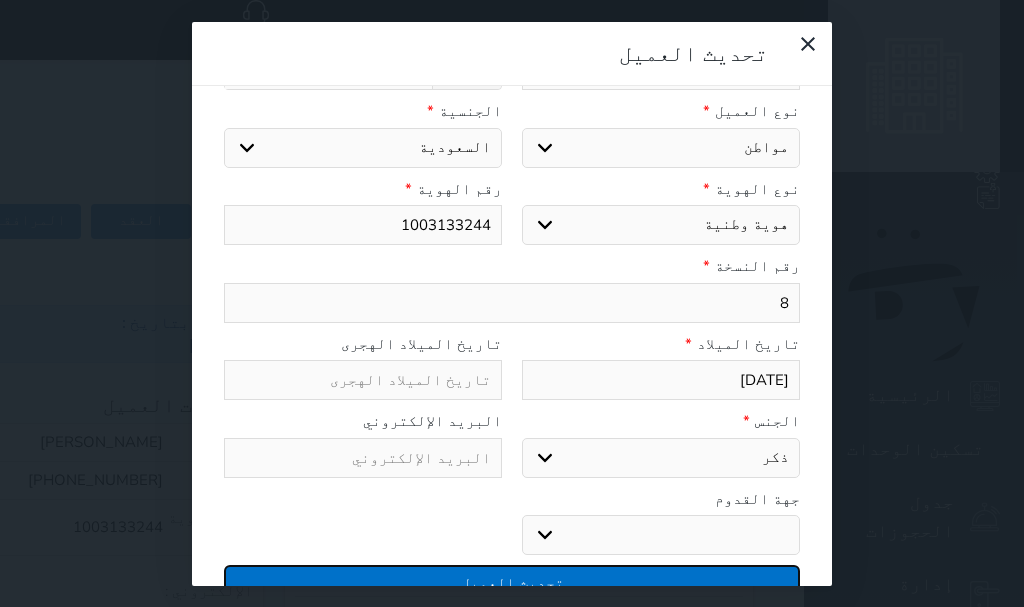 click on "تحديث العميل" at bounding box center (512, 582) 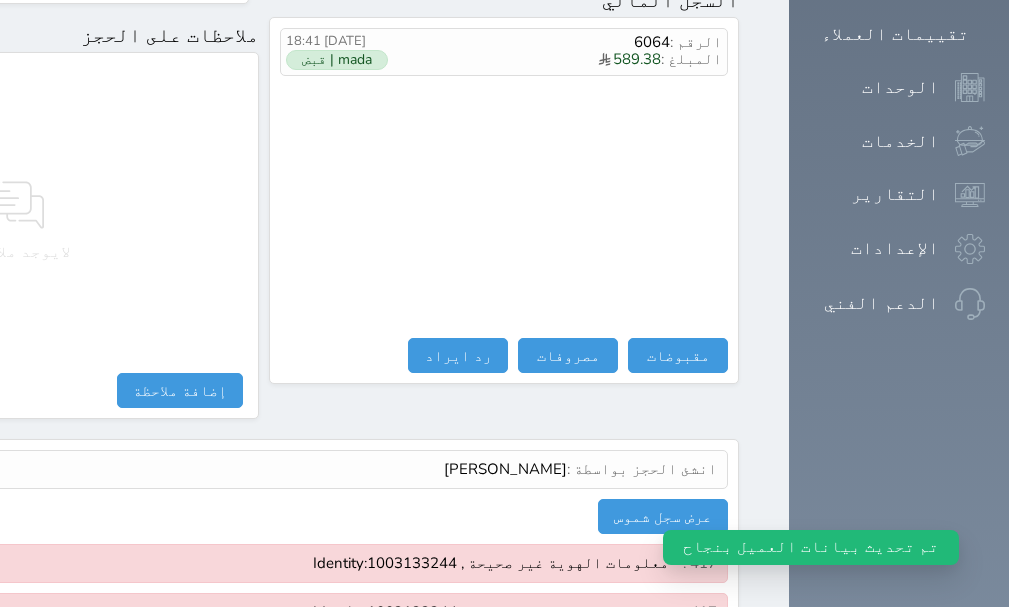 scroll, scrollTop: 1307, scrollLeft: 0, axis: vertical 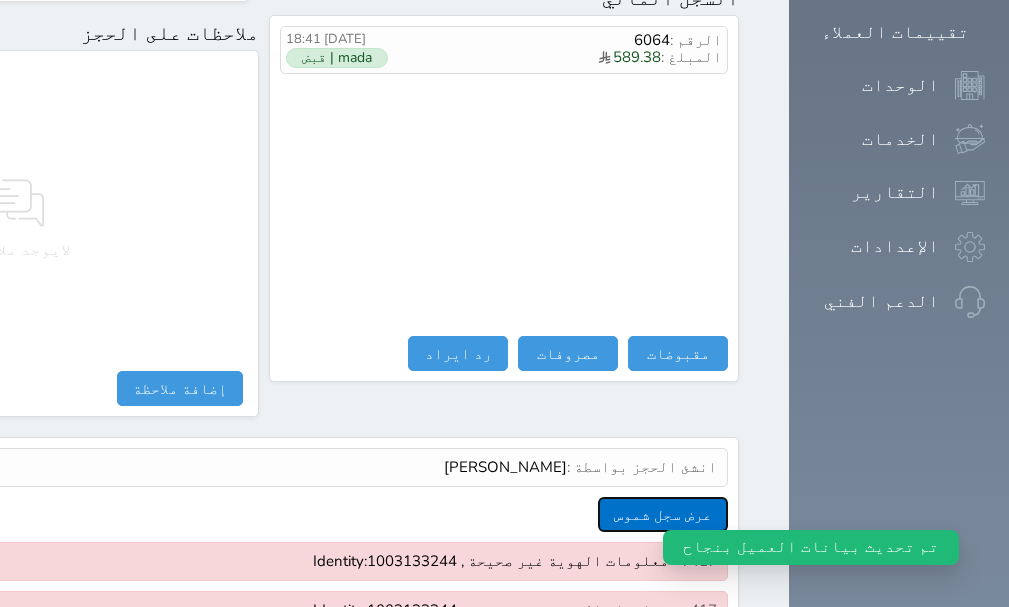 click on "عرض سجل شموس" at bounding box center (663, 514) 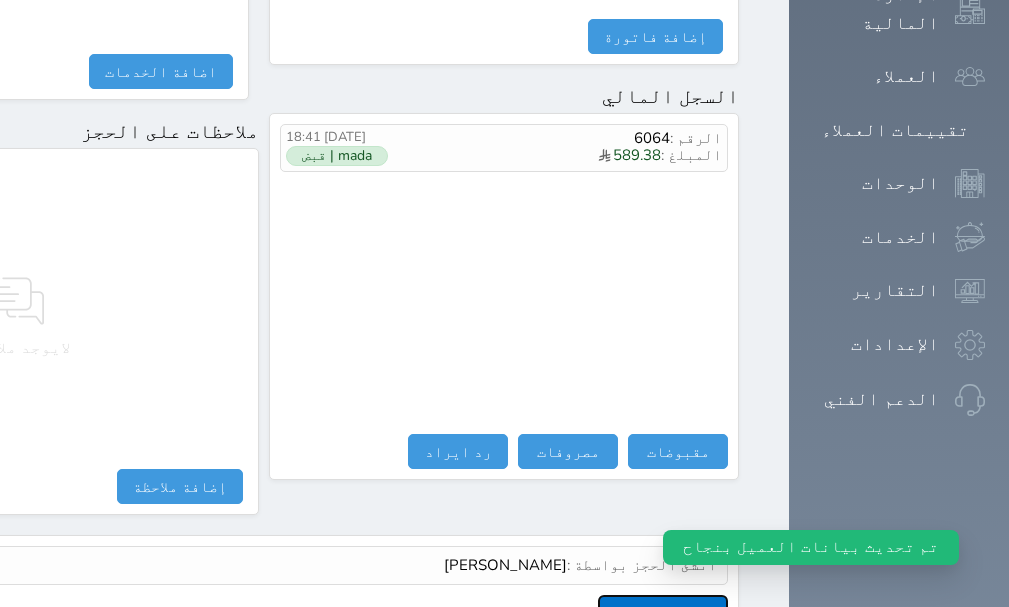 scroll, scrollTop: 1307, scrollLeft: 0, axis: vertical 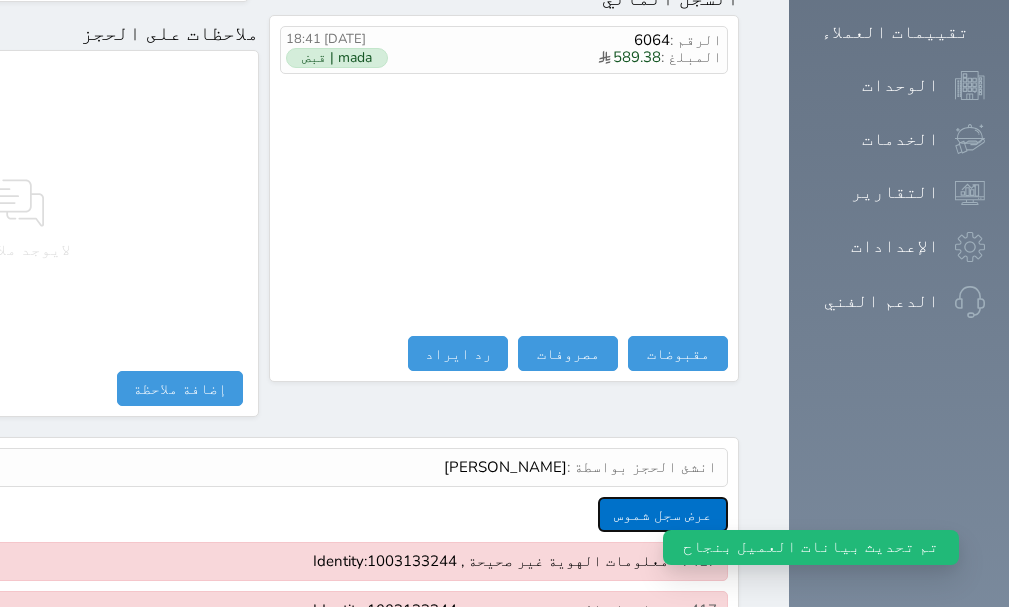 click on "عرض سجل شموس" at bounding box center [663, 514] 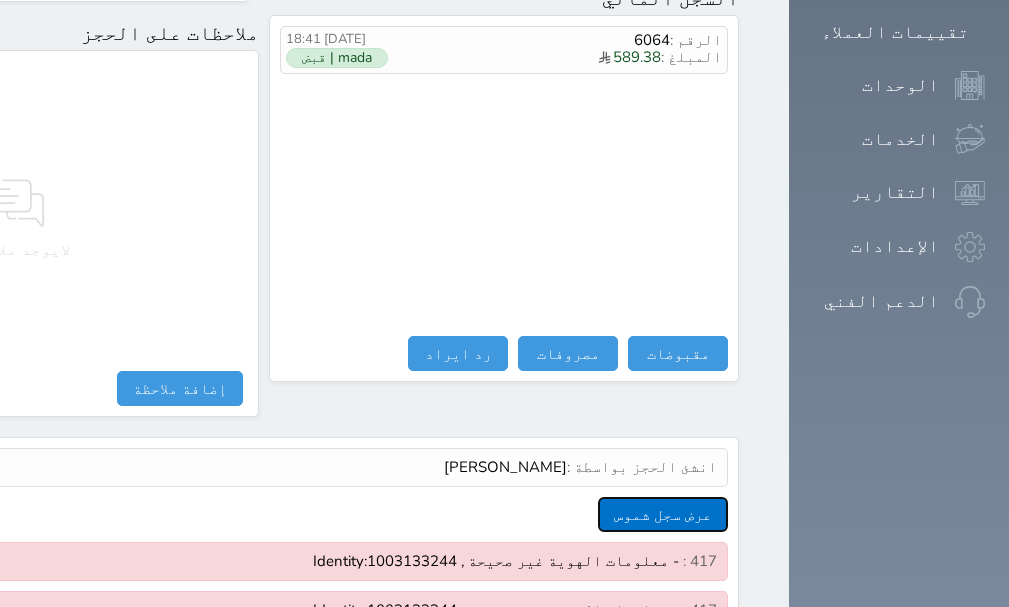 click on "عرض سجل شموس" at bounding box center [663, 514] 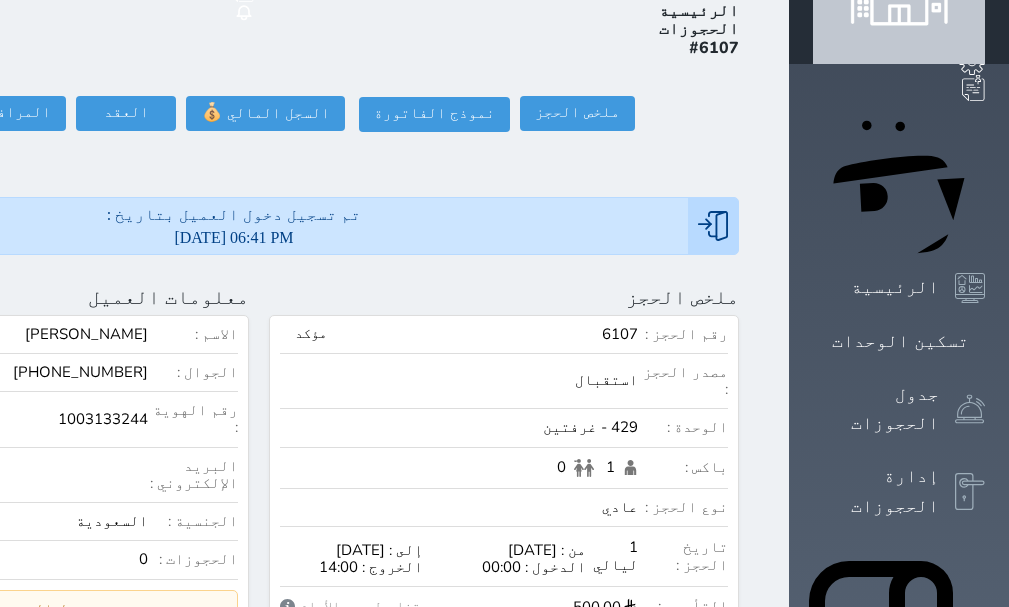 scroll, scrollTop: 0, scrollLeft: 0, axis: both 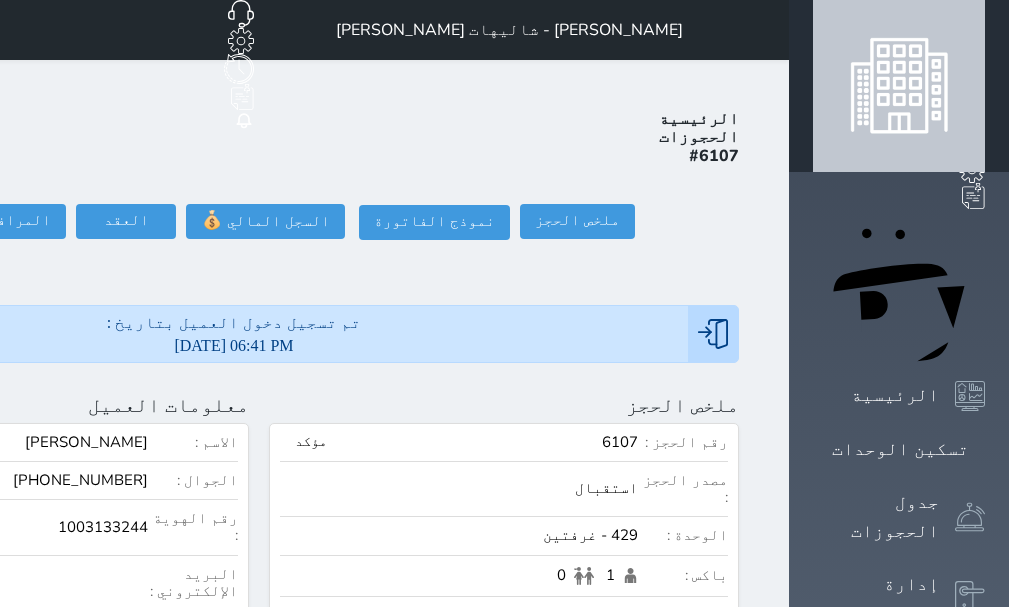 click at bounding box center [-204, 405] 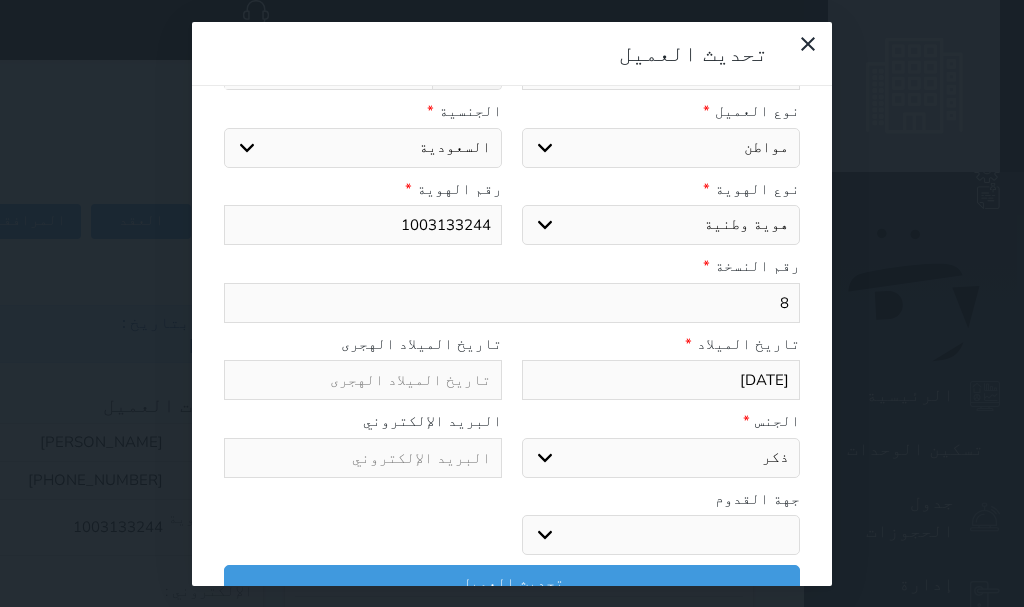 select 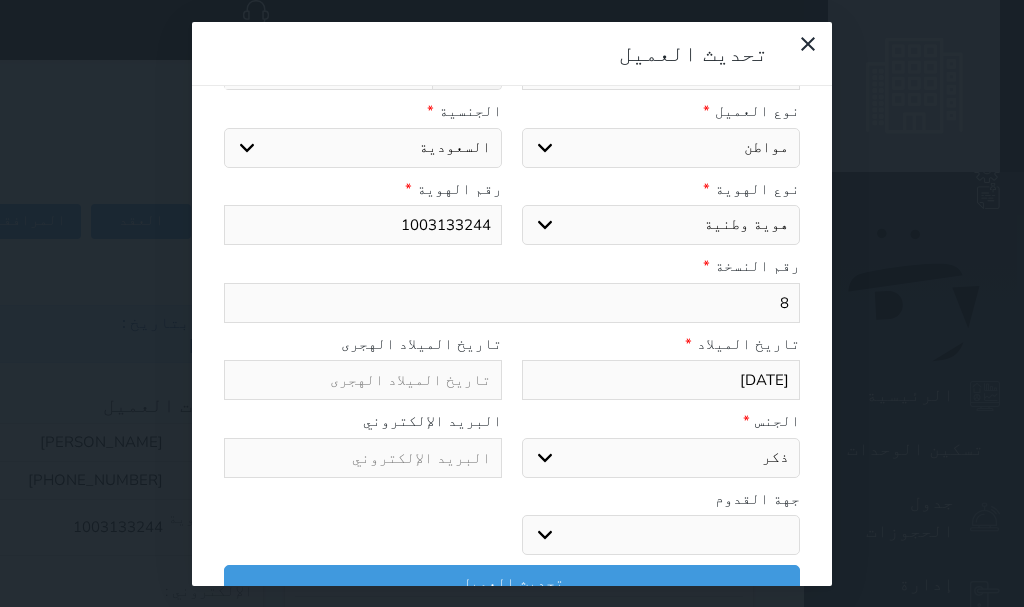click on "8" at bounding box center [512, 303] 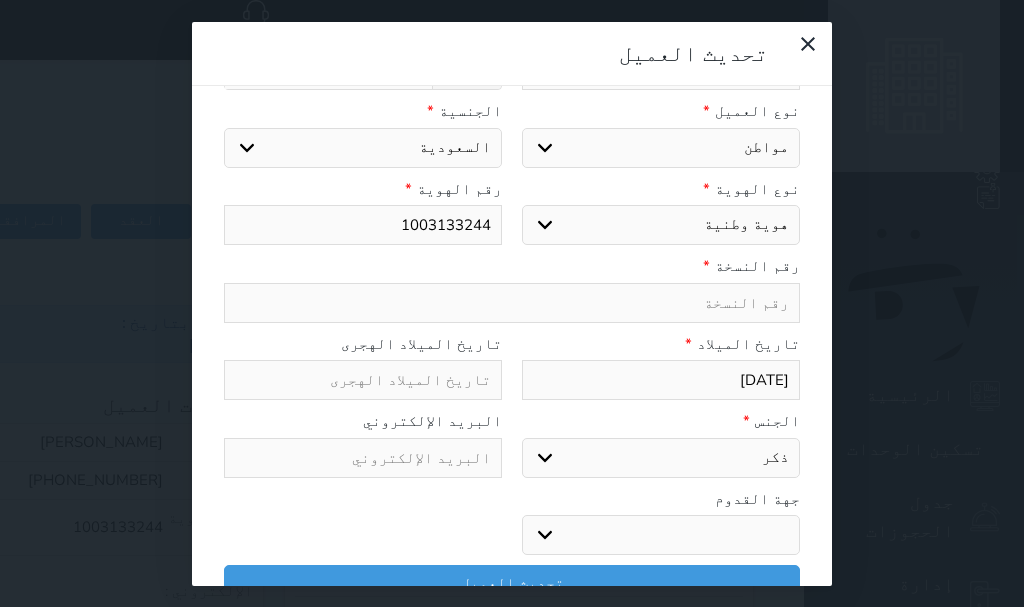 type on "1" 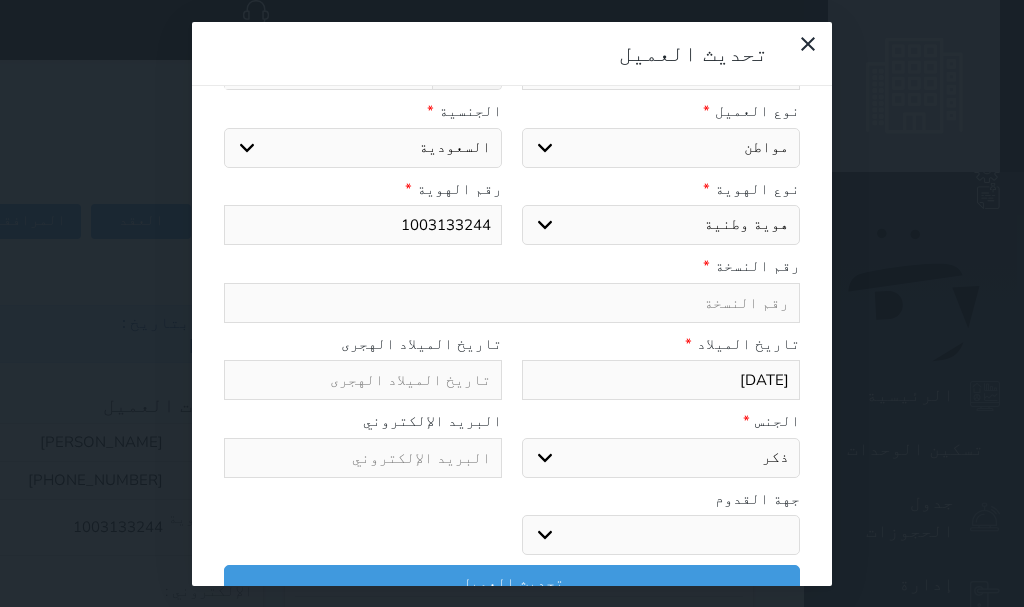 select 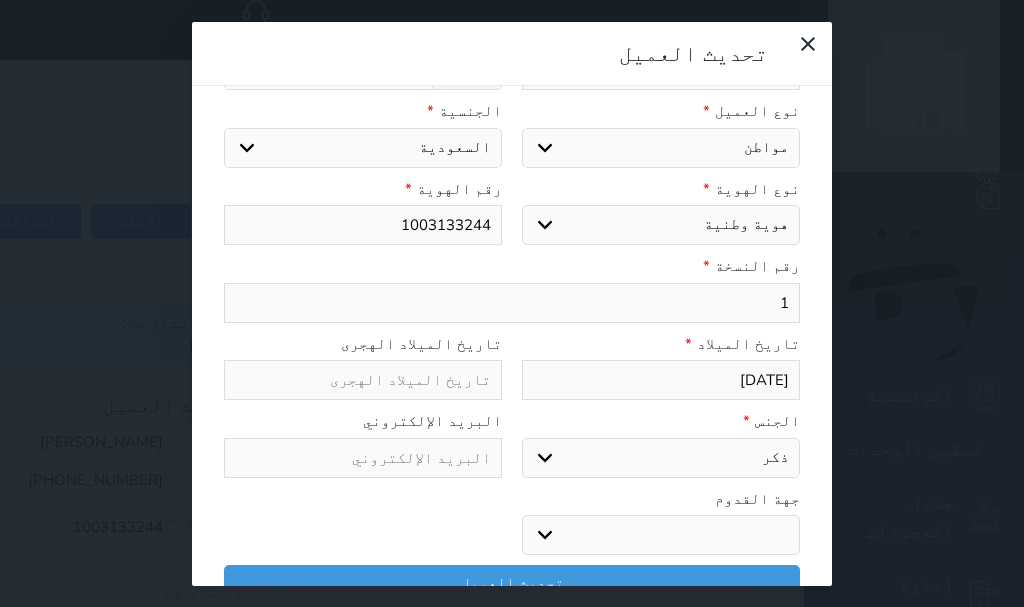 type 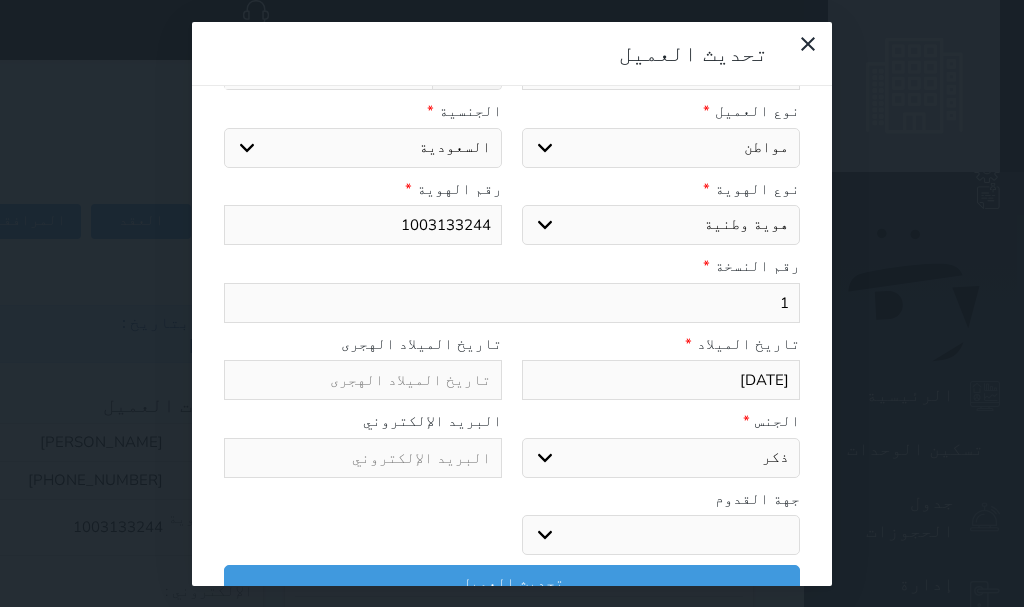 select 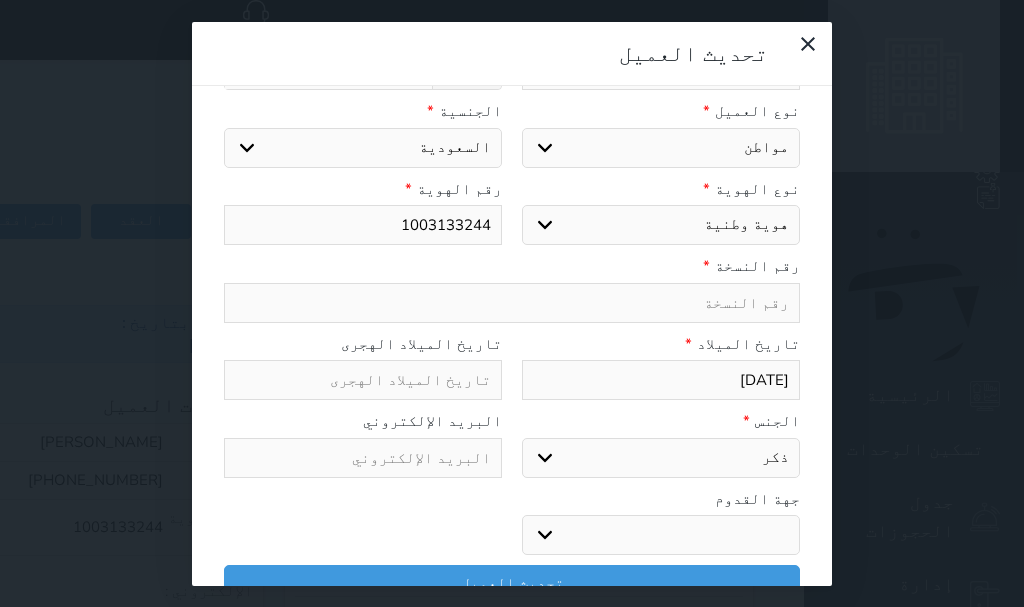 type on "2" 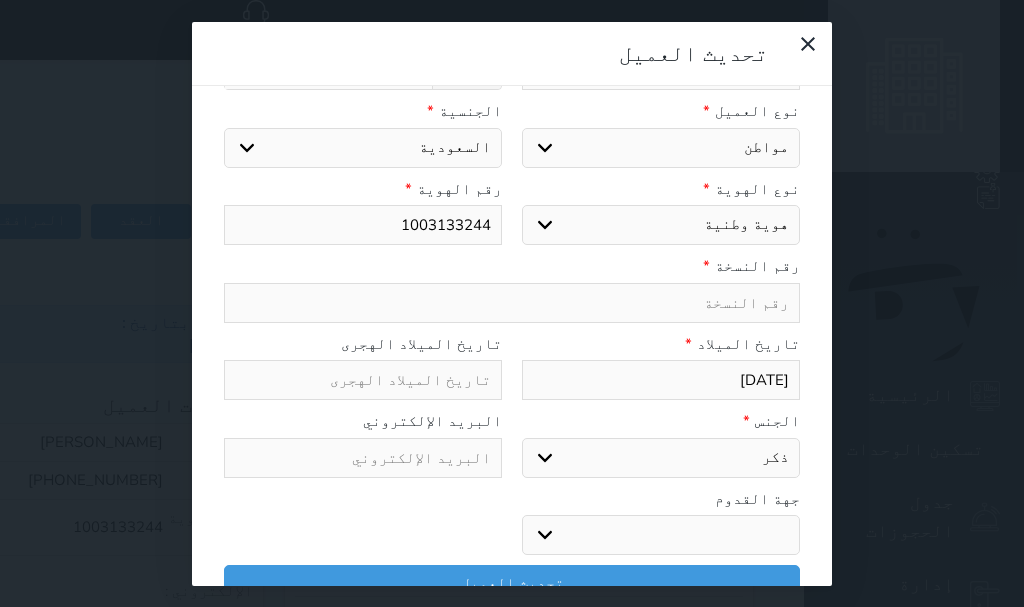select 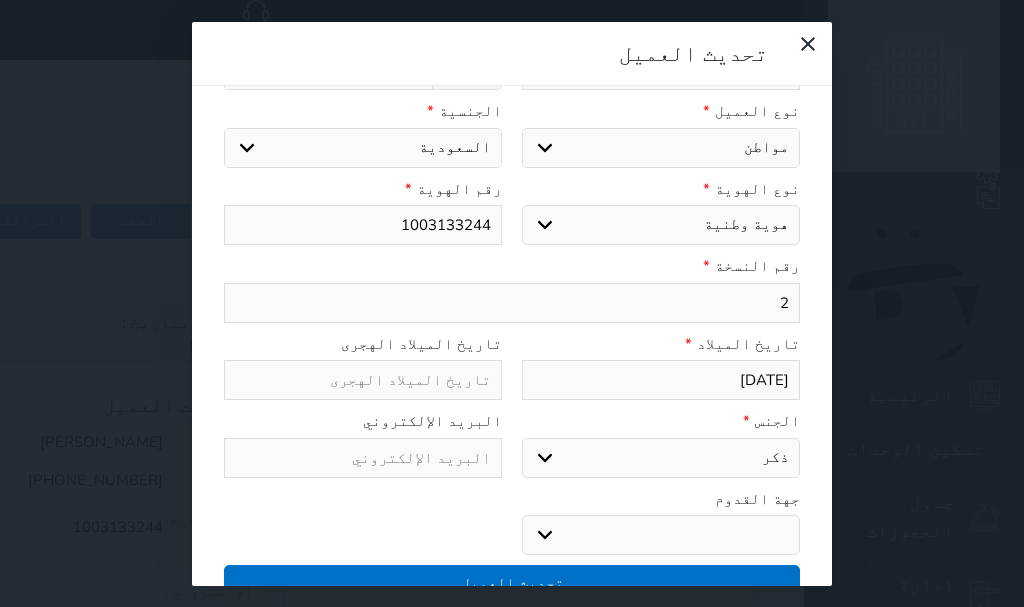 type on "2" 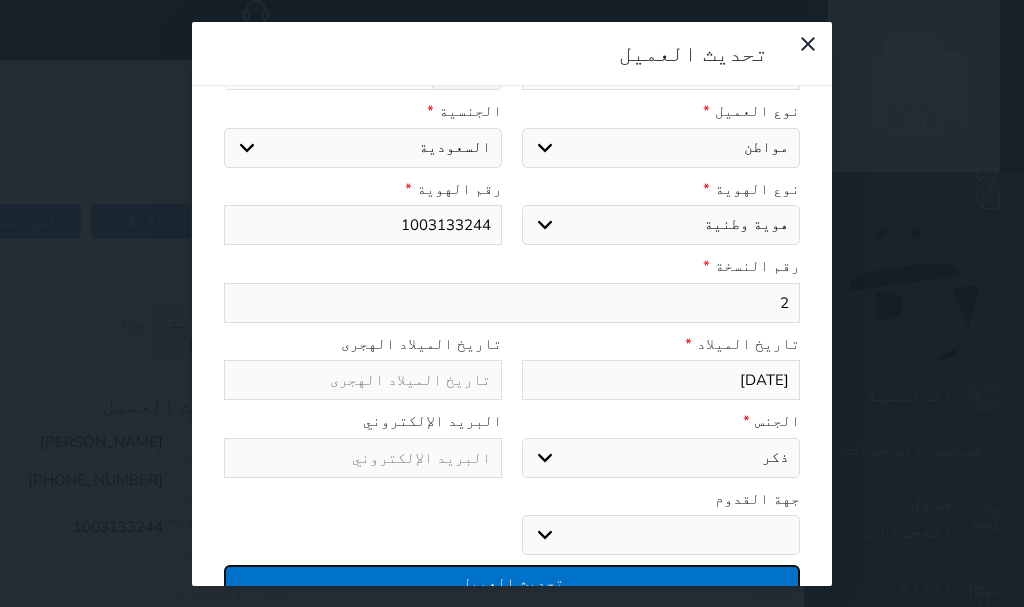 click on "تحديث العميل" at bounding box center [512, 582] 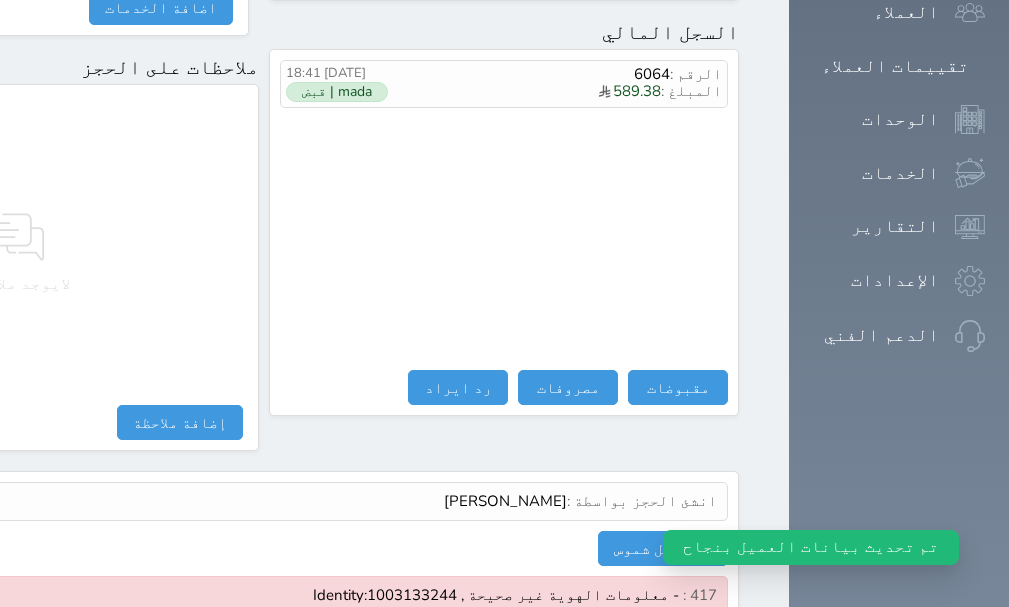 scroll, scrollTop: 1356, scrollLeft: 0, axis: vertical 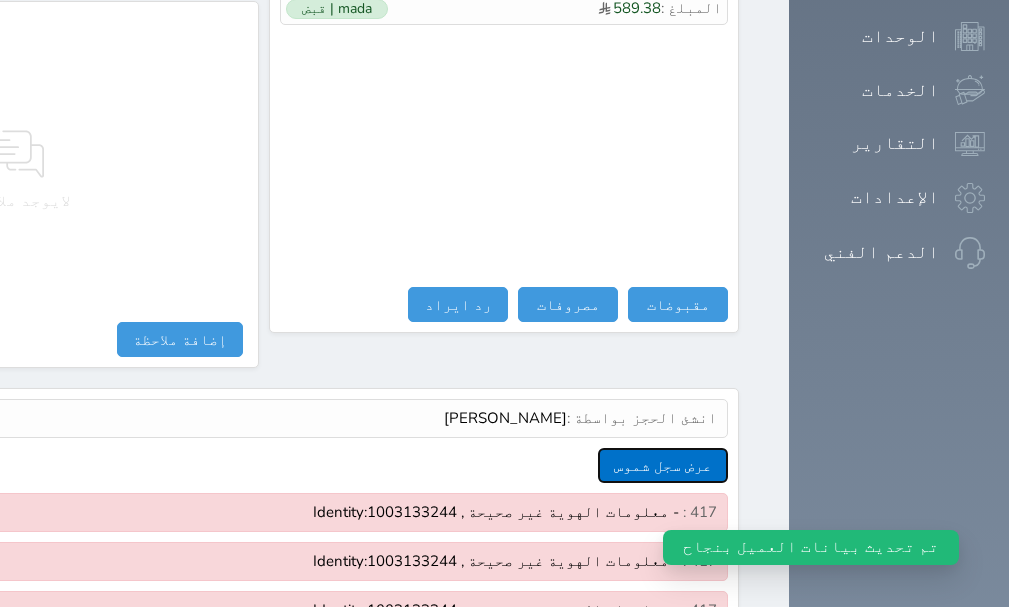 click on "عرض سجل شموس" at bounding box center [663, 465] 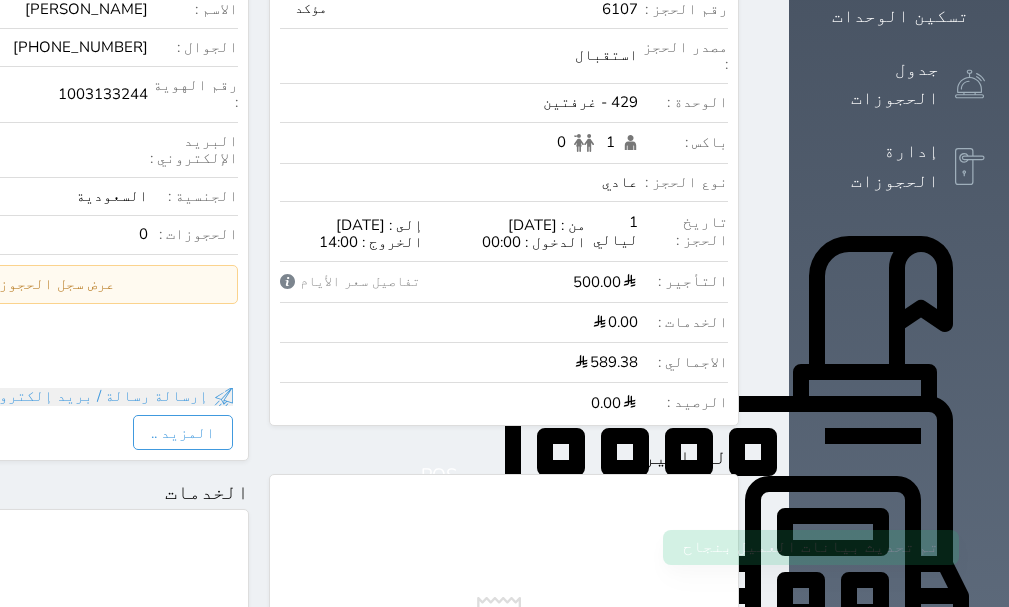 scroll, scrollTop: 156, scrollLeft: 0, axis: vertical 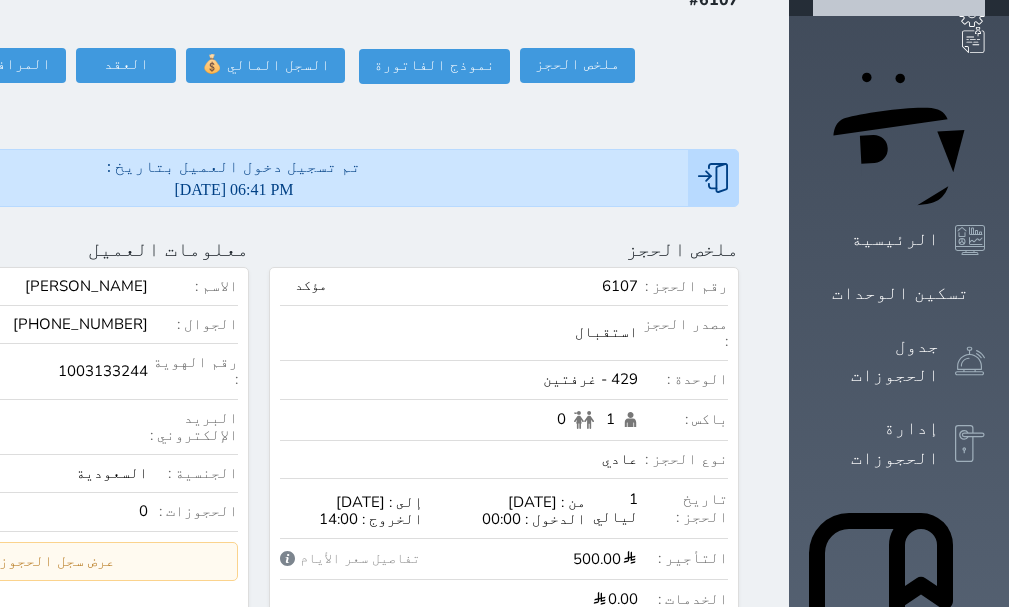 click at bounding box center [-204, 249] 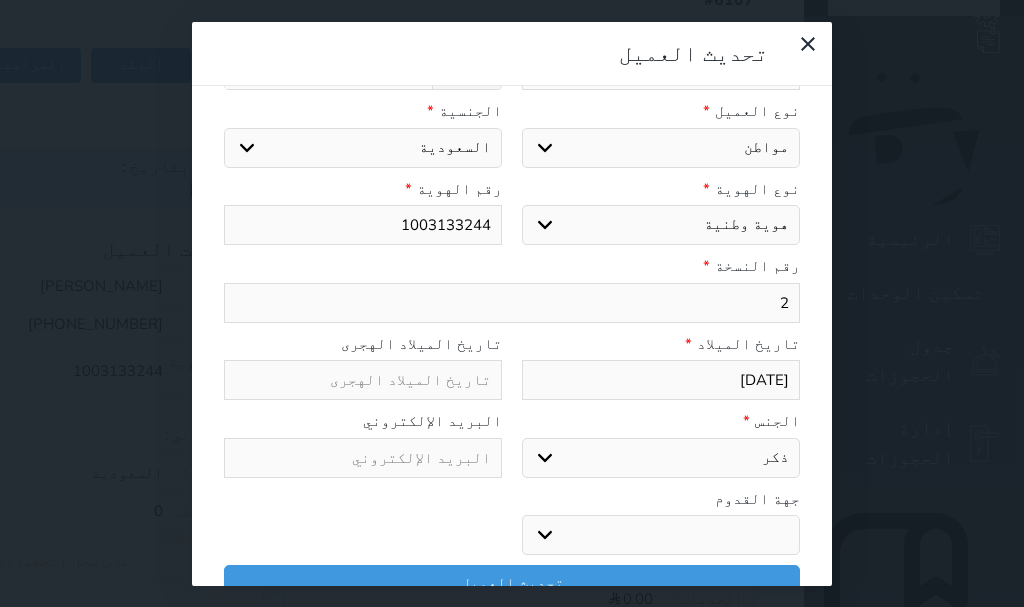select 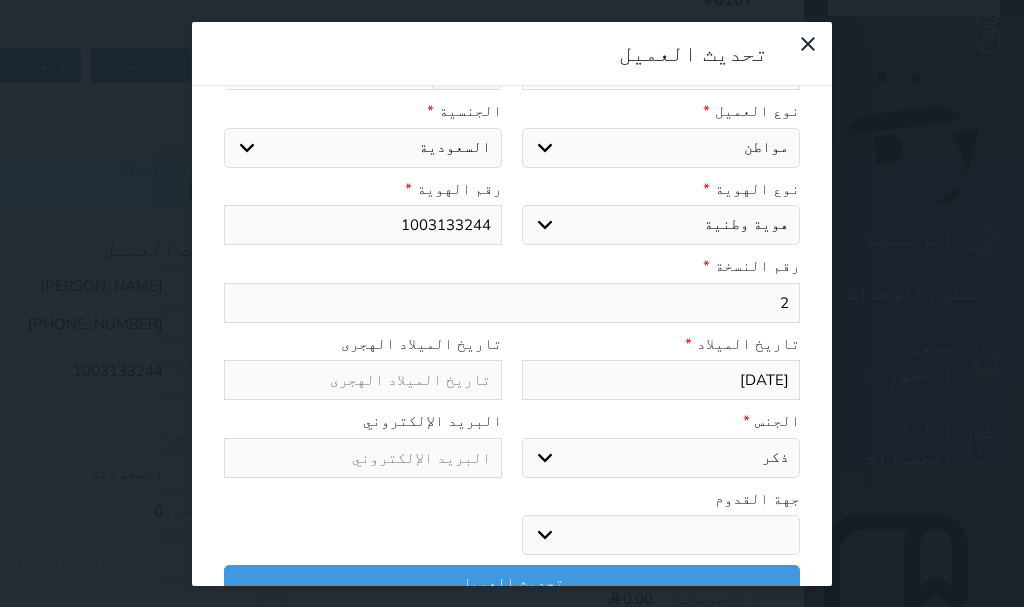 click on "2" at bounding box center (512, 303) 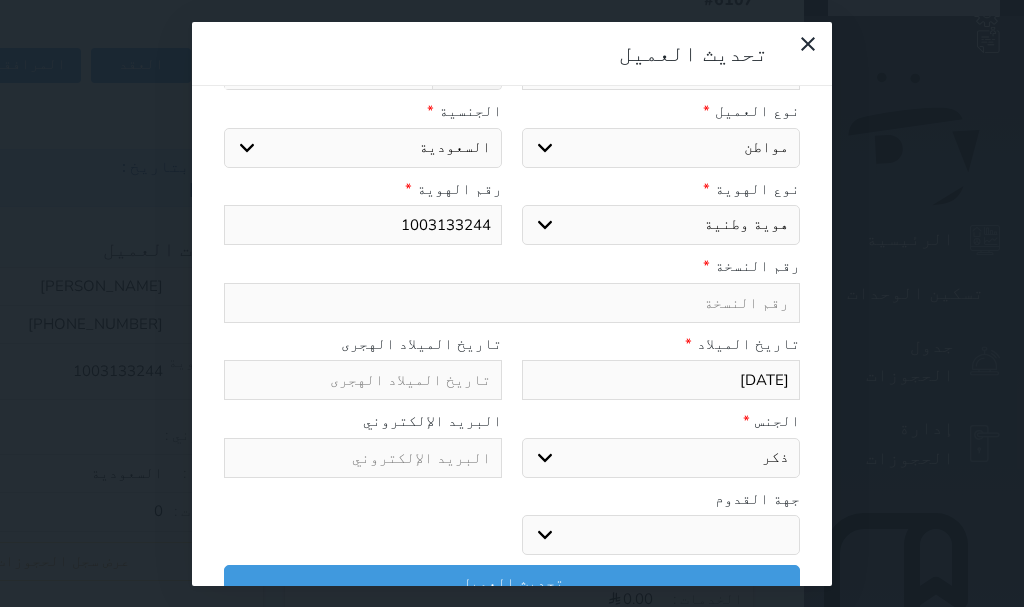type on "3" 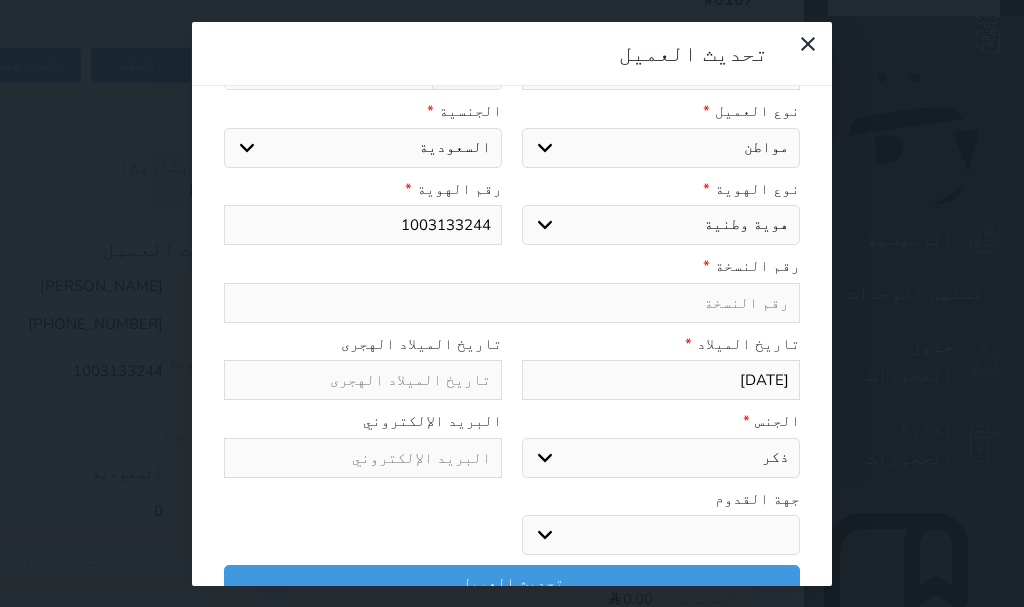 select 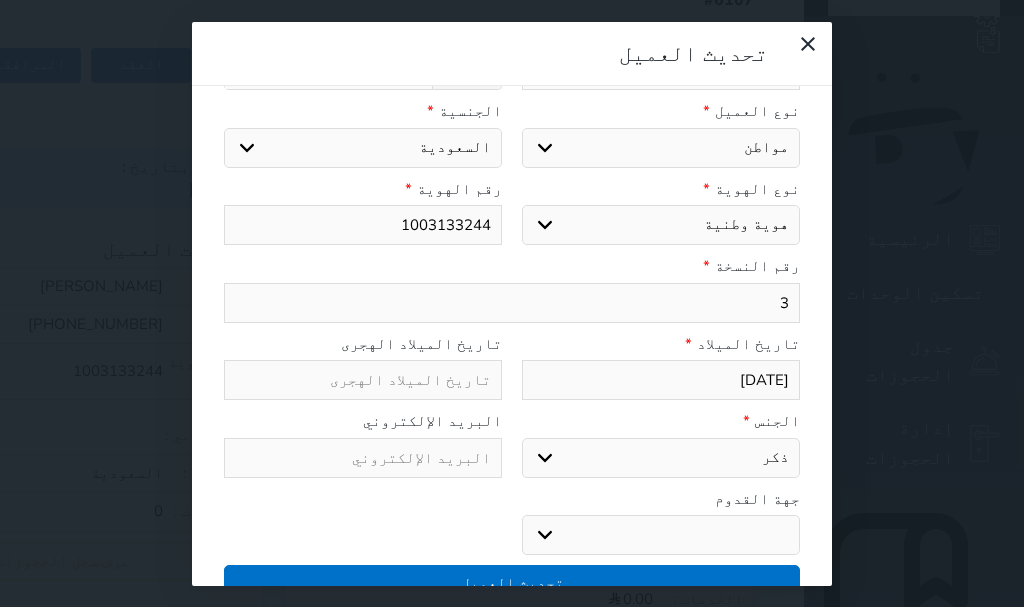 type on "3" 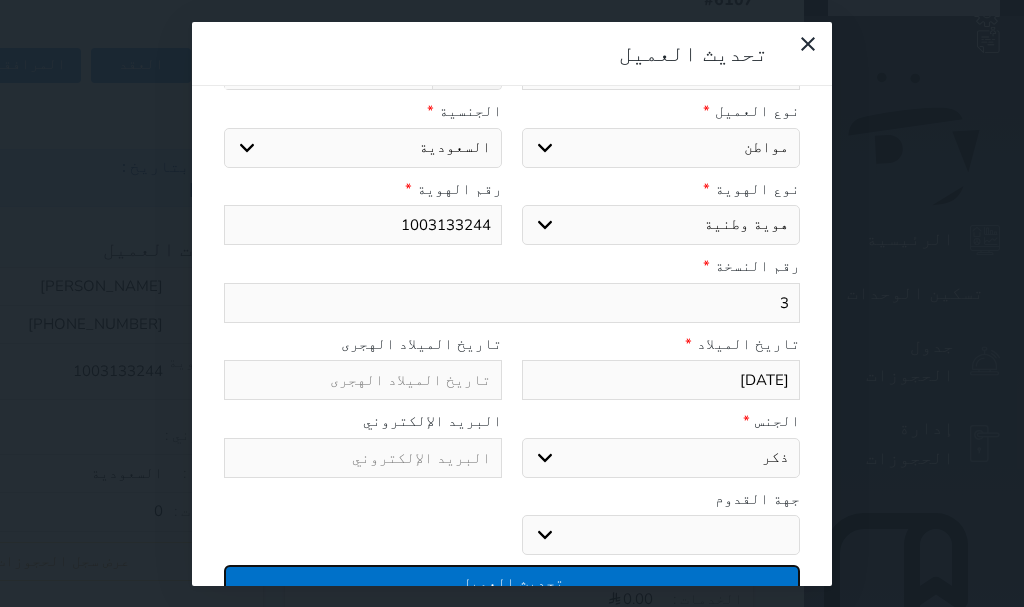 click on "تحديث العميل" at bounding box center [512, 582] 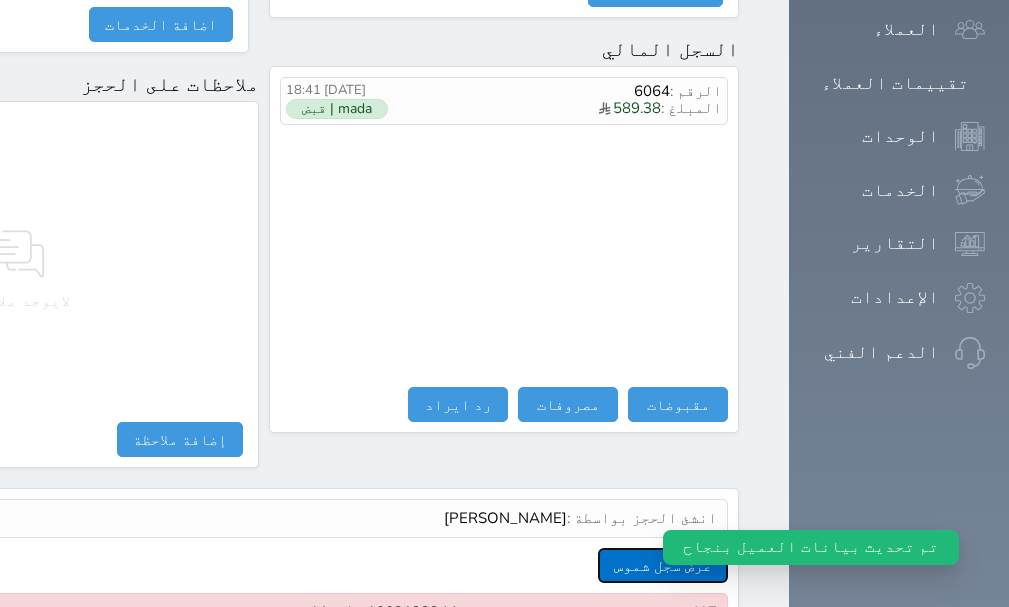 click on "عرض سجل شموس" at bounding box center [663, 565] 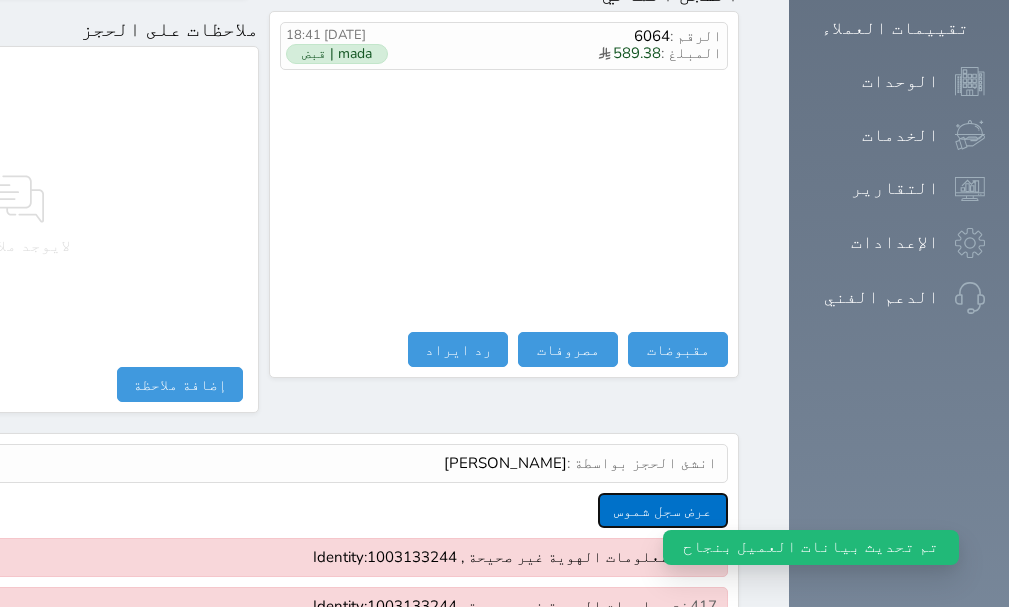scroll, scrollTop: 1406, scrollLeft: 0, axis: vertical 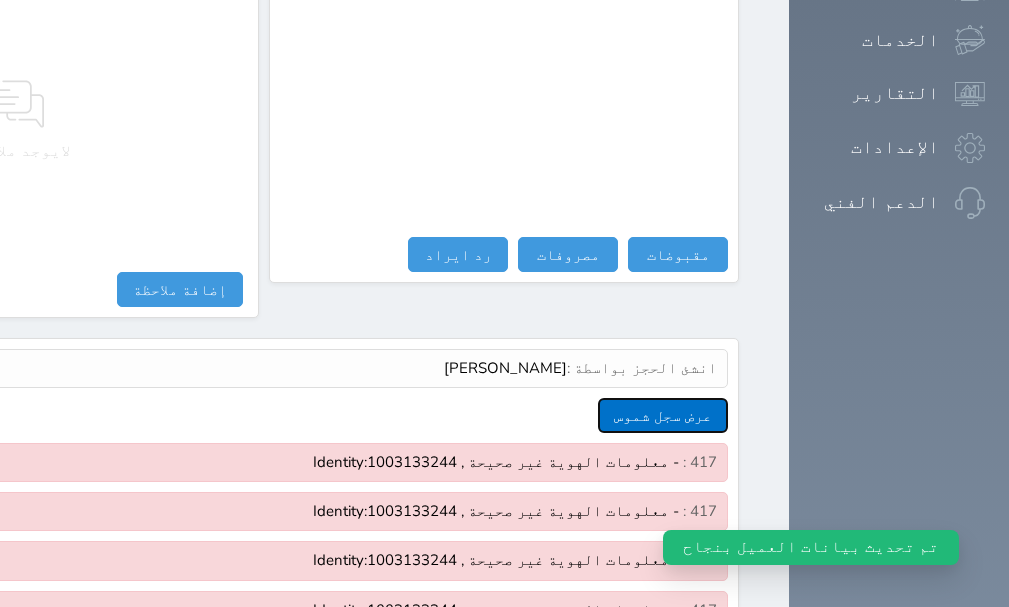 click on "عرض سجل شموس" at bounding box center [663, 415] 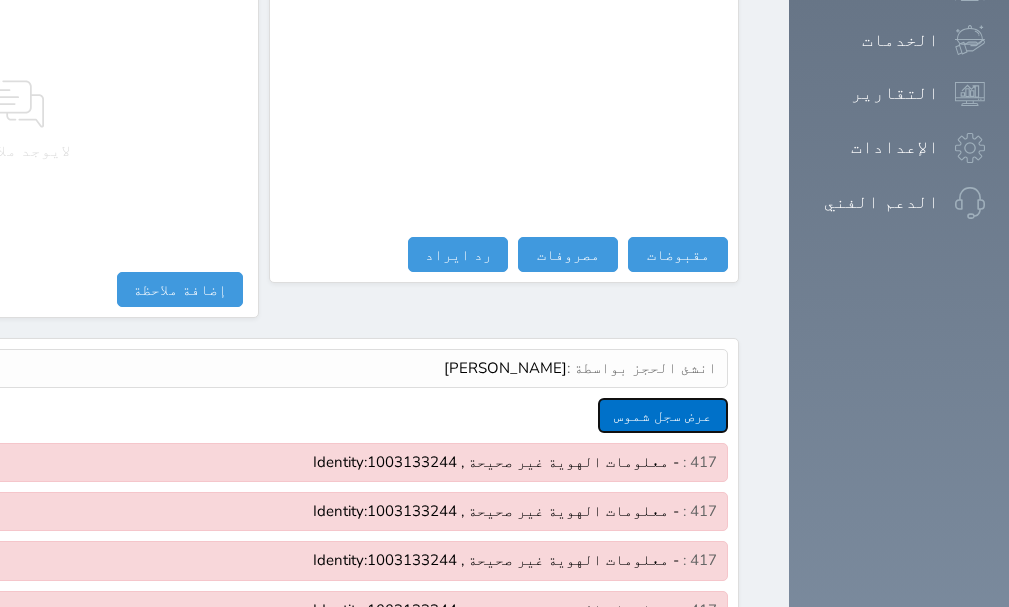 click on "عرض سجل شموس" at bounding box center [663, 415] 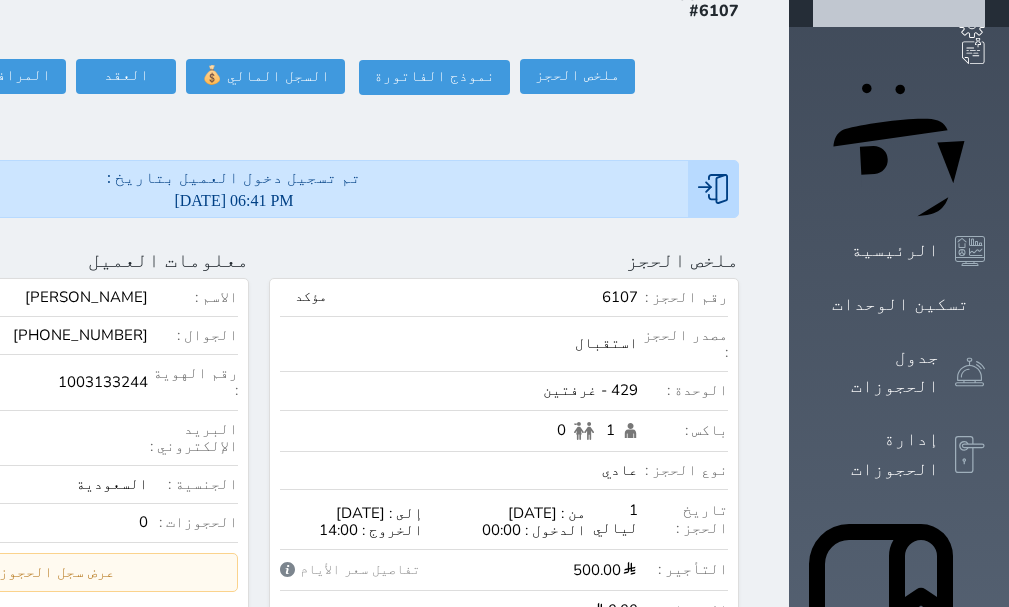 scroll, scrollTop: 0, scrollLeft: 0, axis: both 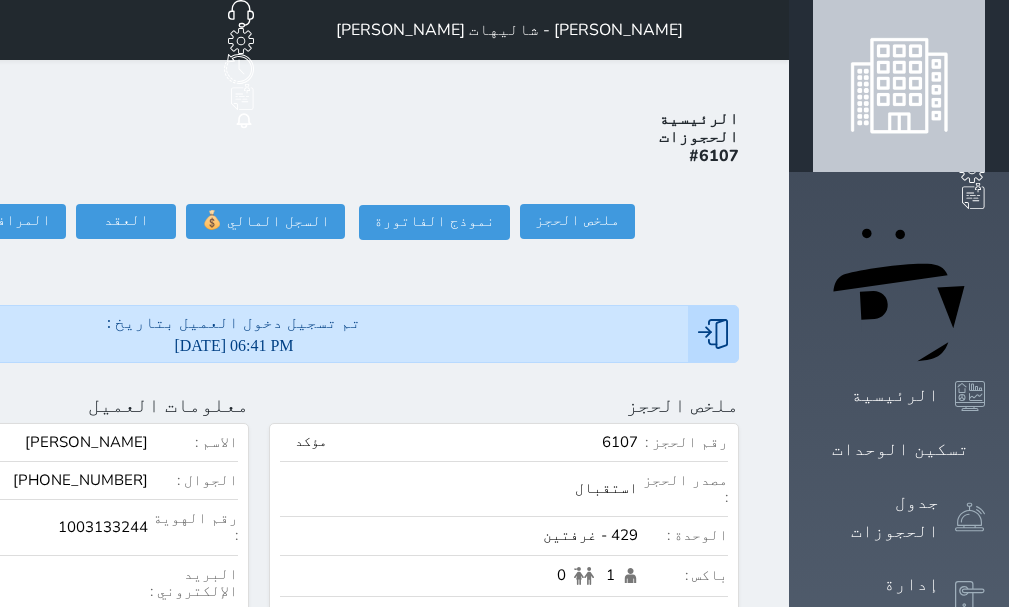 click at bounding box center (-204, 405) 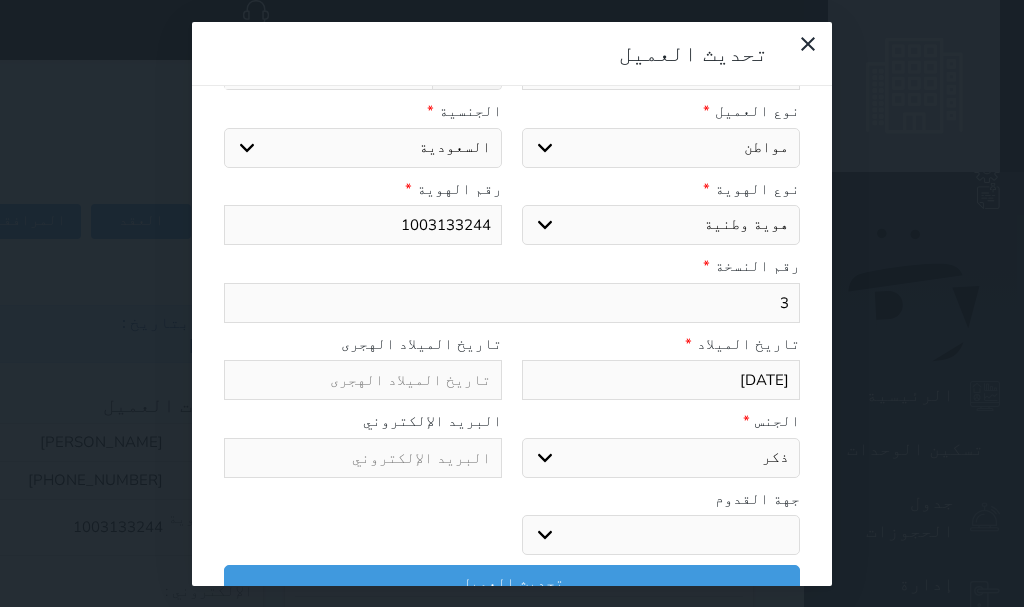 select 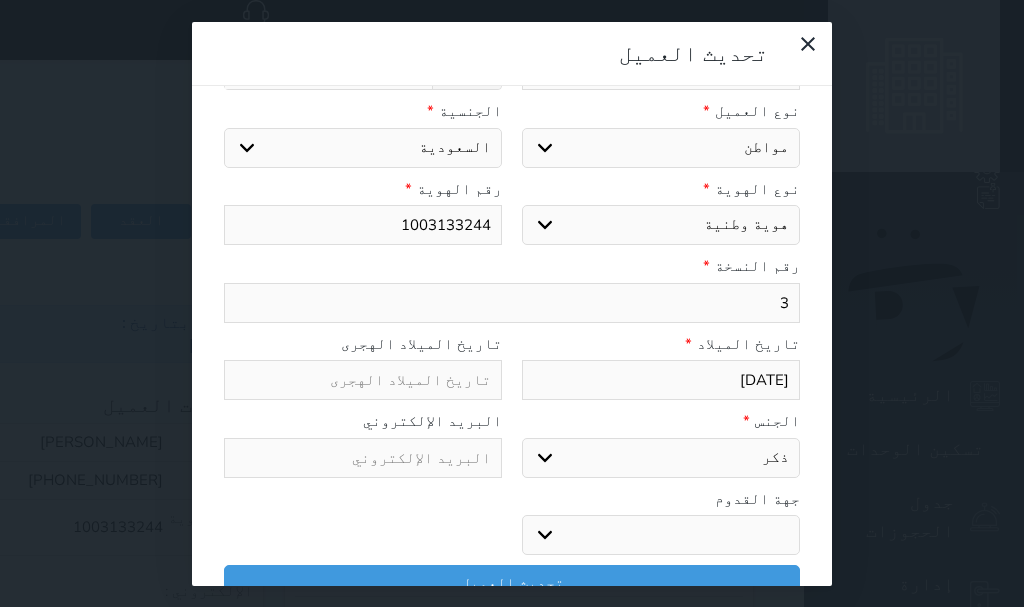 type 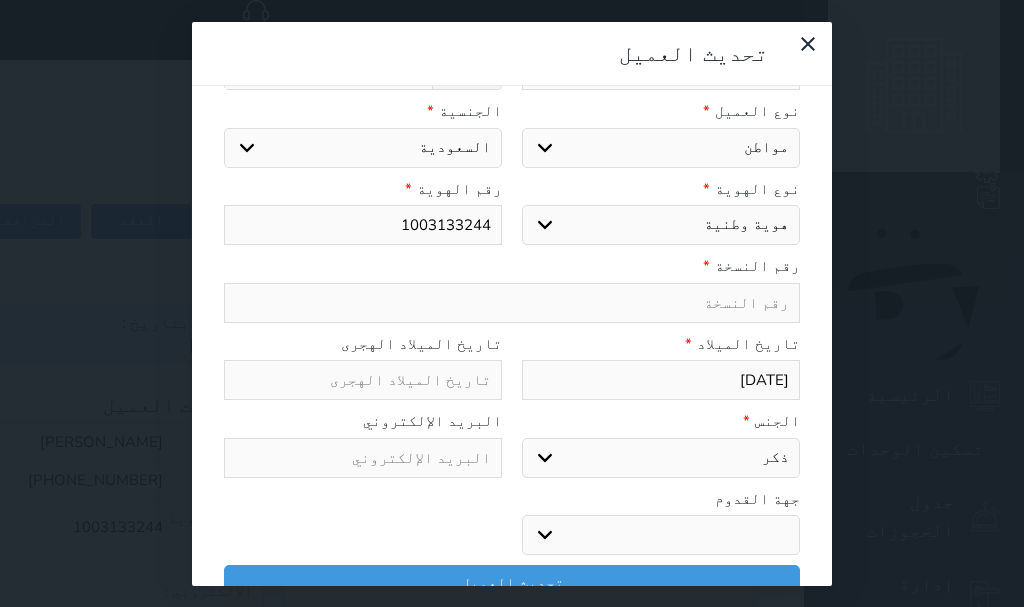 type on "4" 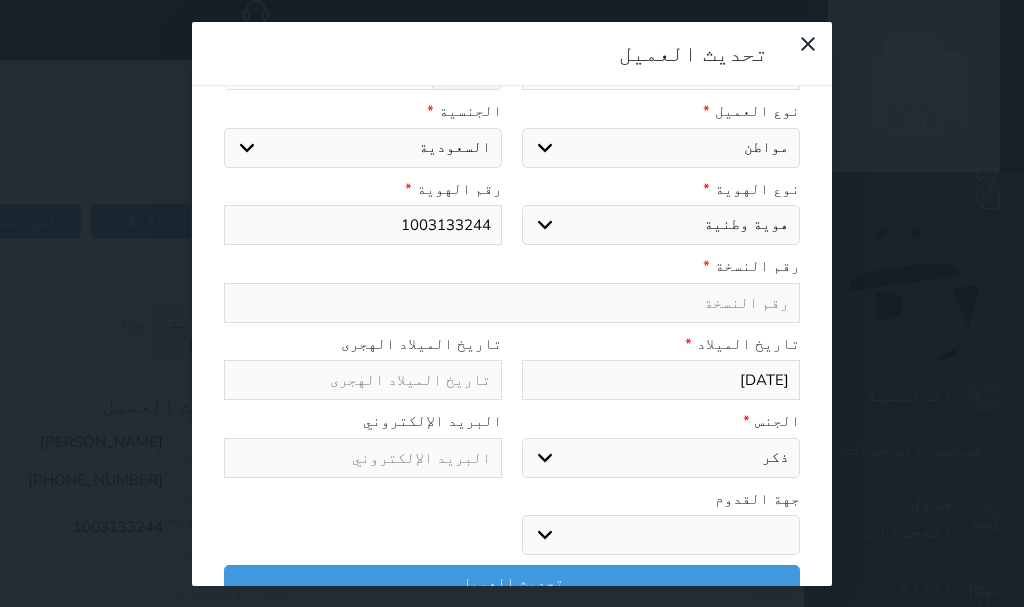 select 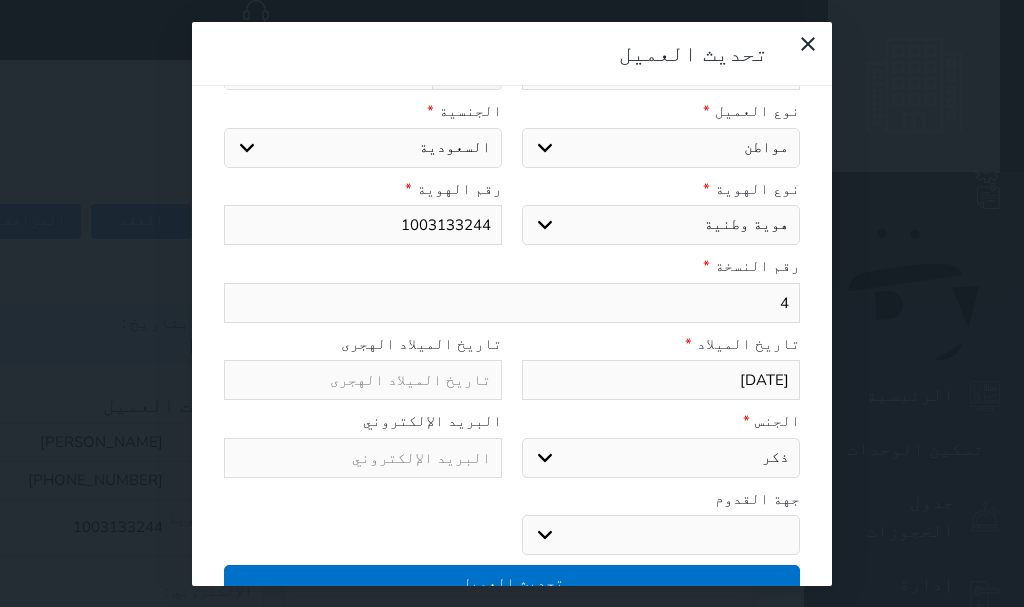 type on "4" 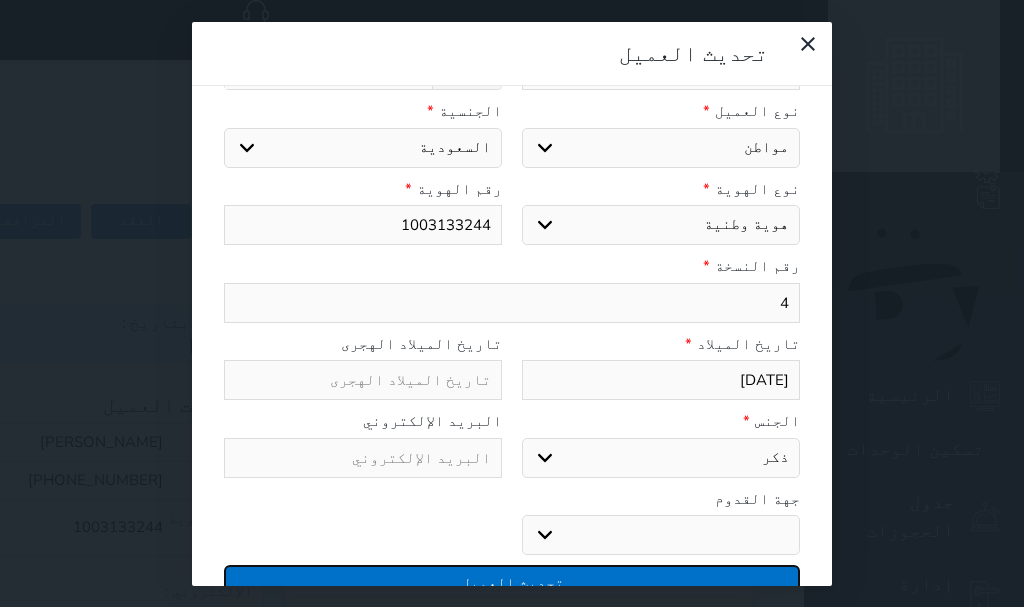 click on "تحديث العميل" at bounding box center (512, 582) 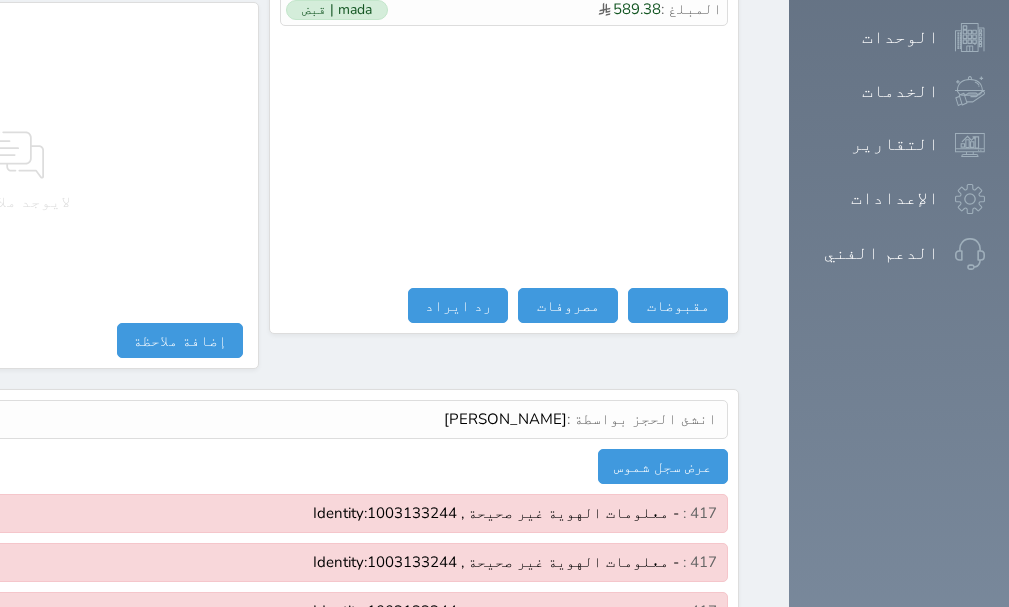 scroll, scrollTop: 1406, scrollLeft: 0, axis: vertical 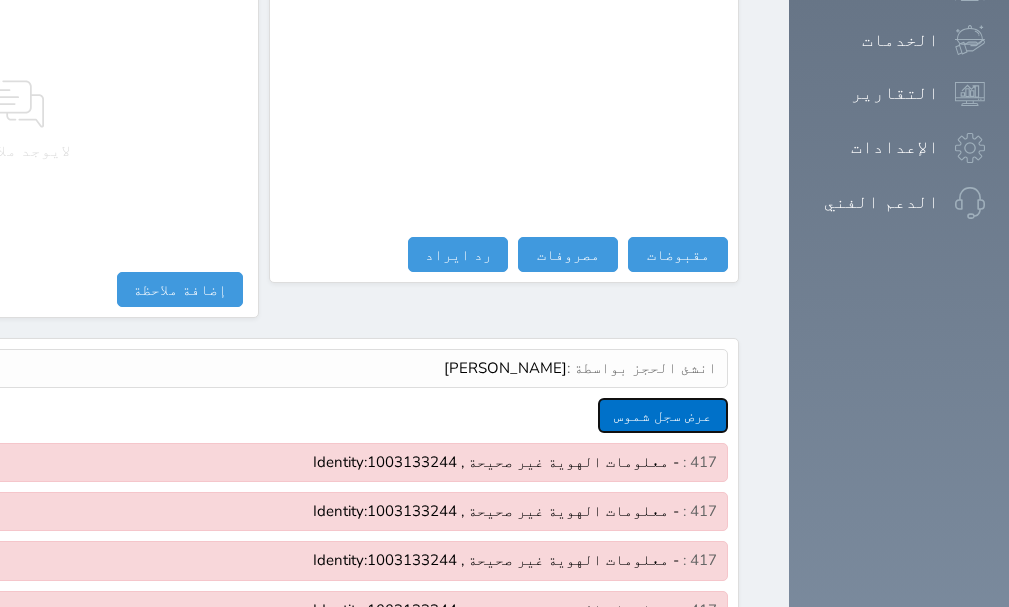 click on "عرض سجل شموس" at bounding box center (663, 415) 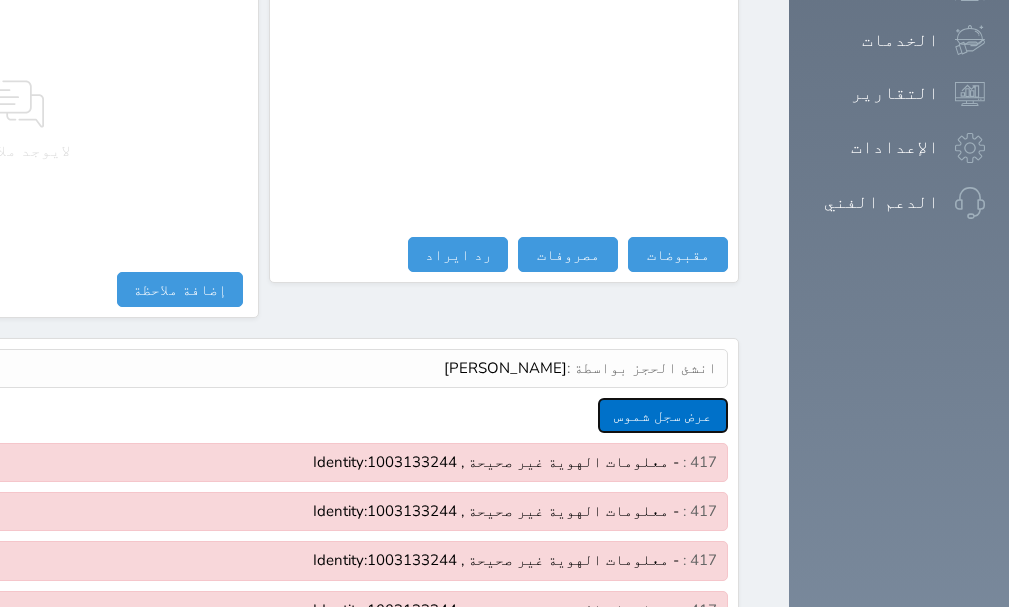 click on "عرض سجل شموس" at bounding box center (663, 415) 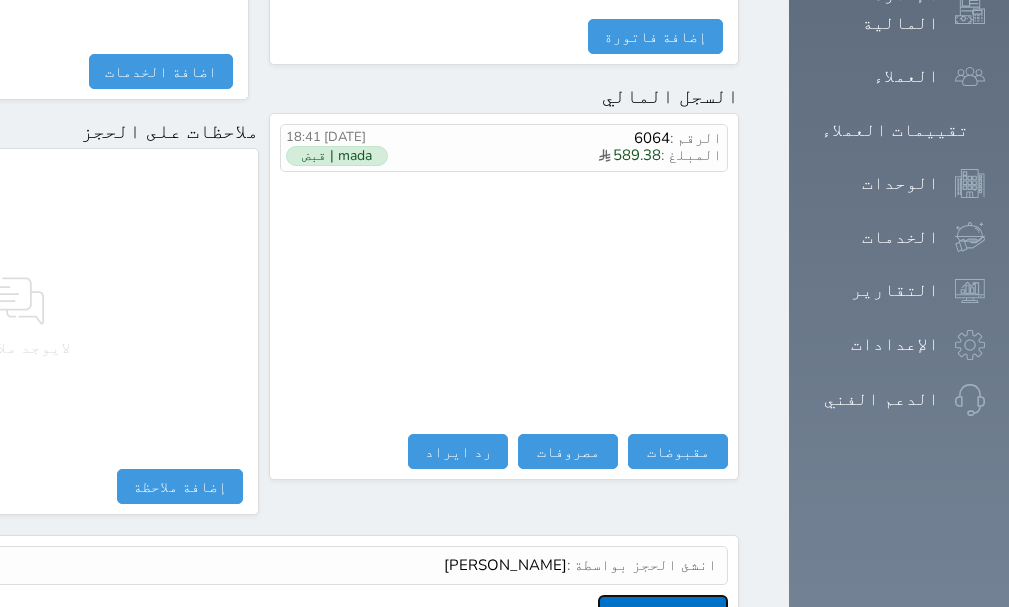 scroll, scrollTop: 1406, scrollLeft: 0, axis: vertical 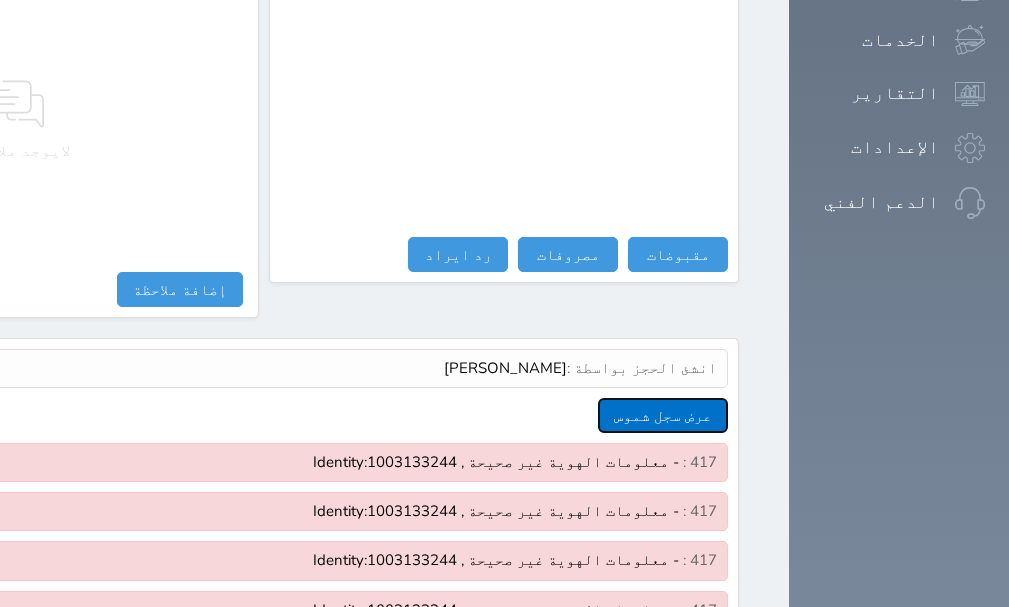 click on "عرض سجل شموس" at bounding box center [663, 415] 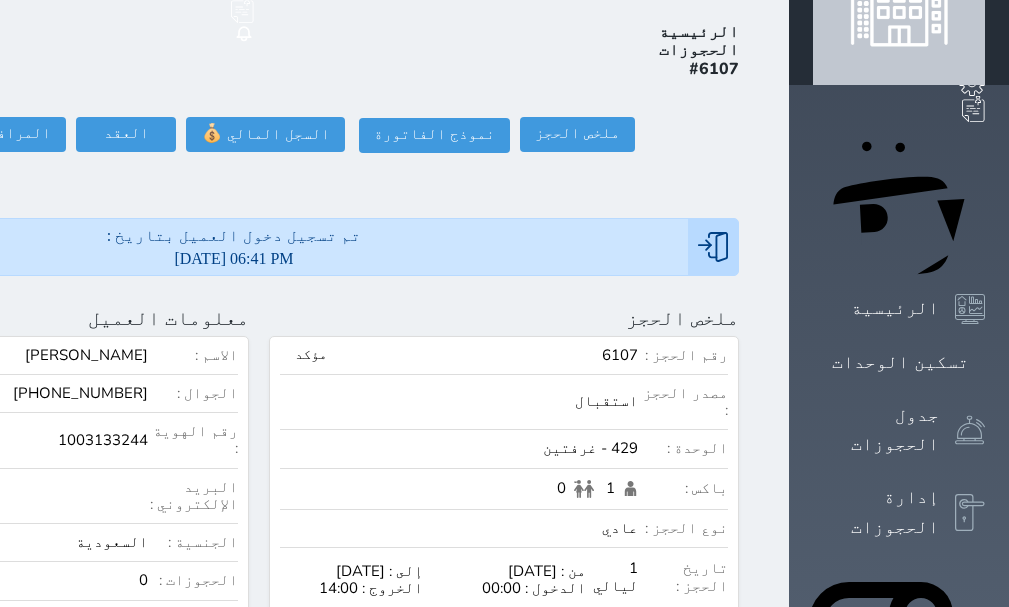 scroll, scrollTop: 0, scrollLeft: 0, axis: both 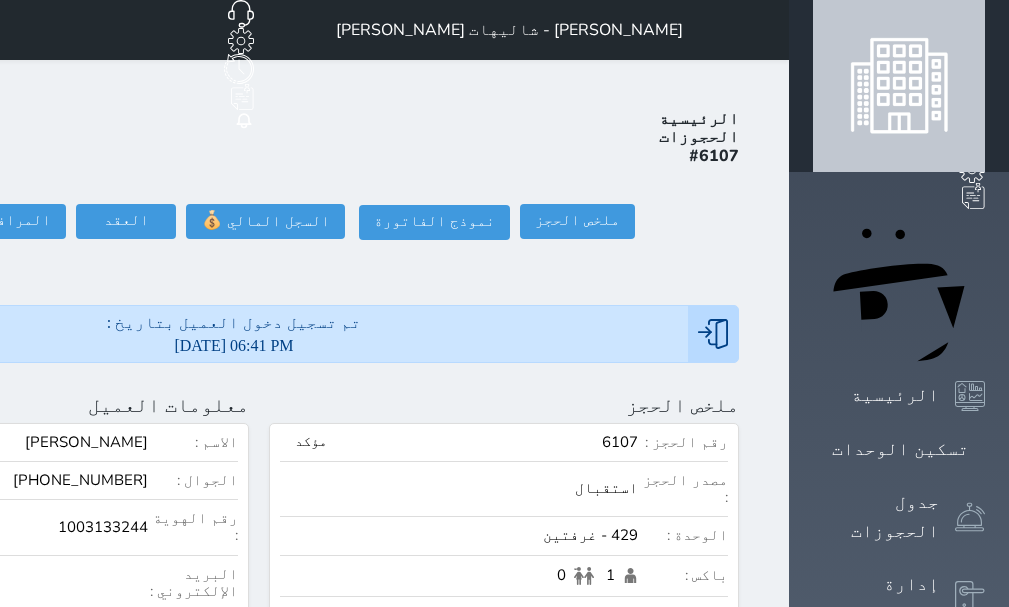 click at bounding box center [-204, 405] 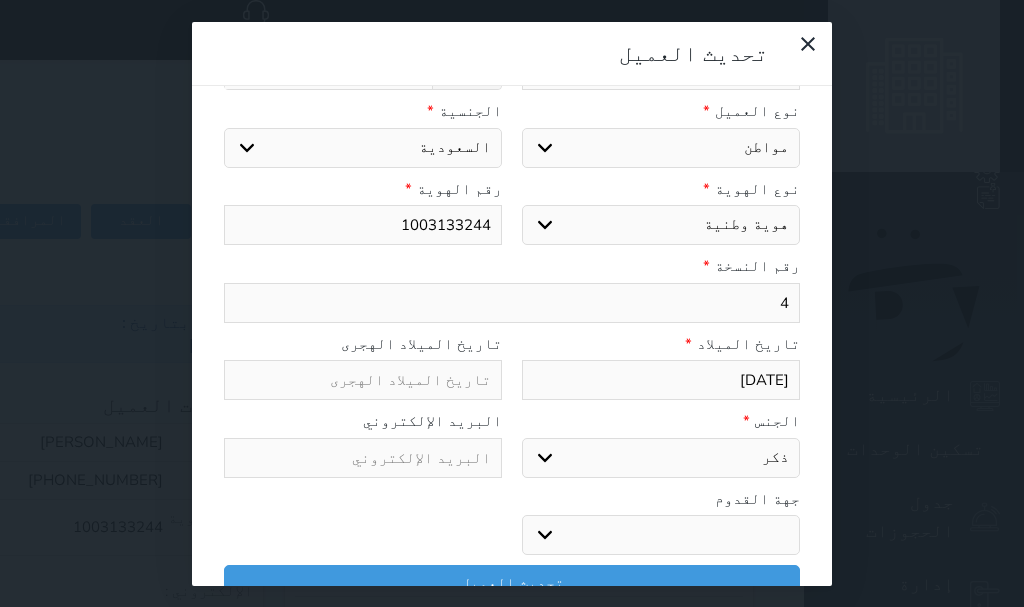 select 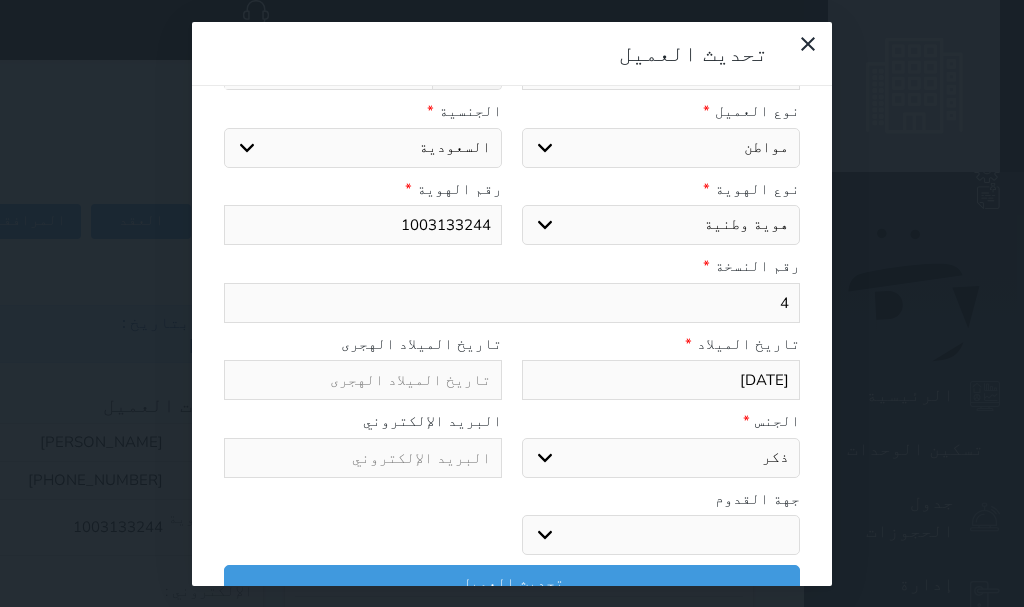 click on "4" at bounding box center [512, 303] 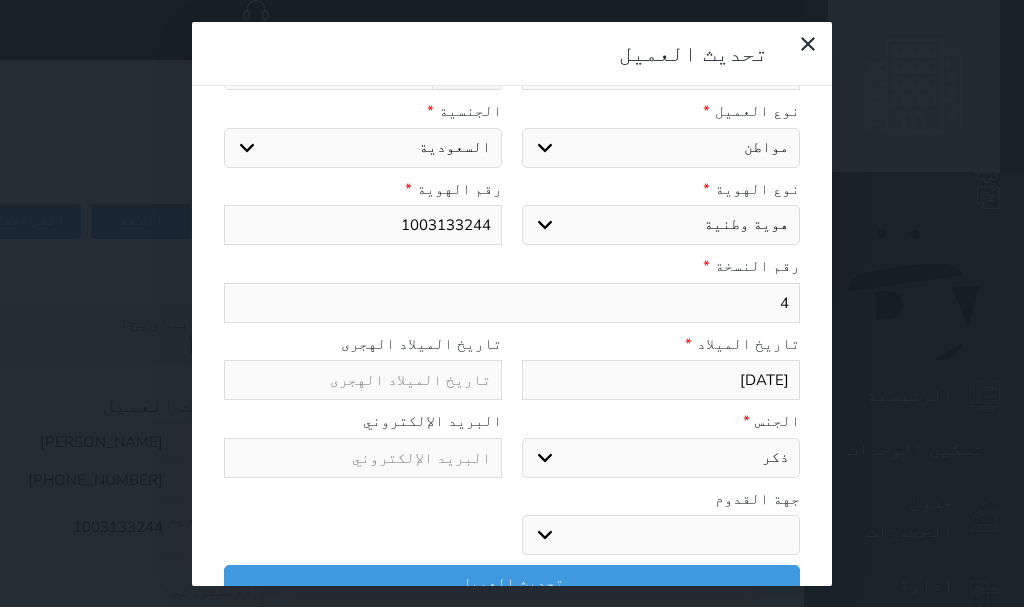 type 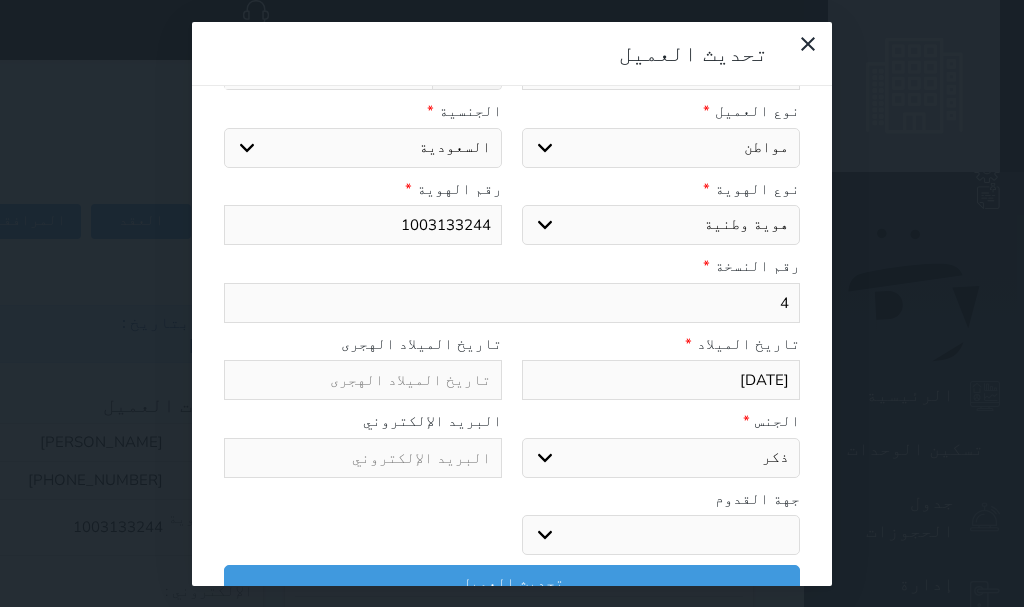 select 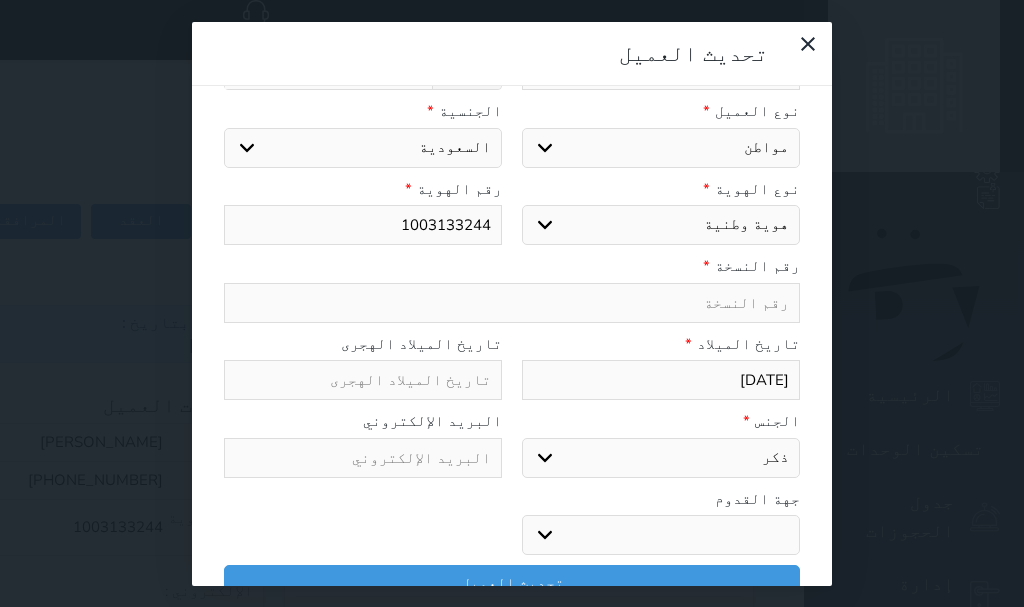 type on "5" 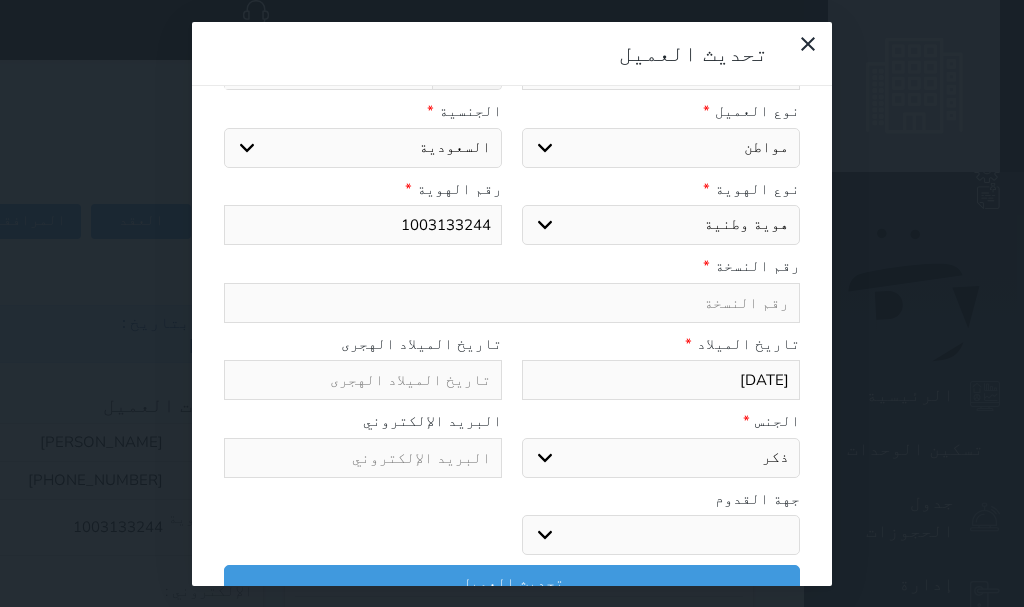 select 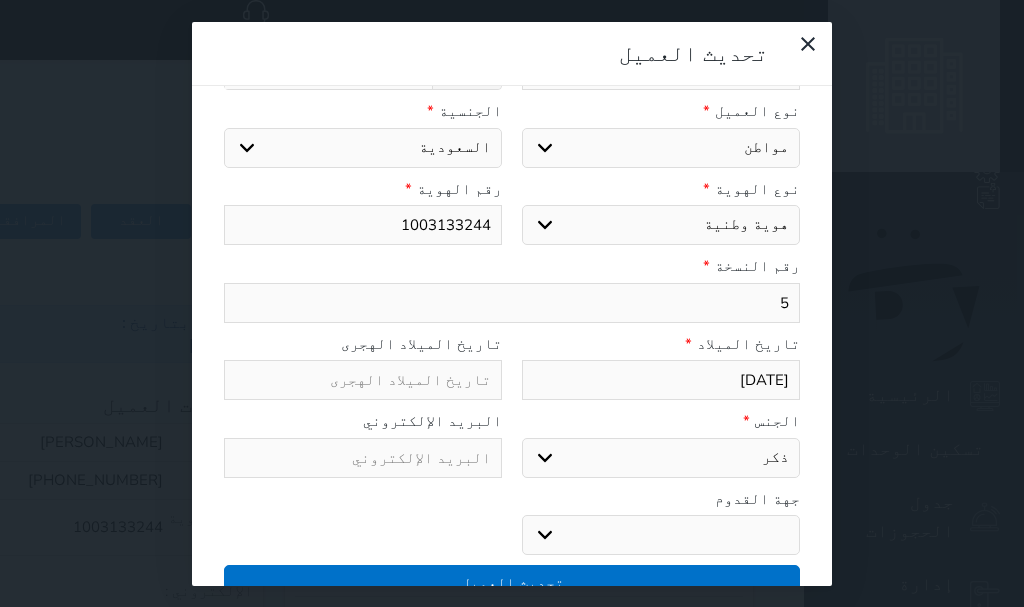 type on "5" 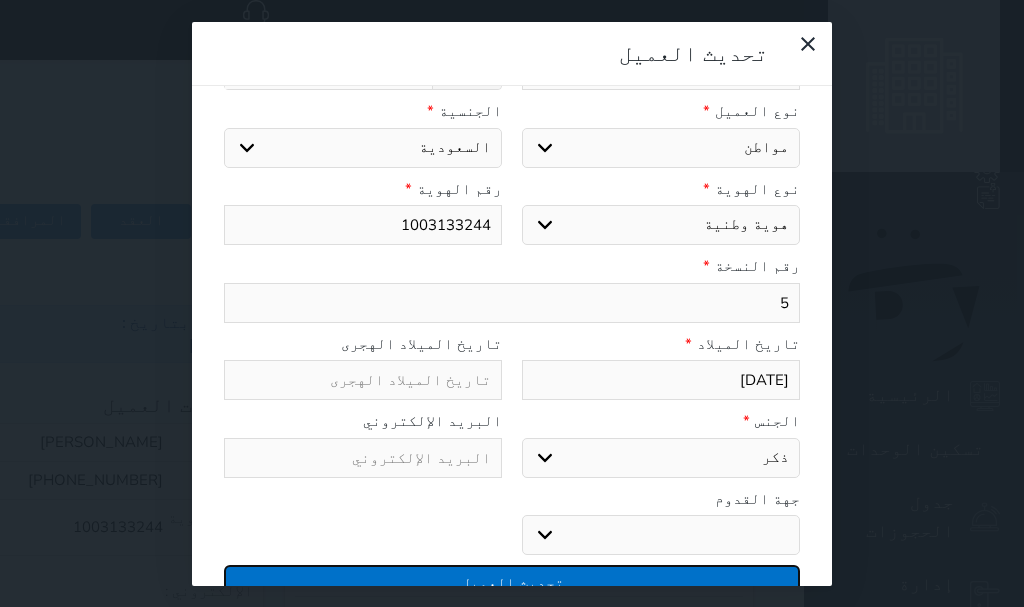 click on "تحديث العميل" at bounding box center [512, 582] 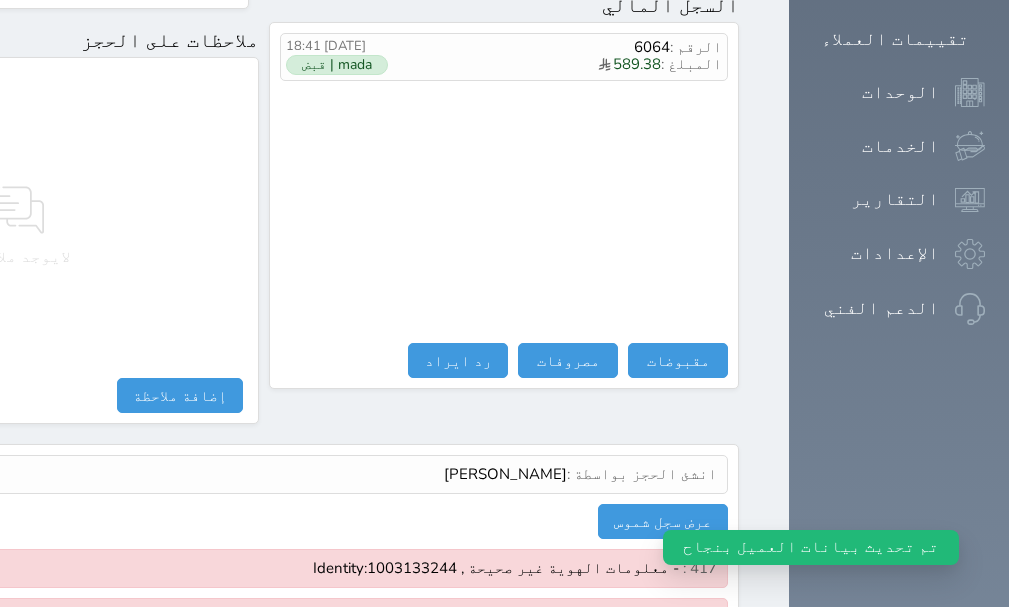 scroll, scrollTop: 1455, scrollLeft: 0, axis: vertical 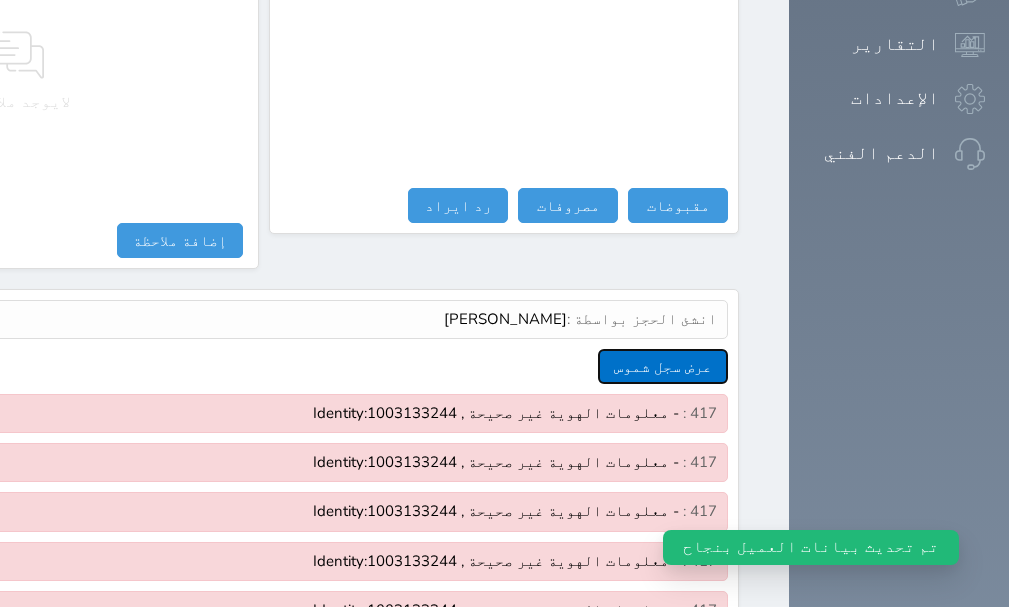 click on "عرض سجل شموس" at bounding box center (663, 366) 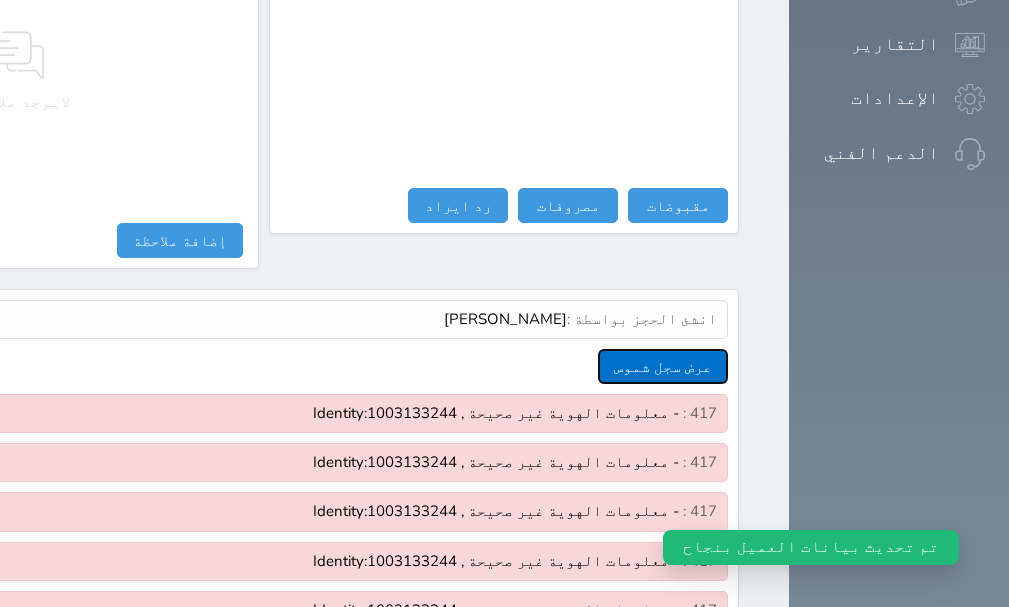 click on "عرض سجل شموس" at bounding box center (663, 366) 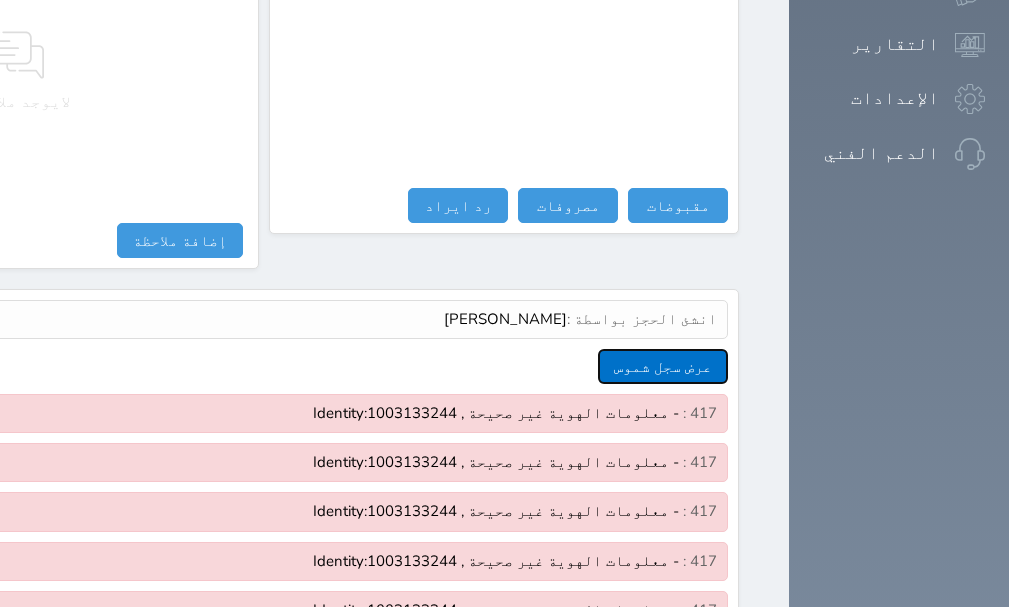 click on "عرض سجل شموس" at bounding box center (663, 366) 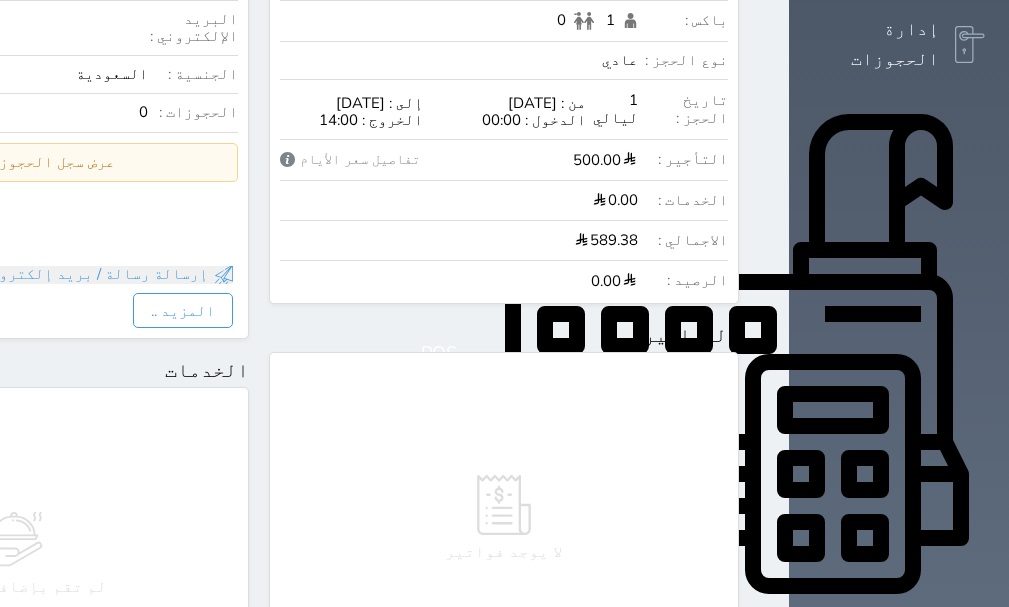 scroll, scrollTop: 0, scrollLeft: 0, axis: both 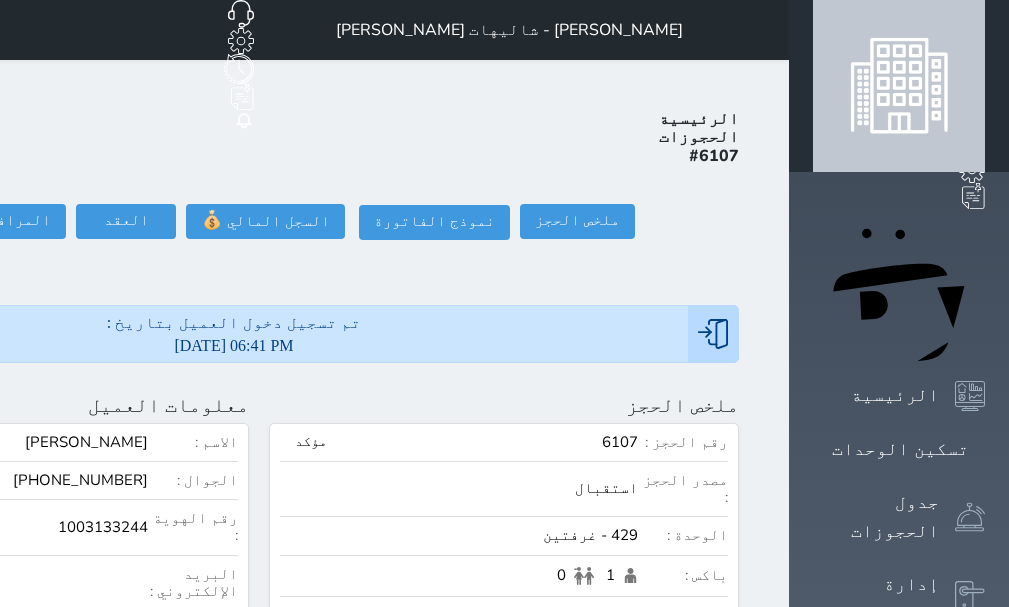 click at bounding box center [-204, 405] 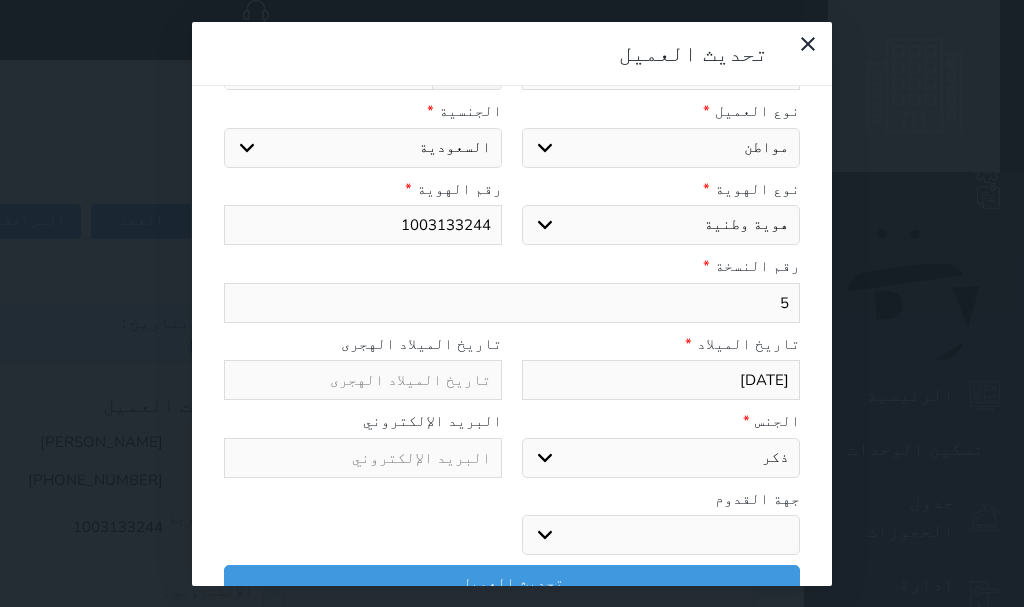 select 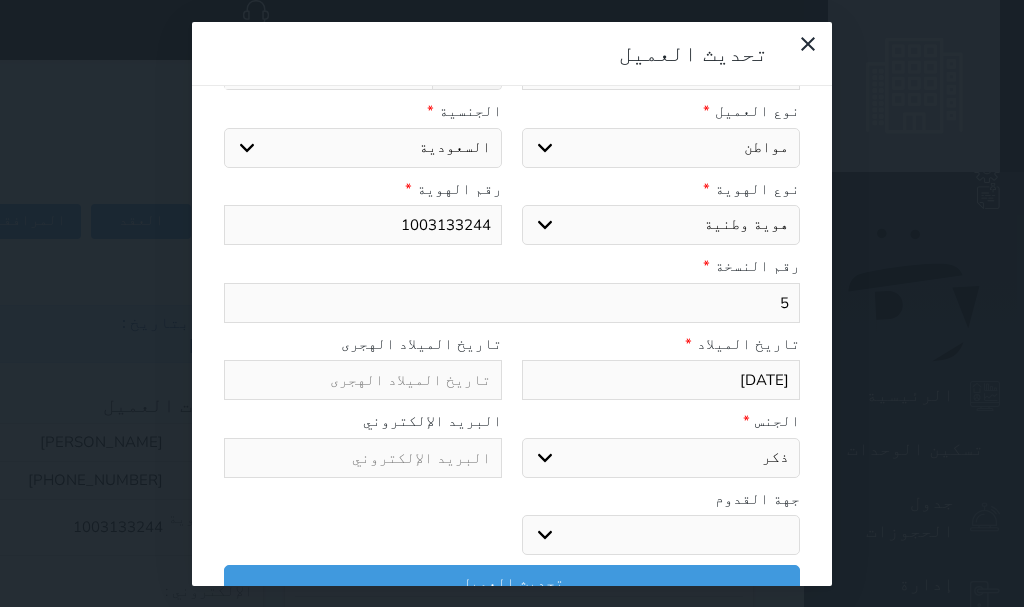 click on "5" at bounding box center (512, 303) 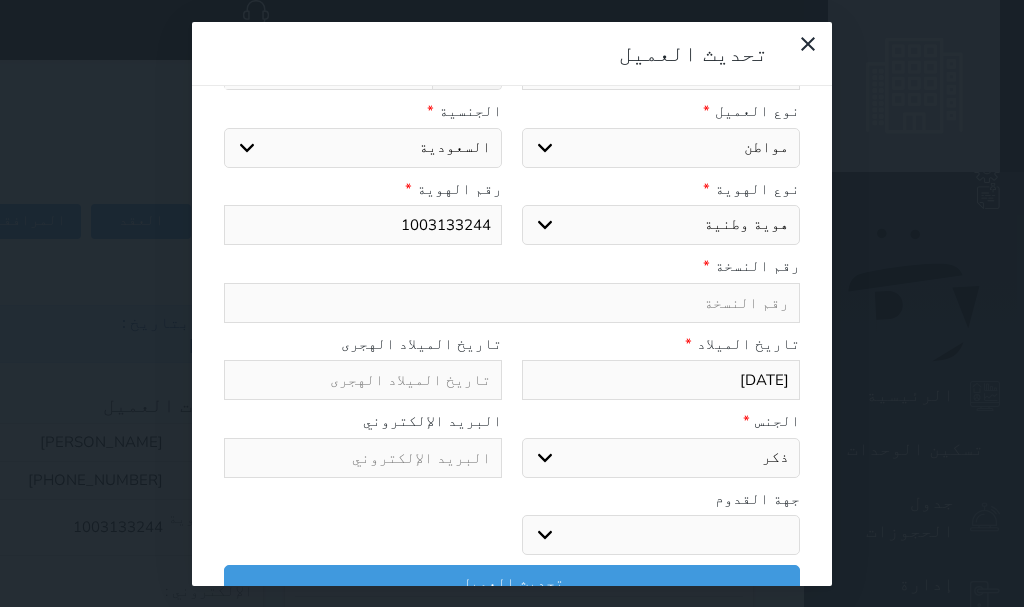 type on "8" 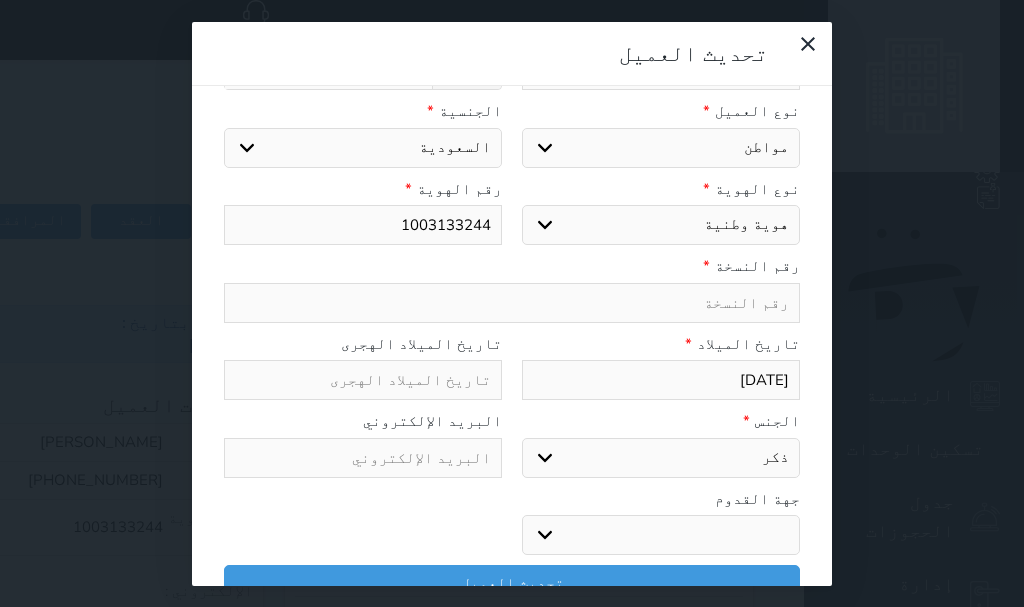 select 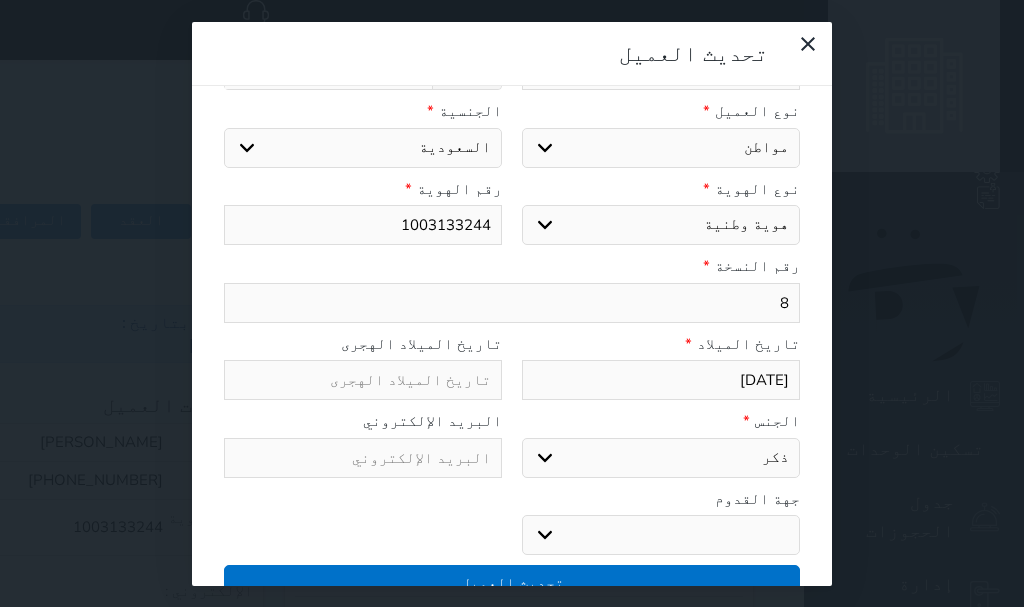 type on "8" 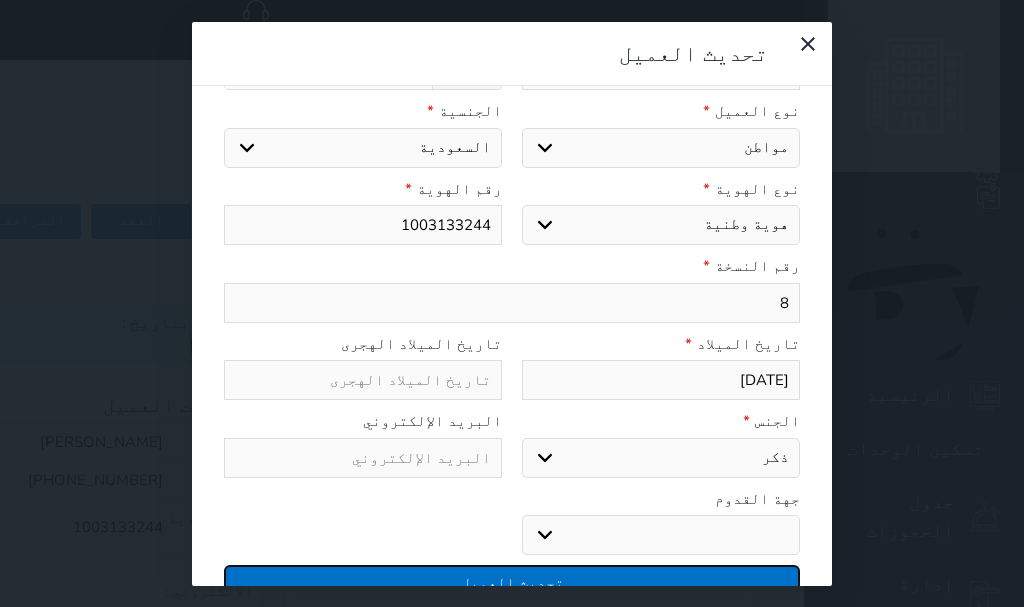 click on "تحديث العميل" at bounding box center [512, 582] 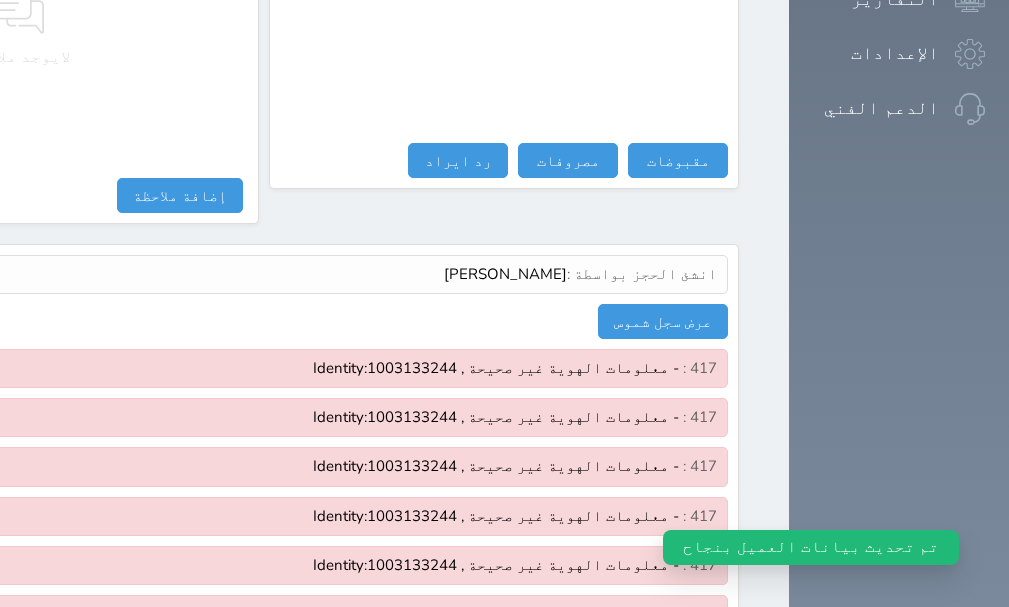 scroll, scrollTop: 1504, scrollLeft: 0, axis: vertical 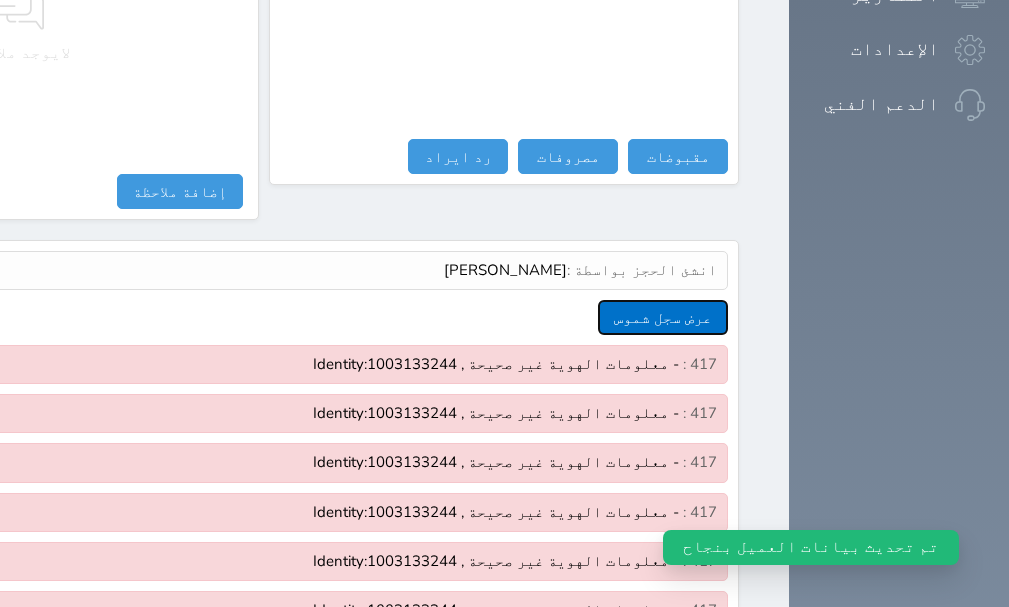 click on "عرض سجل شموس" at bounding box center (663, 317) 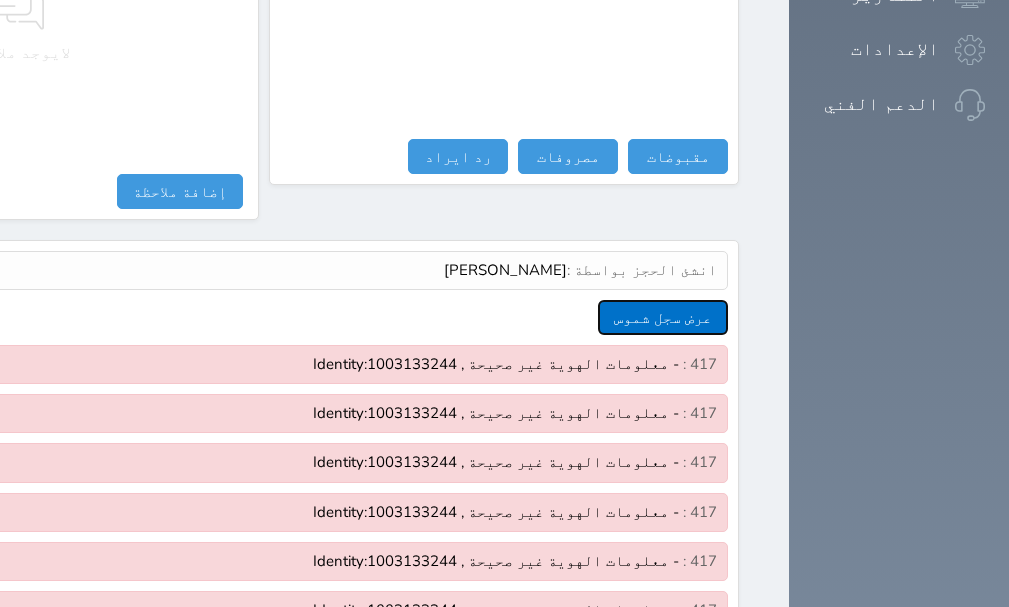 click on "عرض سجل شموس" at bounding box center [663, 317] 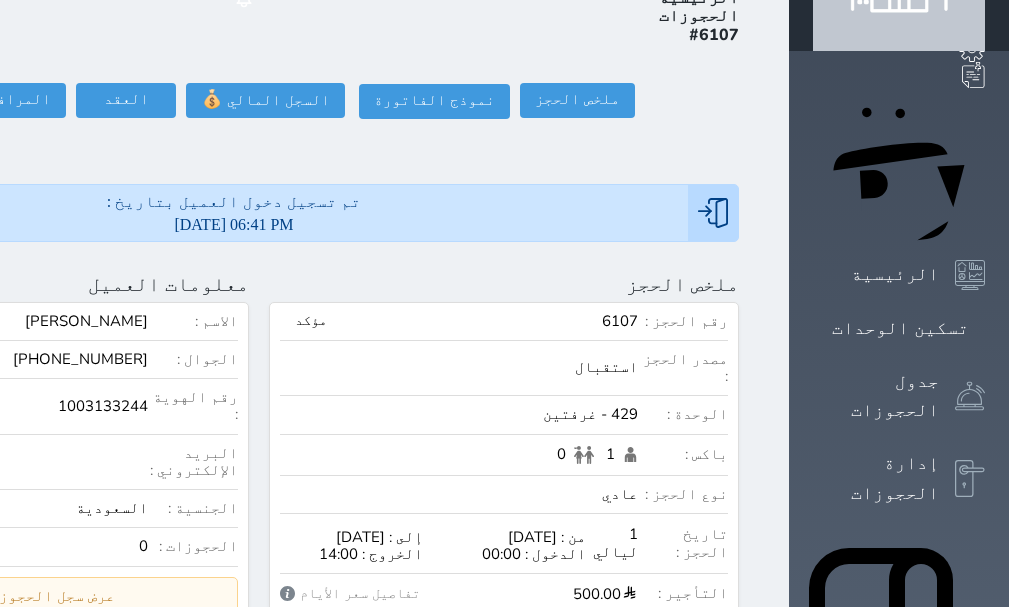 scroll, scrollTop: 103, scrollLeft: 0, axis: vertical 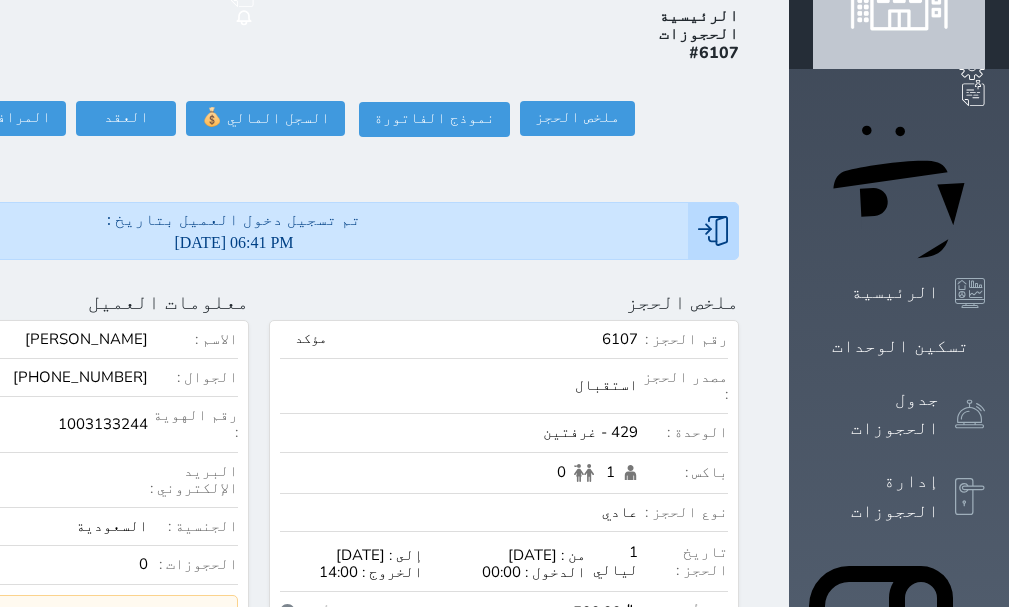 click at bounding box center [-204, 302] 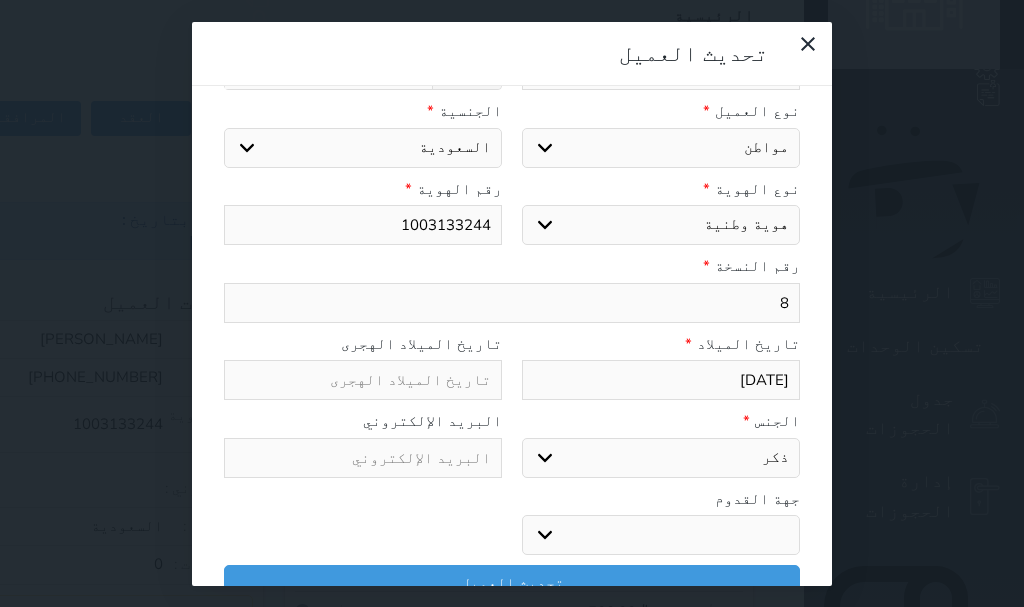 select 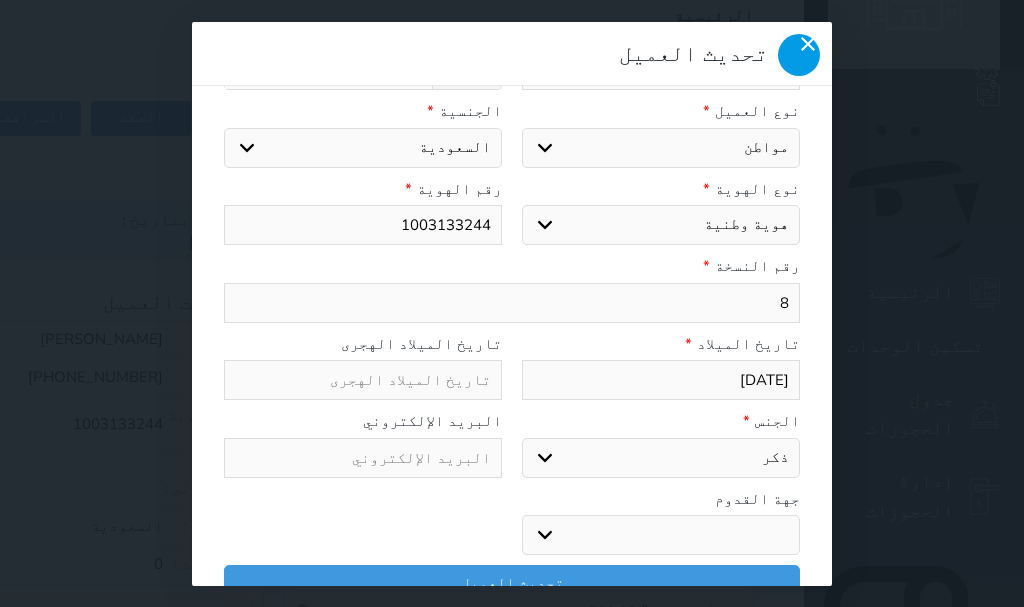 click 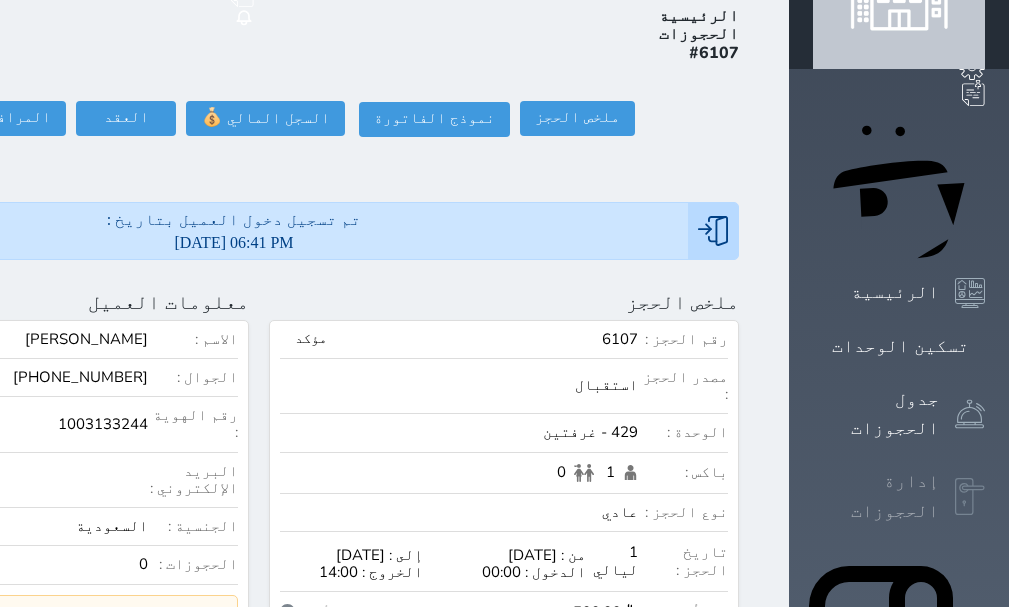 click 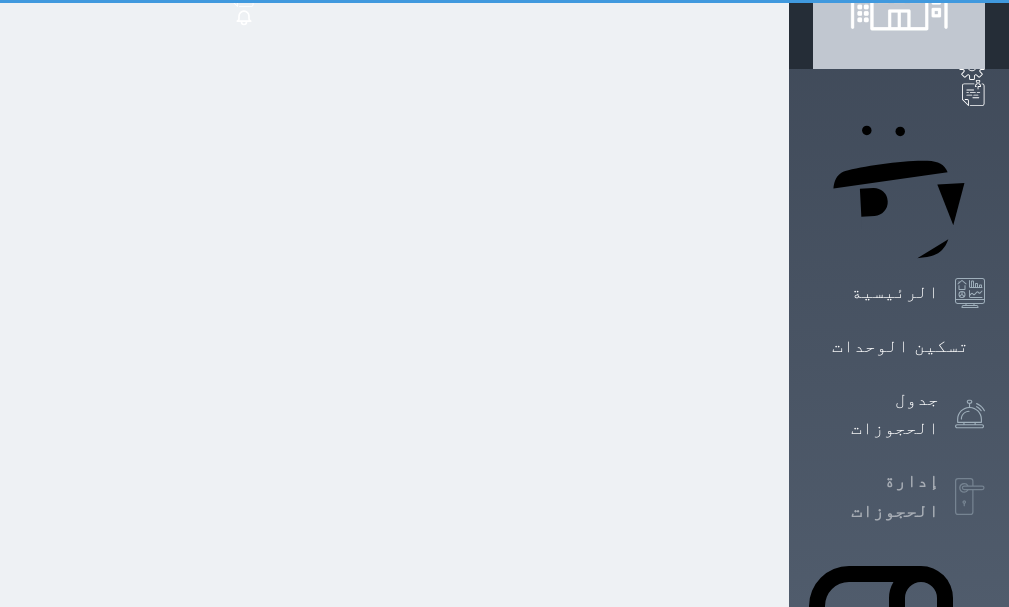 scroll, scrollTop: 4, scrollLeft: 0, axis: vertical 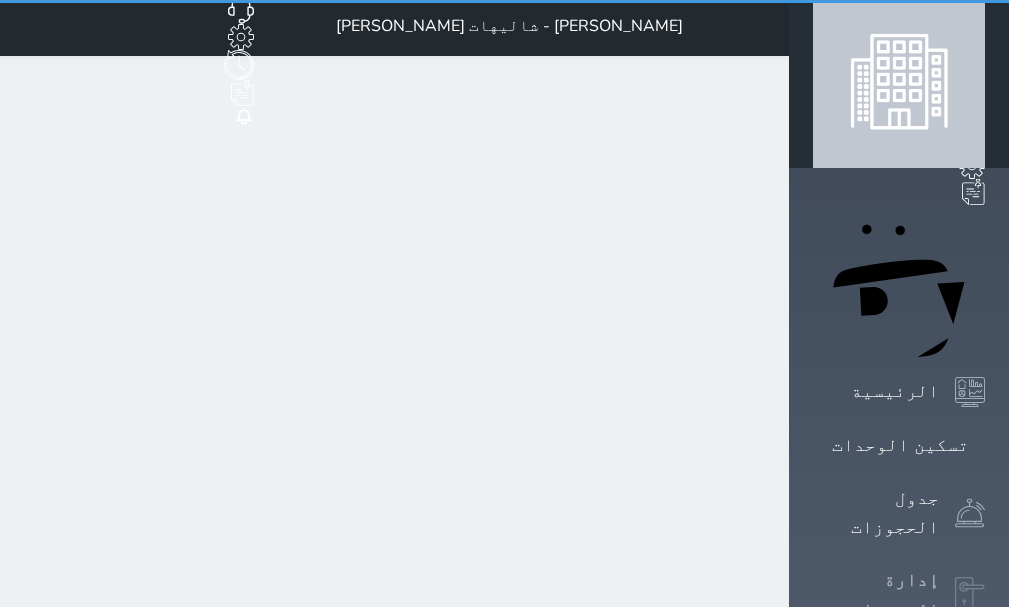 select on "open_all" 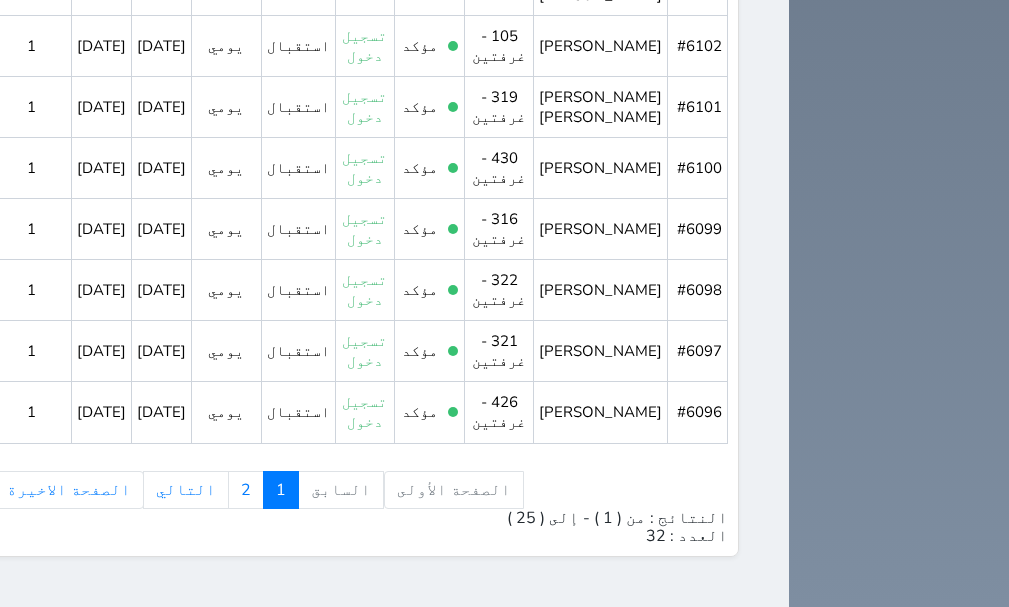 scroll, scrollTop: 2159, scrollLeft: 0, axis: vertical 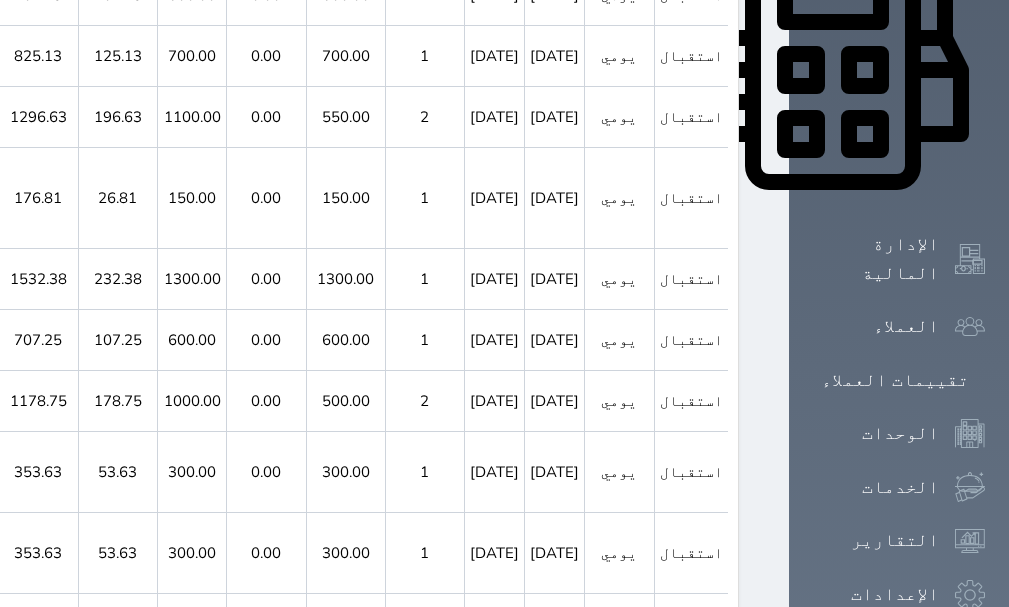 click 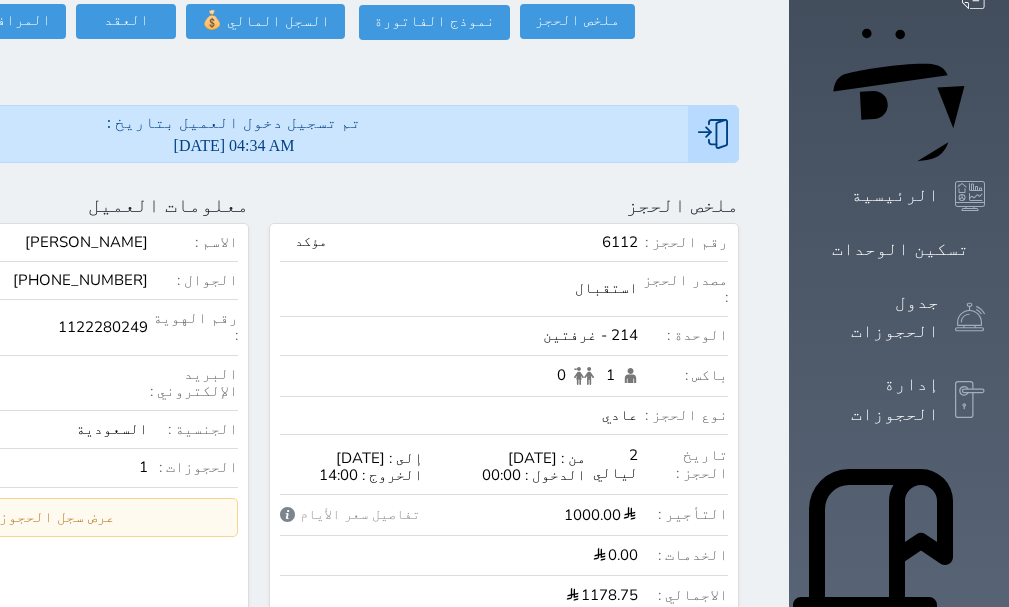 scroll, scrollTop: 100, scrollLeft: 0, axis: vertical 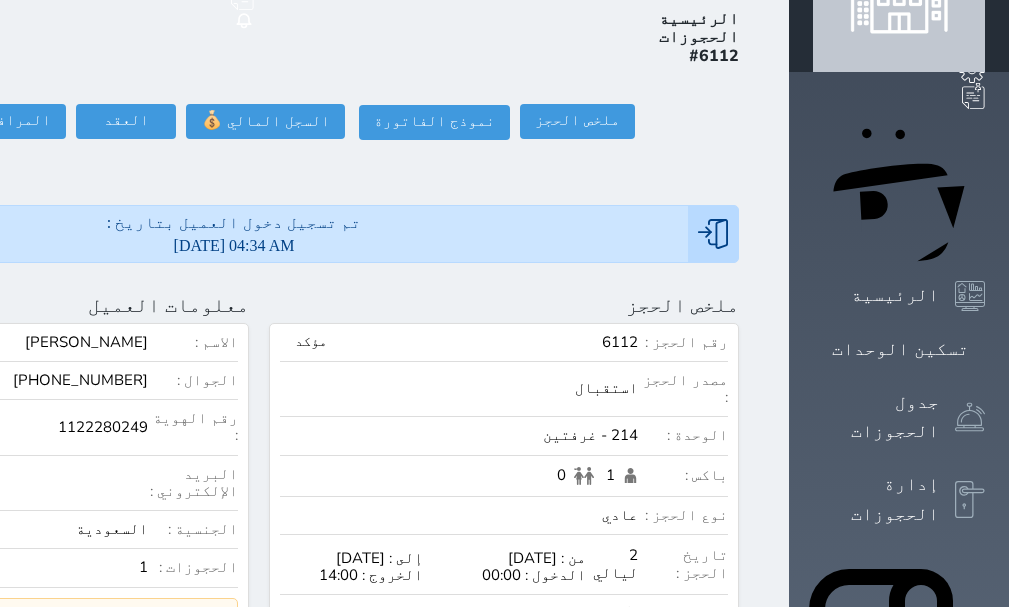 click at bounding box center [-204, 305] 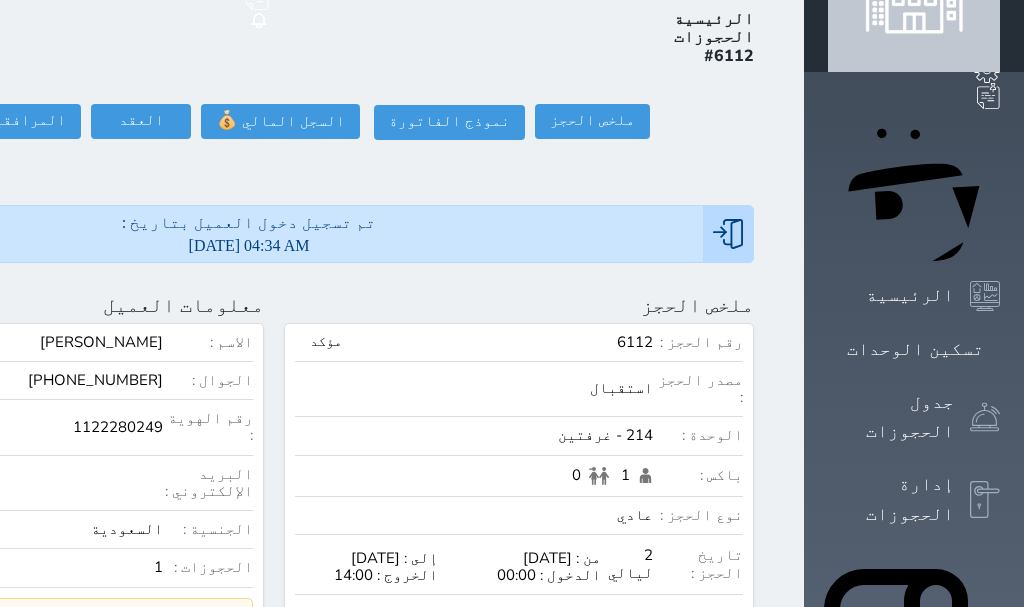 select 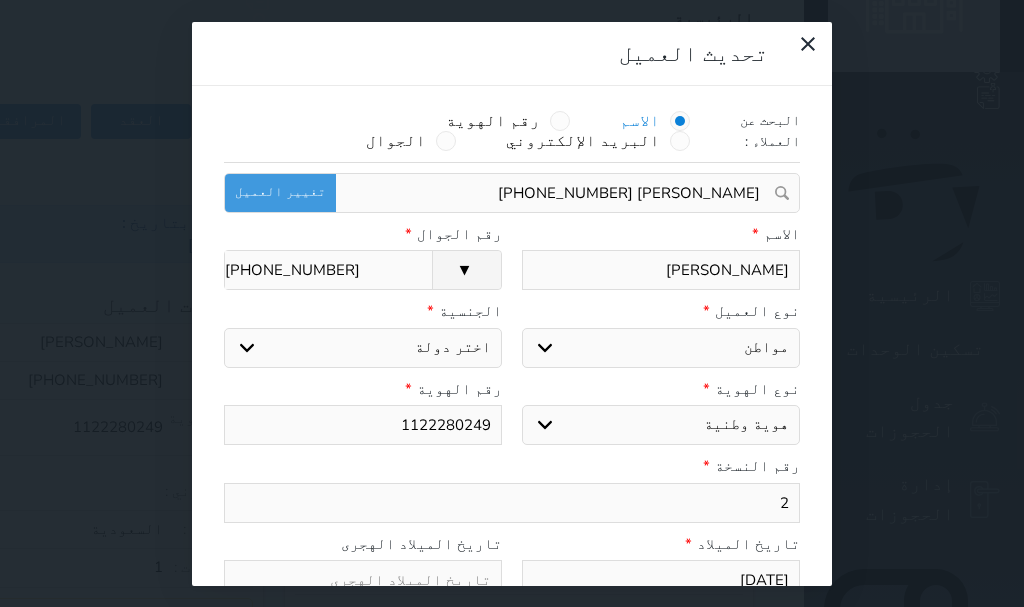 select 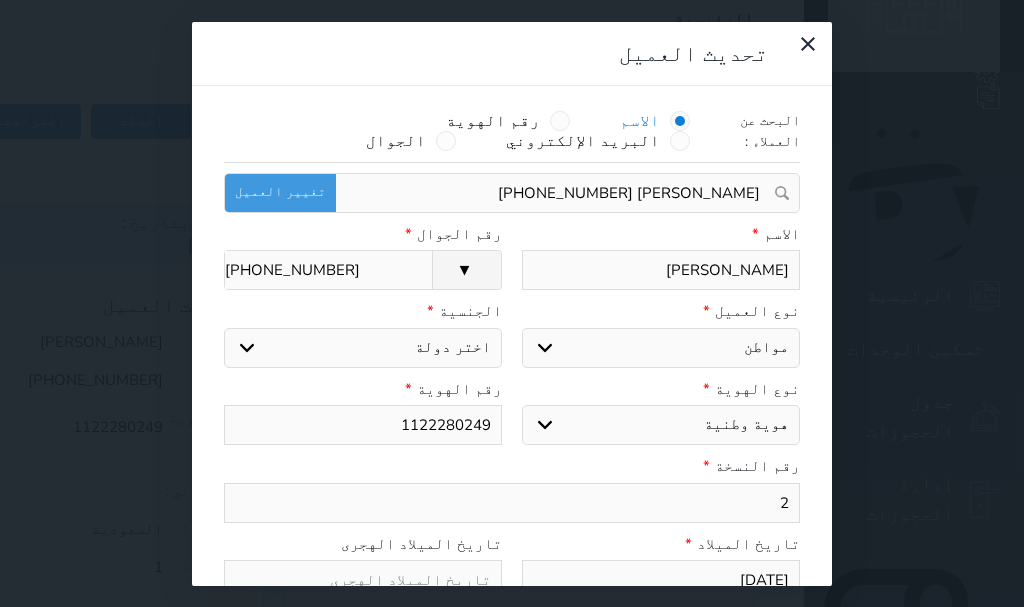 select 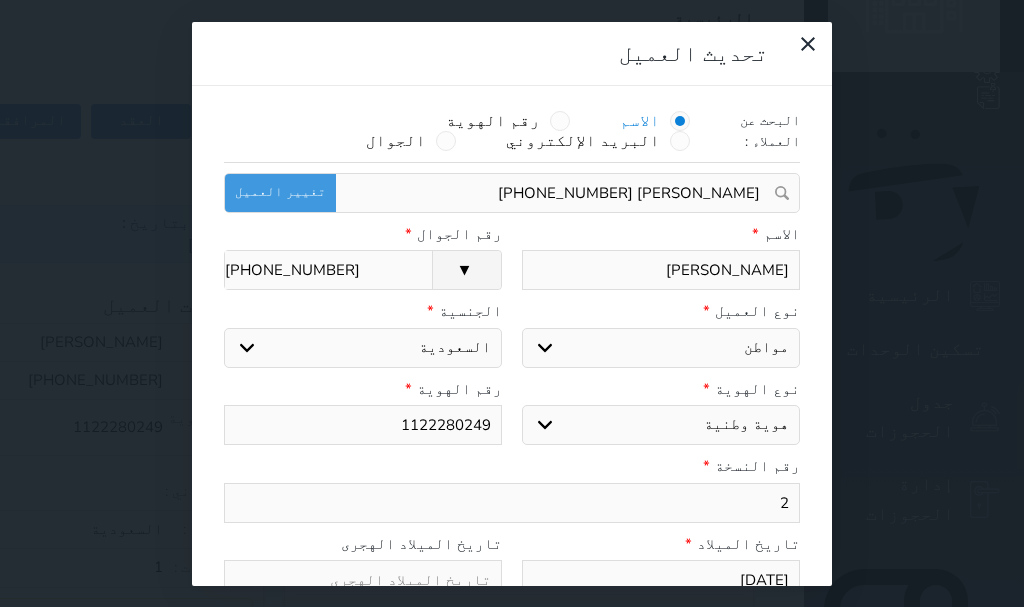 click on "2" at bounding box center (512, 503) 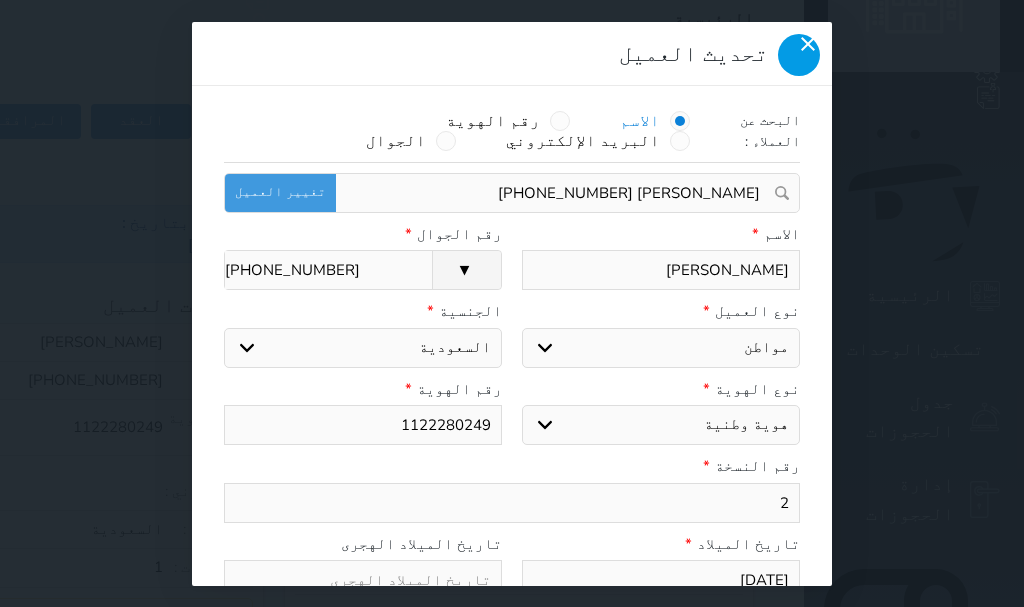 click 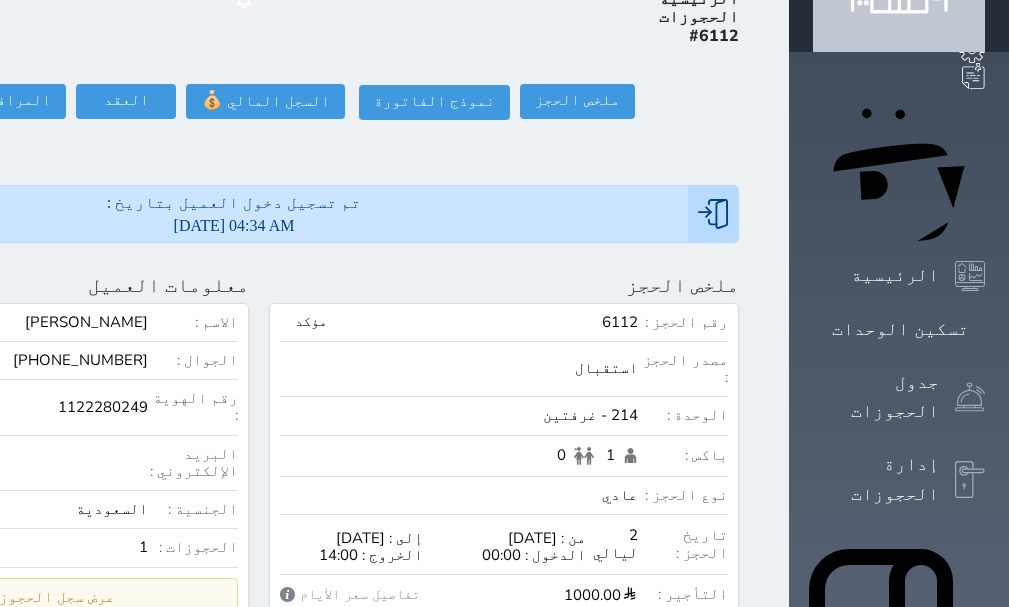 scroll, scrollTop: 0, scrollLeft: 0, axis: both 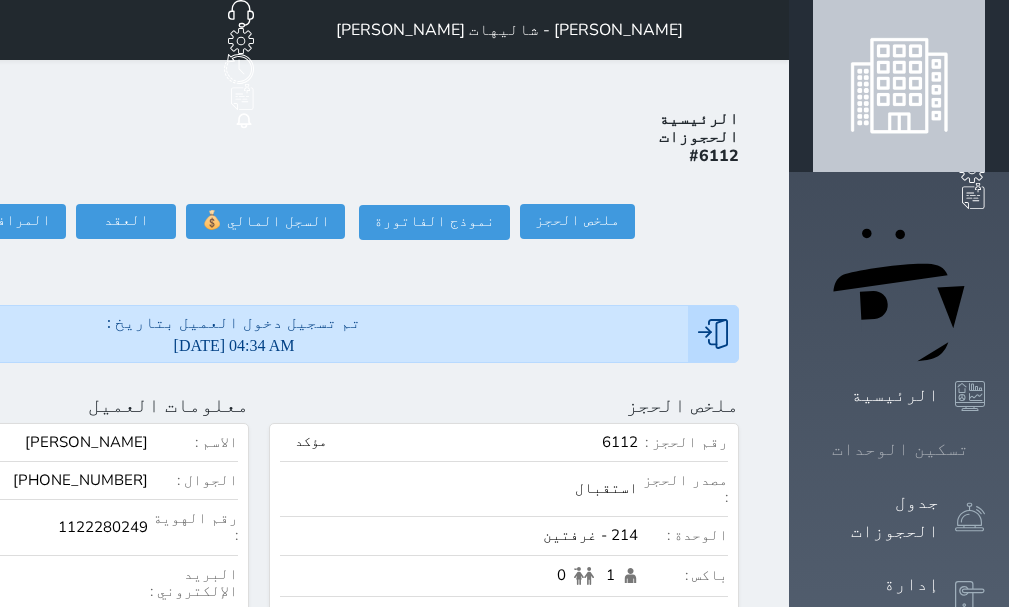 click on "تسكين الوحدات" at bounding box center (900, 449) 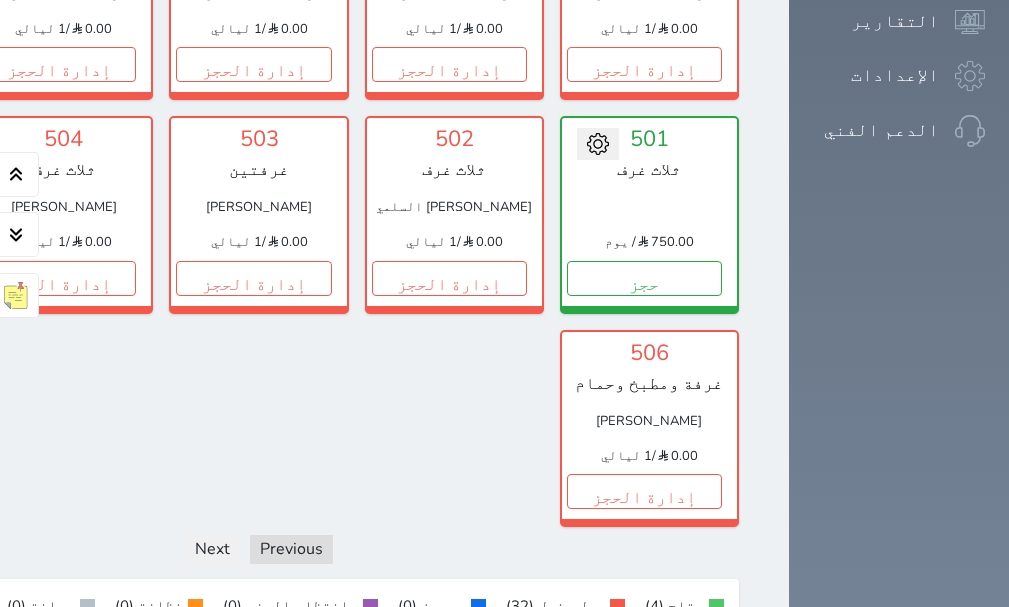 scroll, scrollTop: 1378, scrollLeft: 0, axis: vertical 